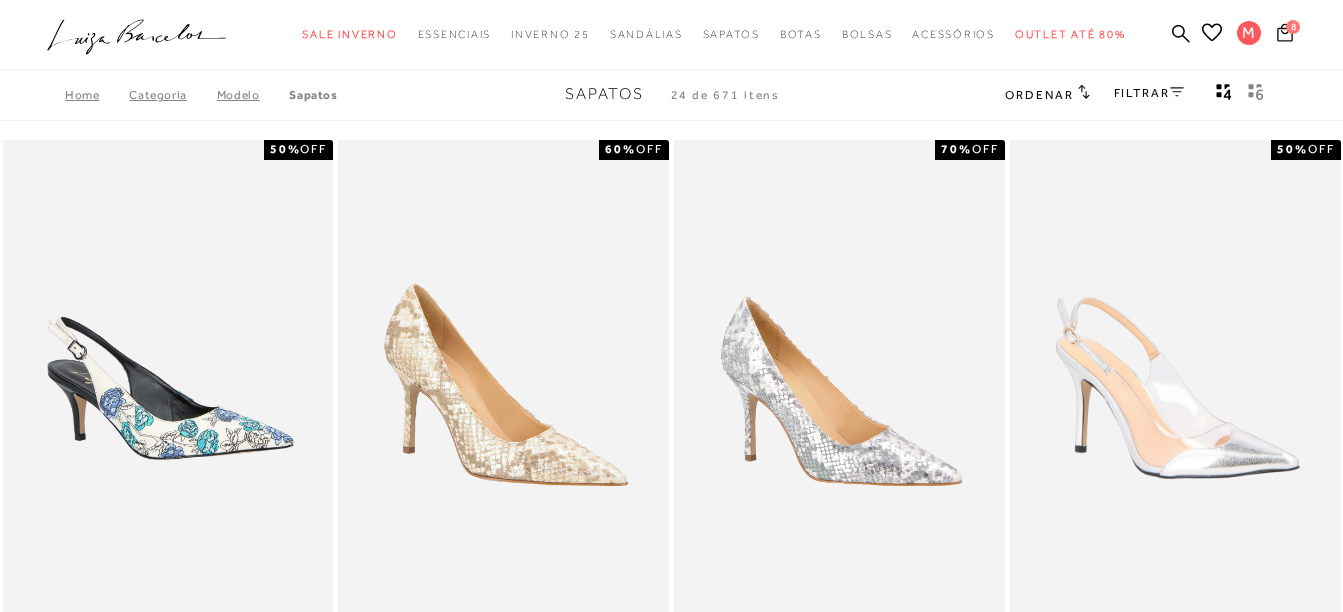 scroll, scrollTop: 0, scrollLeft: 0, axis: both 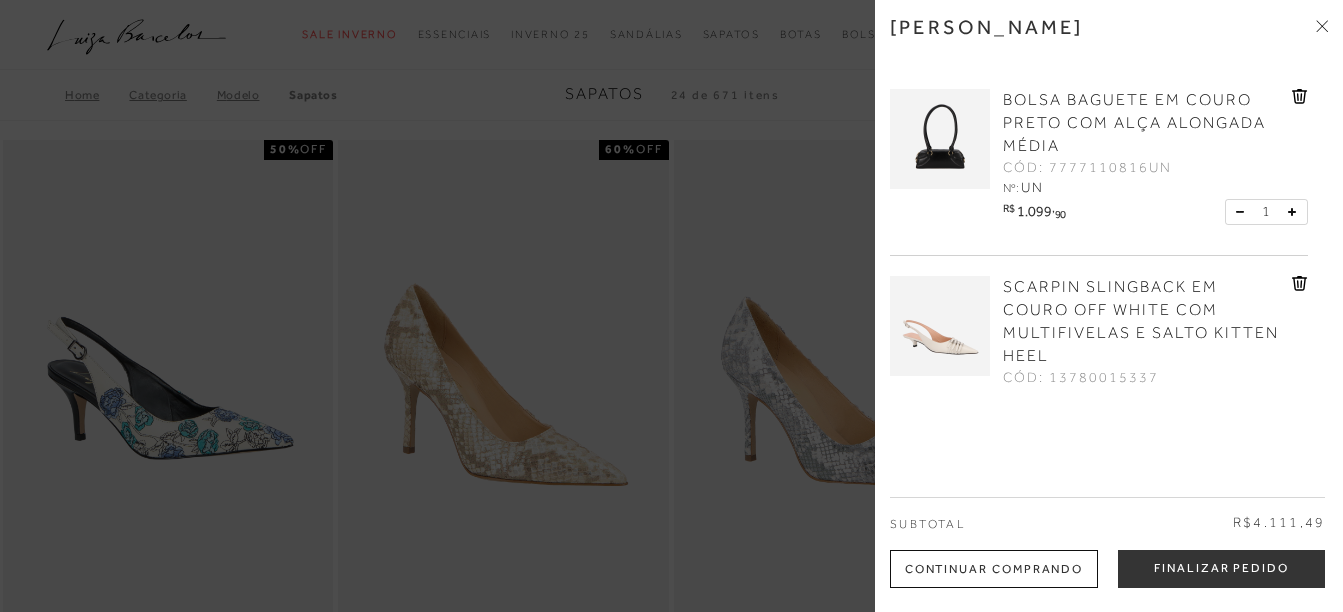 click at bounding box center (940, 326) 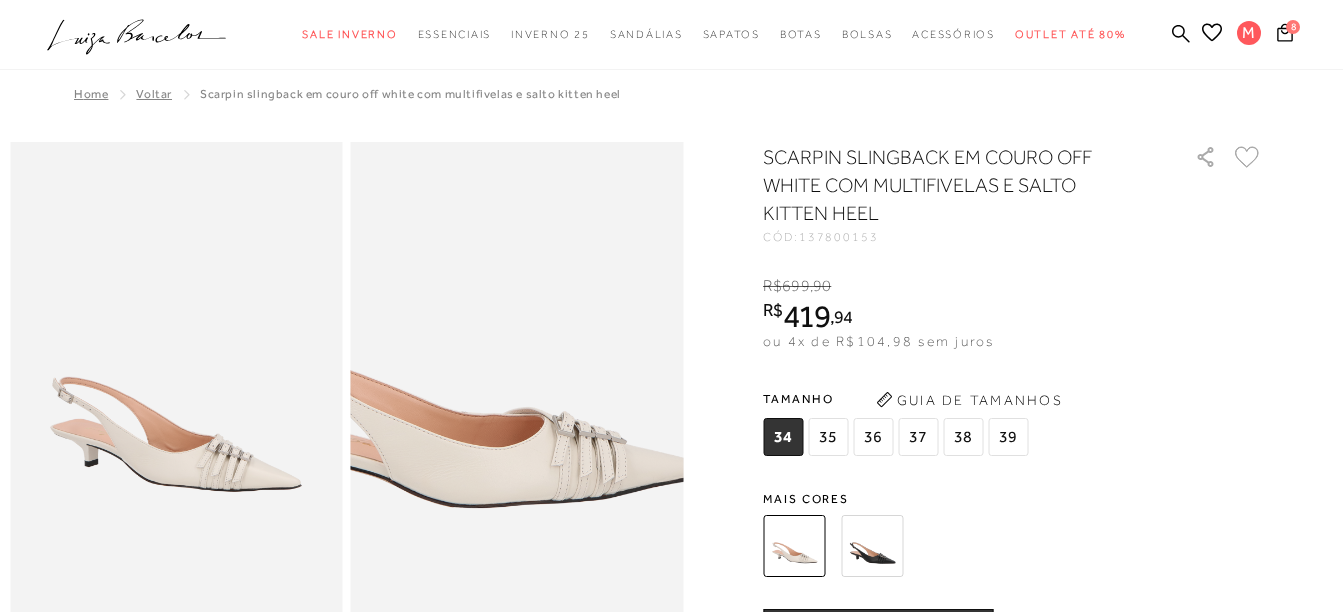 scroll, scrollTop: 0, scrollLeft: 0, axis: both 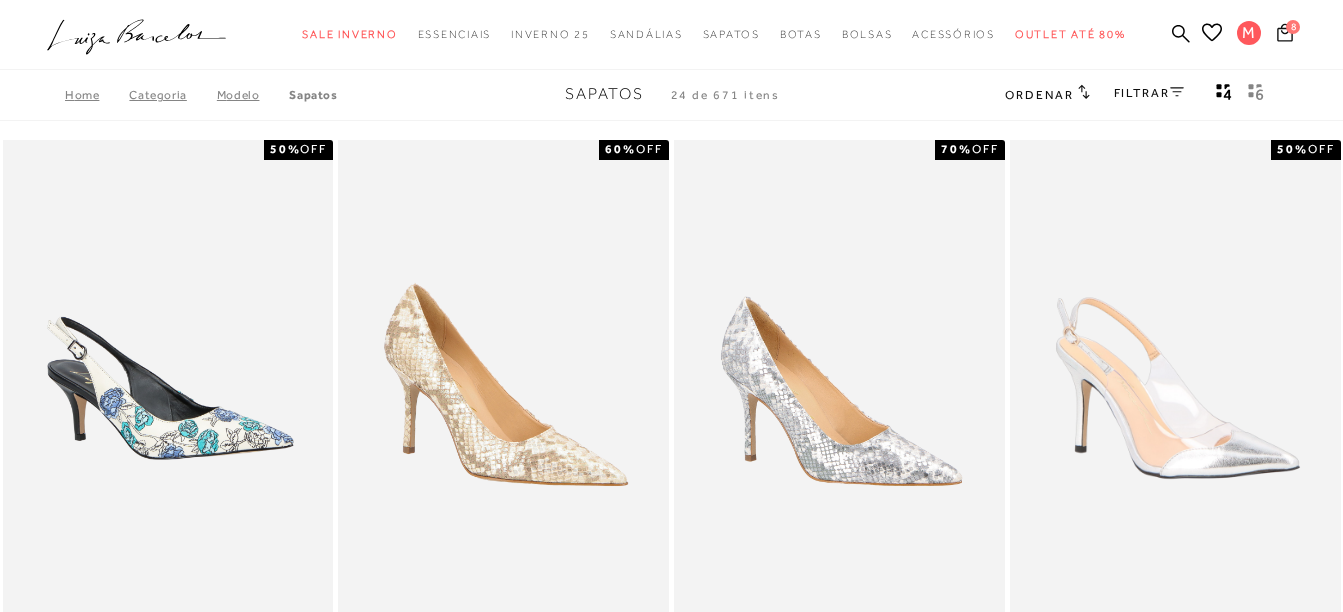 click 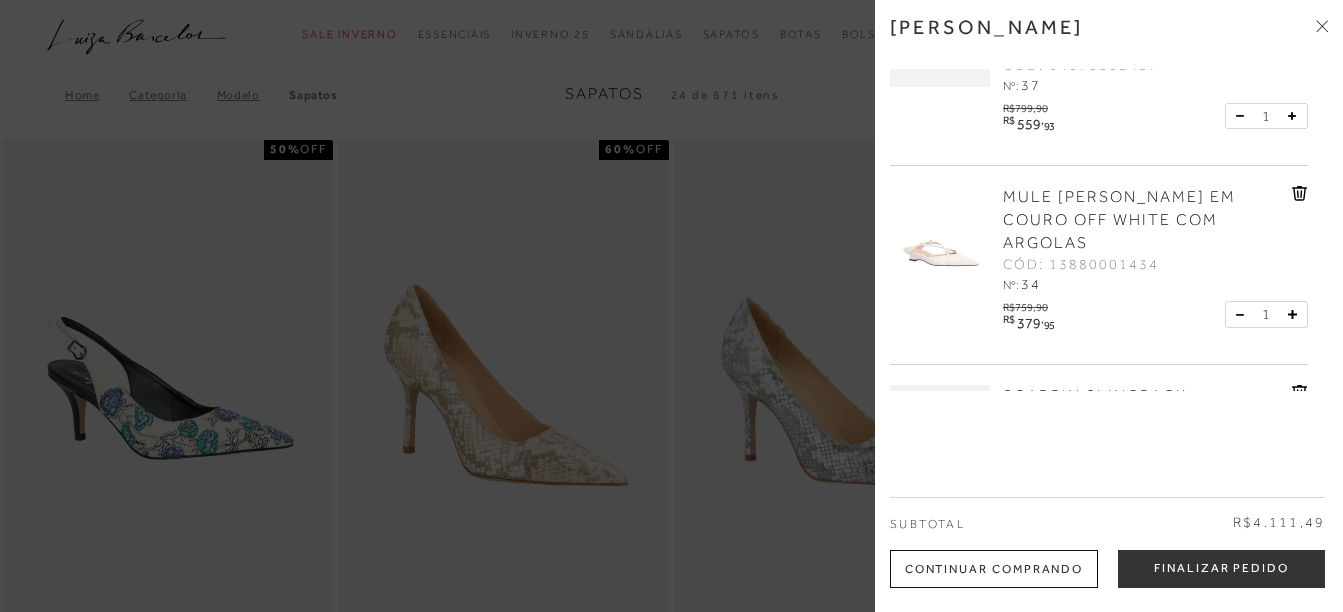 scroll, scrollTop: 1200, scrollLeft: 0, axis: vertical 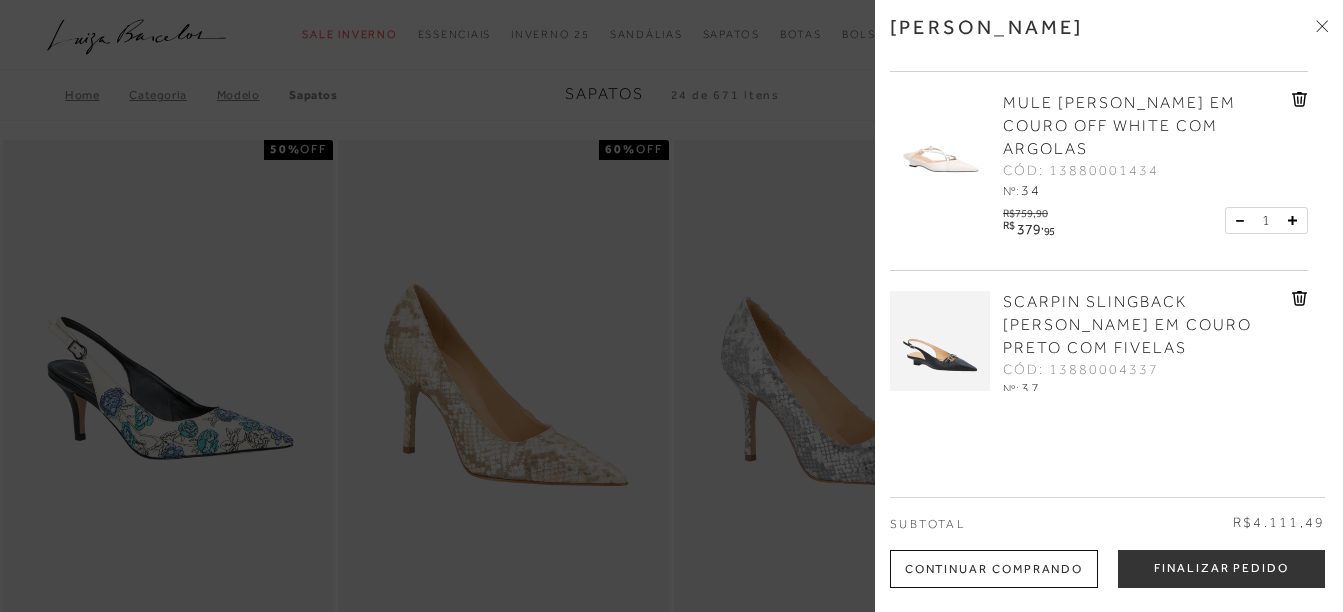 click at bounding box center [940, 142] 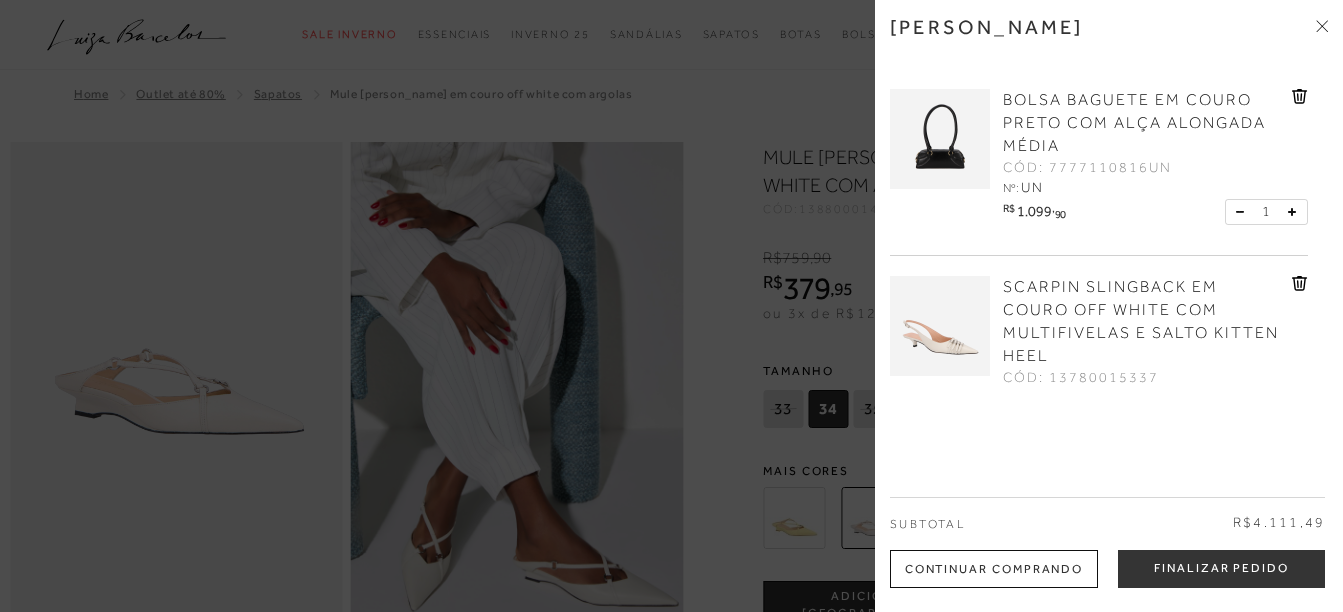 scroll, scrollTop: 0, scrollLeft: 0, axis: both 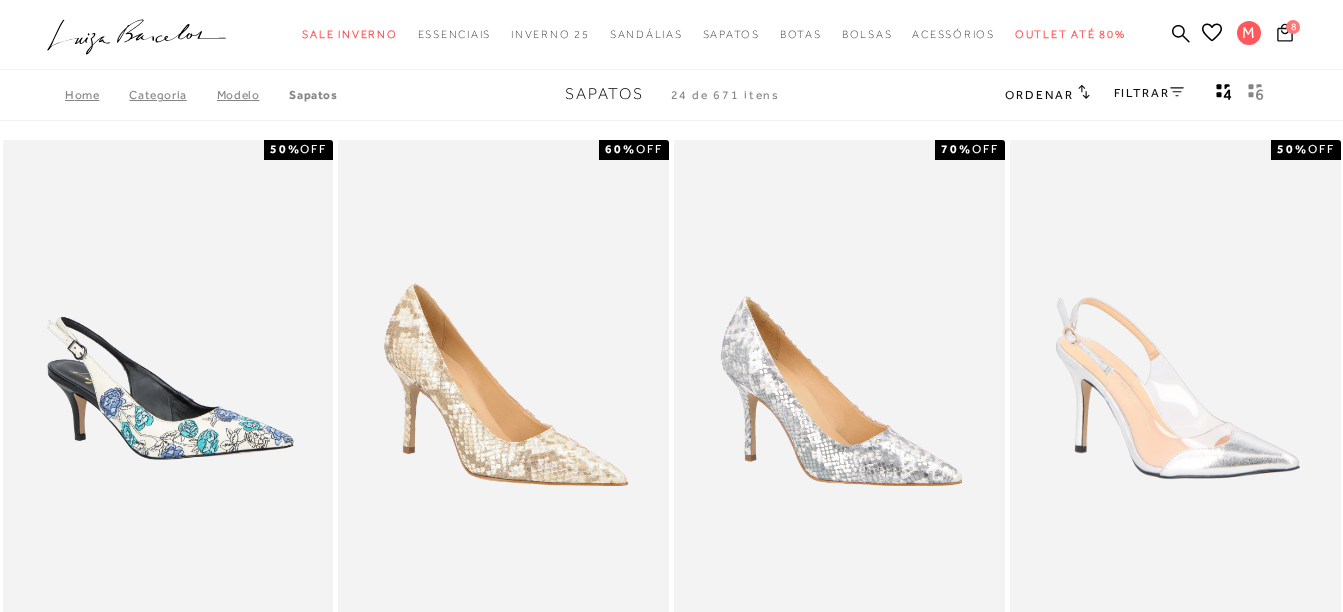 click 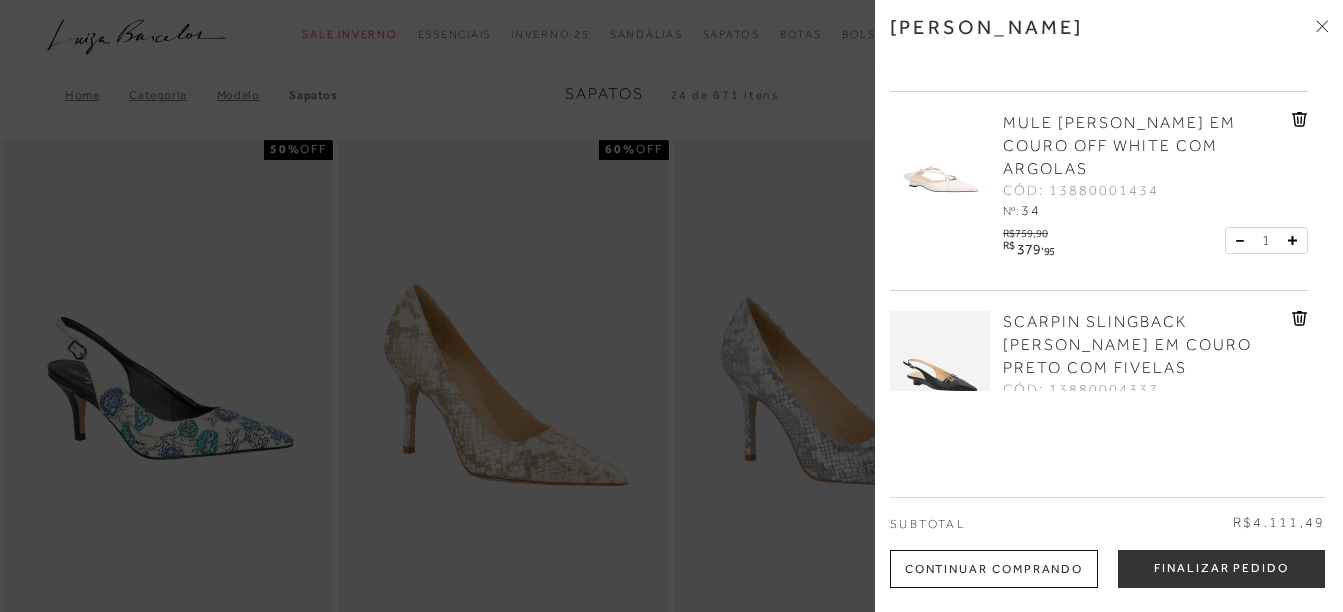 scroll, scrollTop: 1200, scrollLeft: 0, axis: vertical 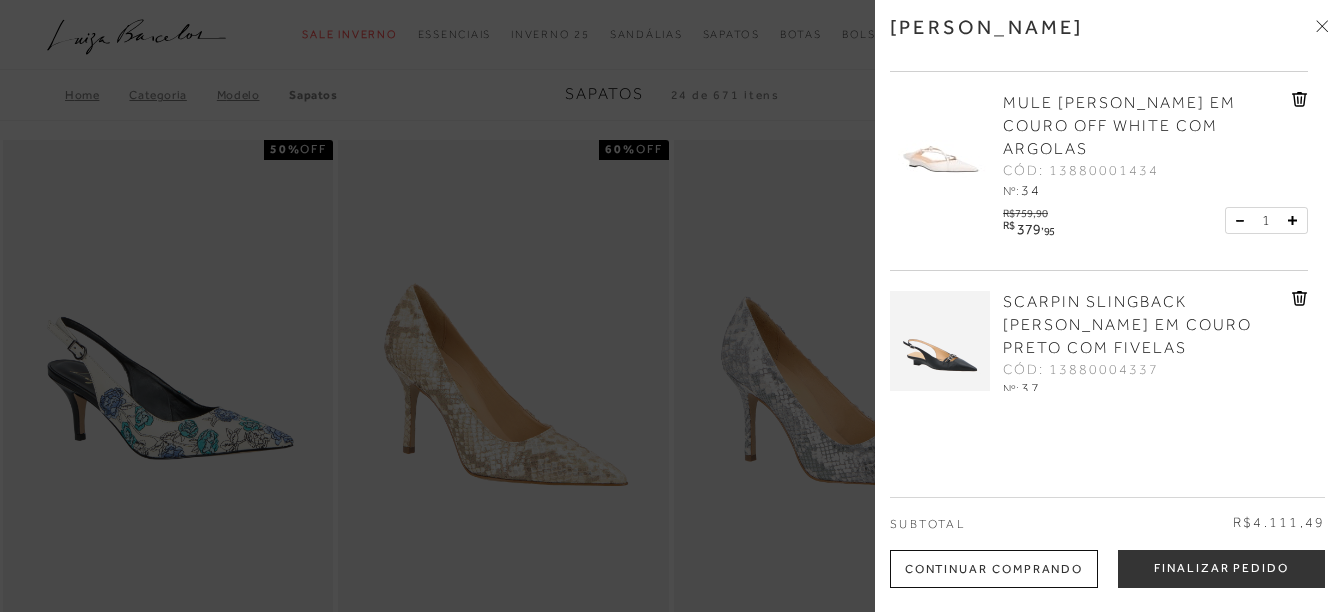 click 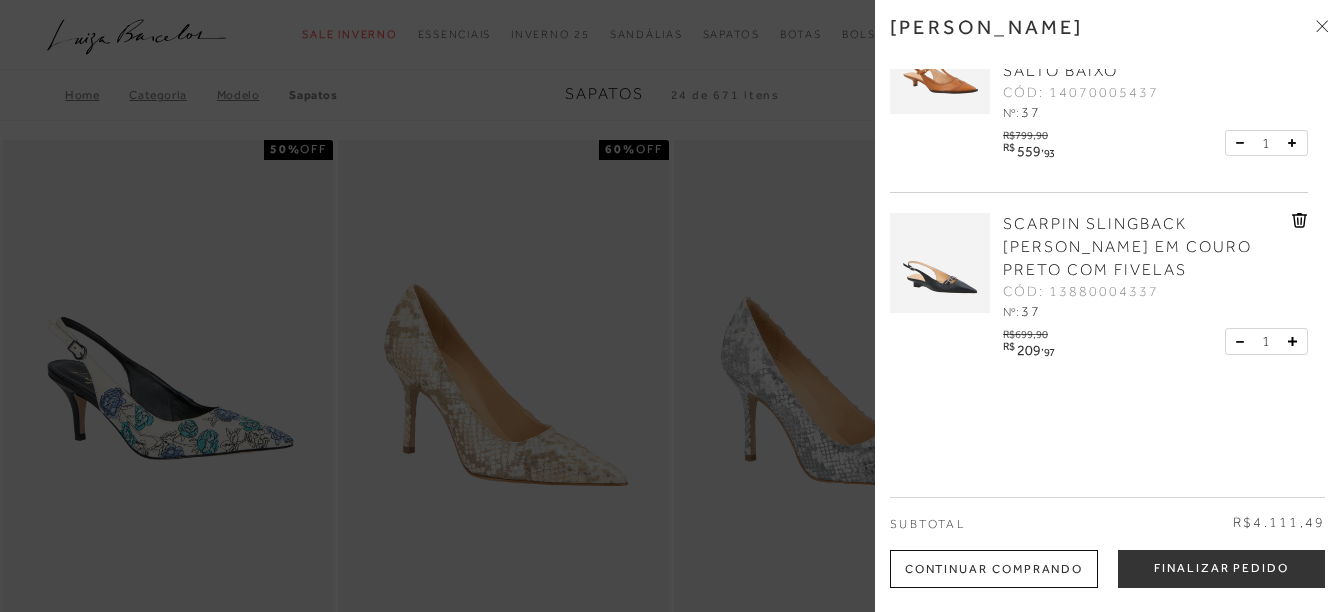 scroll, scrollTop: 1079, scrollLeft: 0, axis: vertical 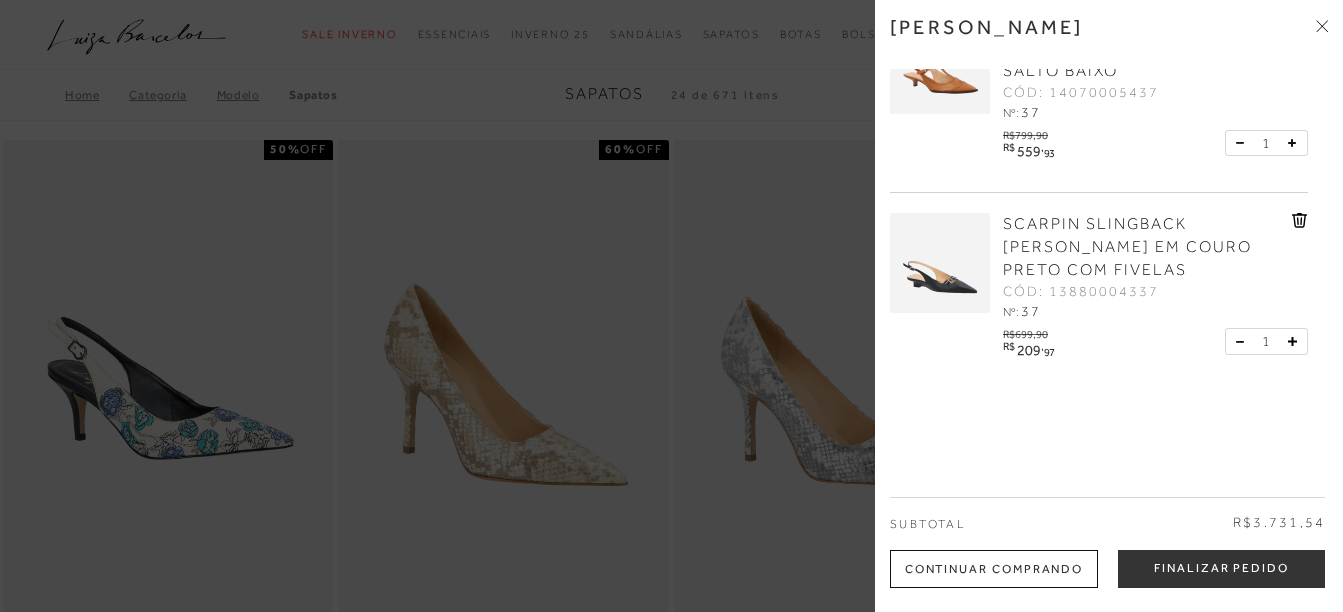 click at bounding box center [940, 263] 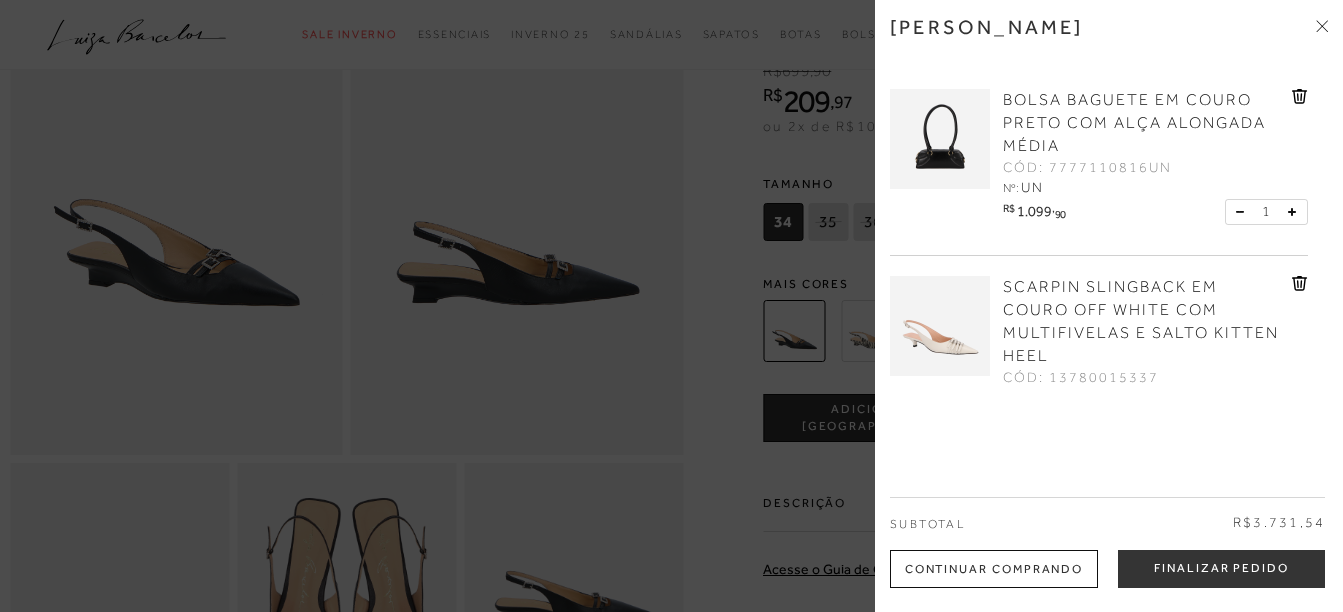 scroll, scrollTop: 200, scrollLeft: 0, axis: vertical 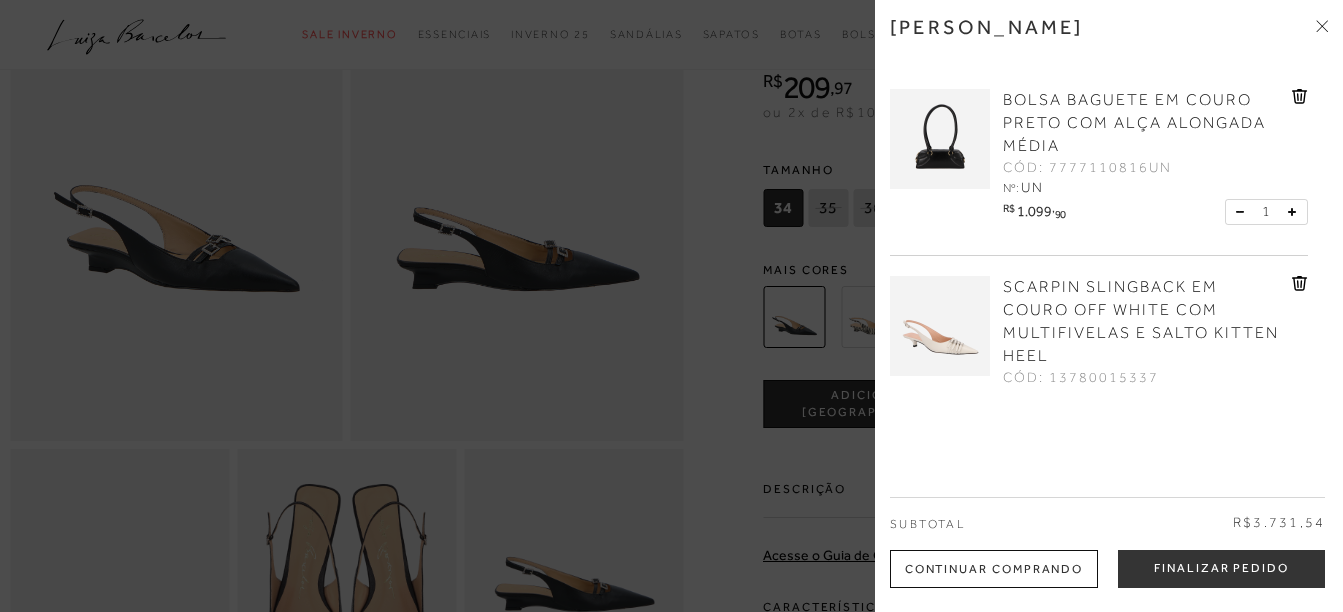 click at bounding box center [671, 306] 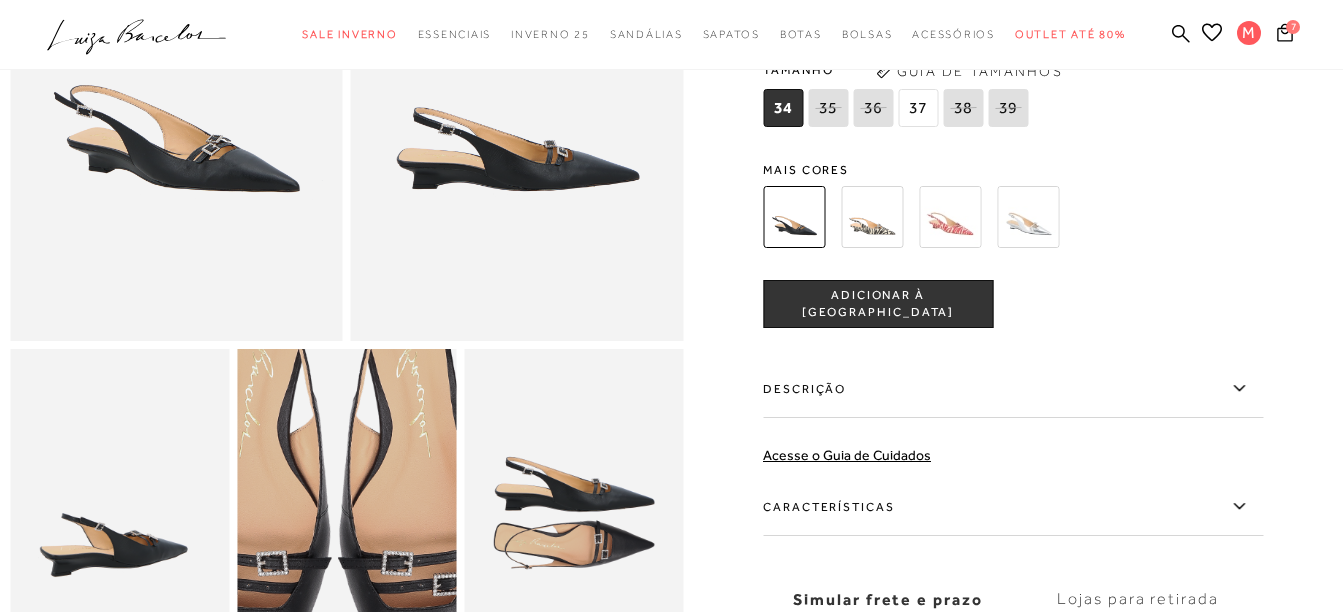 scroll, scrollTop: 500, scrollLeft: 0, axis: vertical 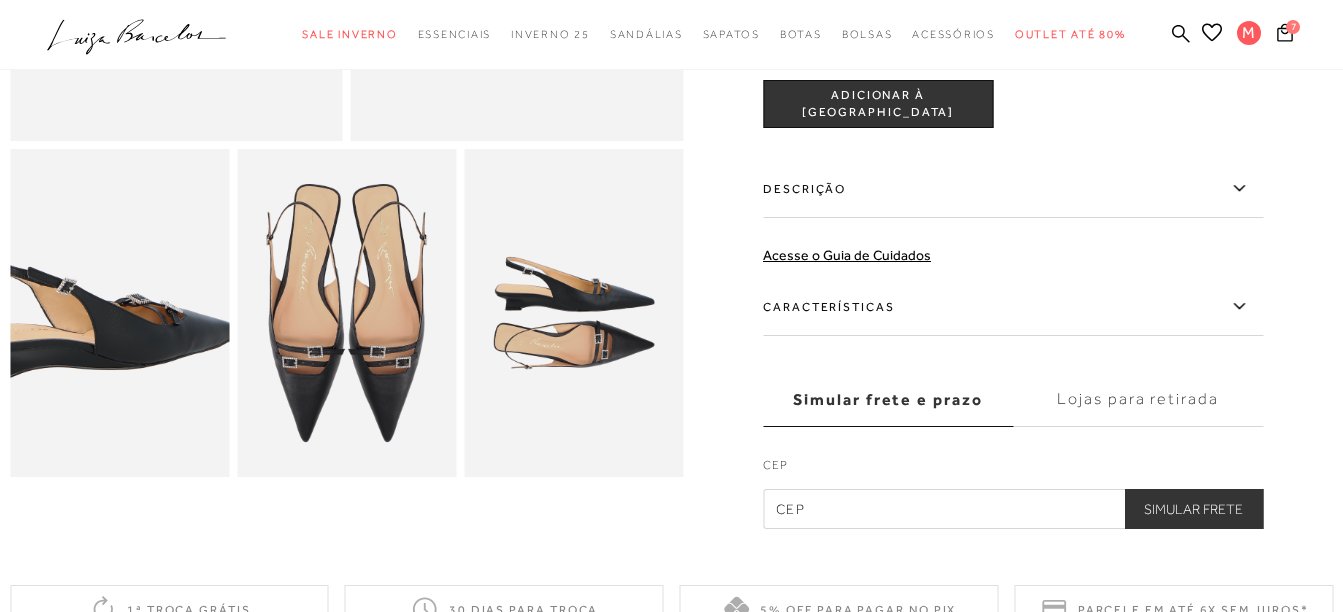 click at bounding box center [106, 258] 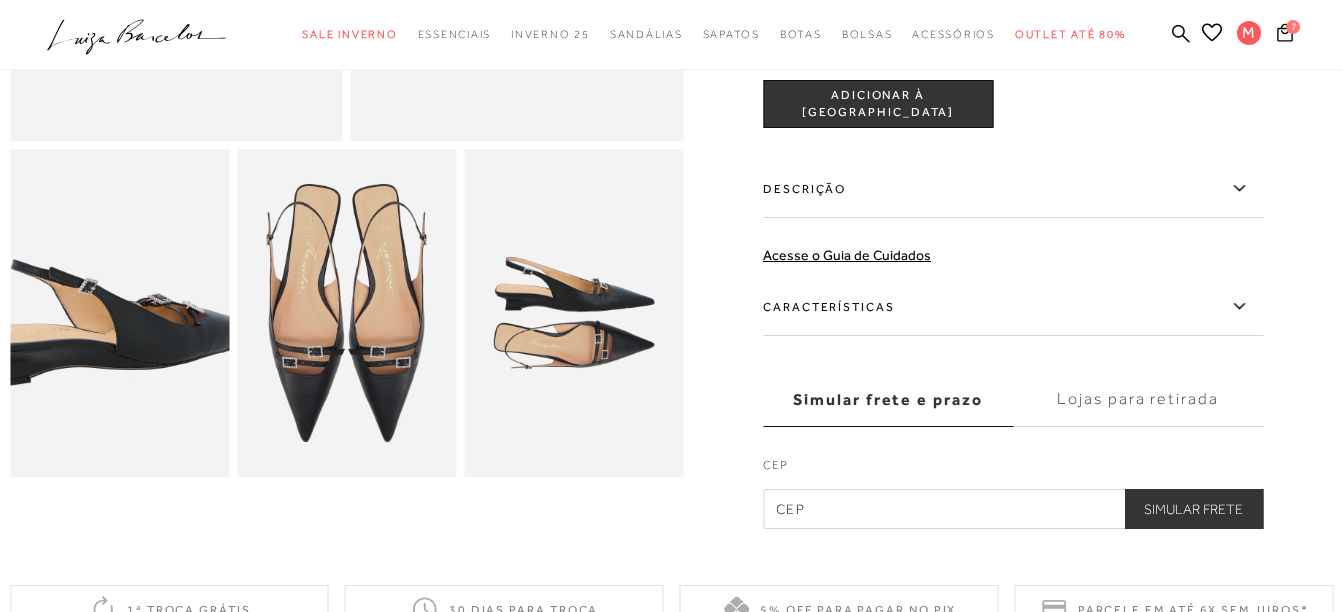 click at bounding box center [128, 258] 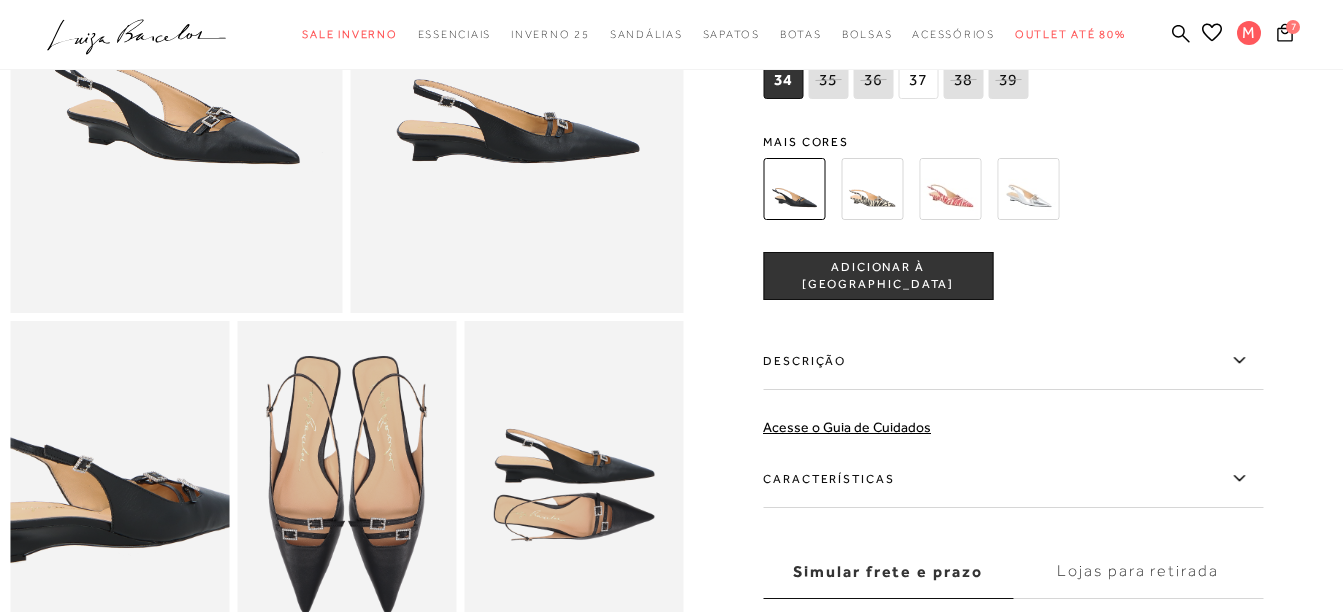 scroll, scrollTop: 100, scrollLeft: 0, axis: vertical 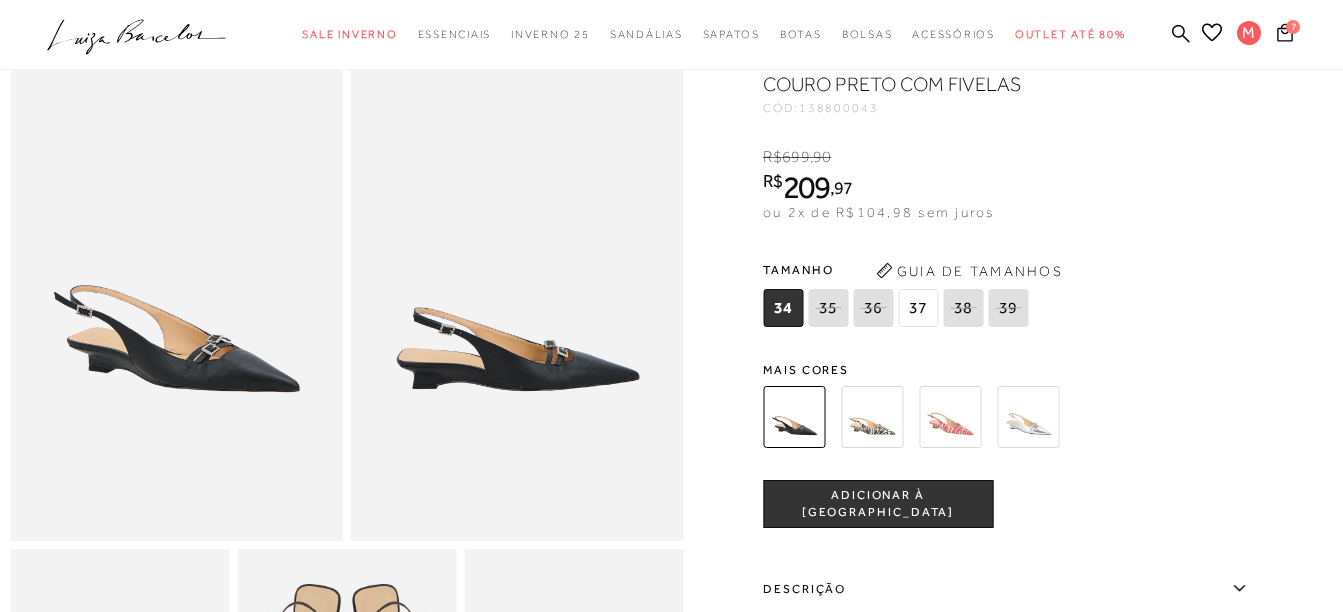 click at bounding box center (517, 291) 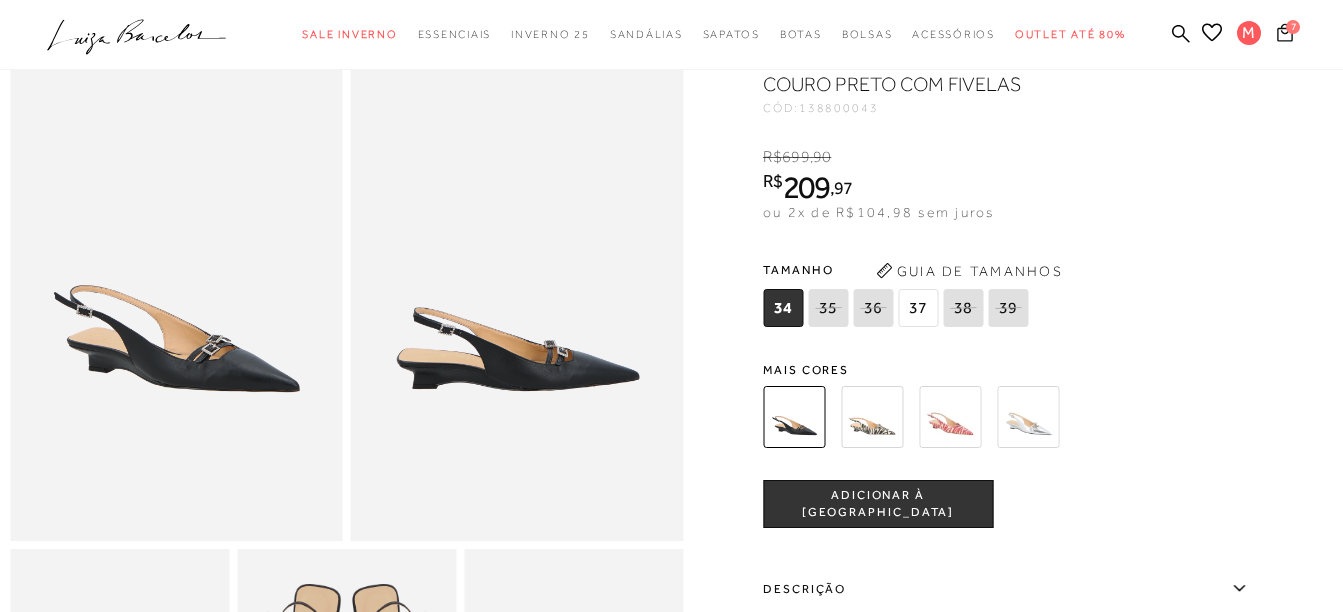 click 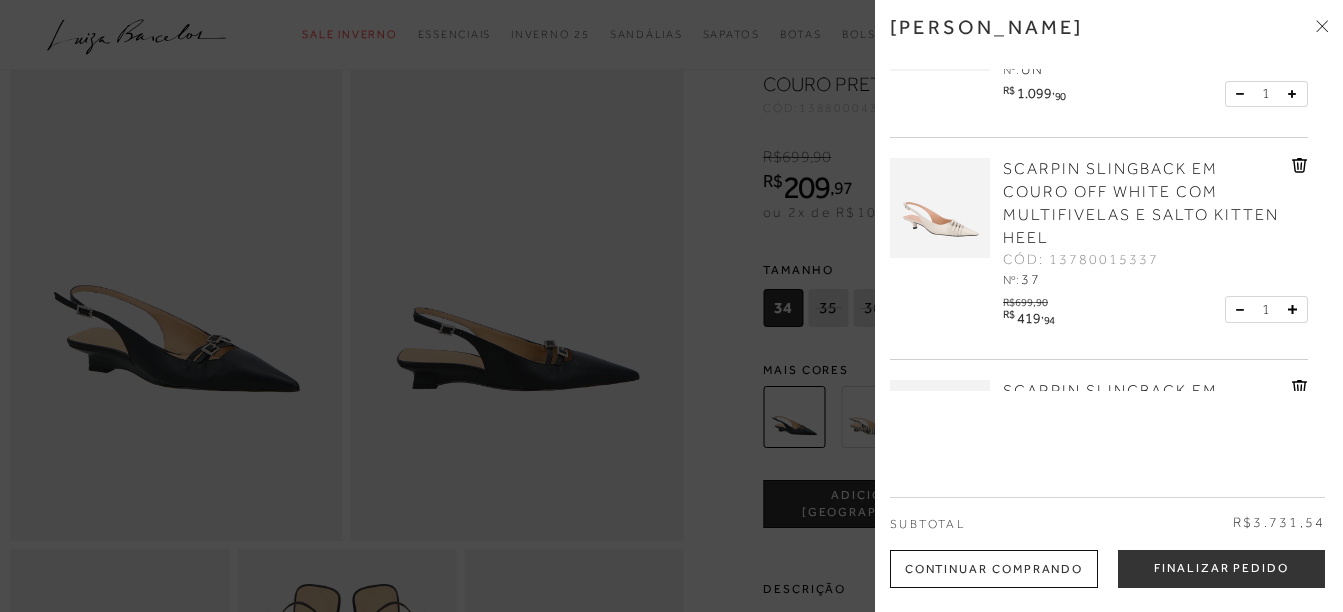 scroll, scrollTop: 0, scrollLeft: 0, axis: both 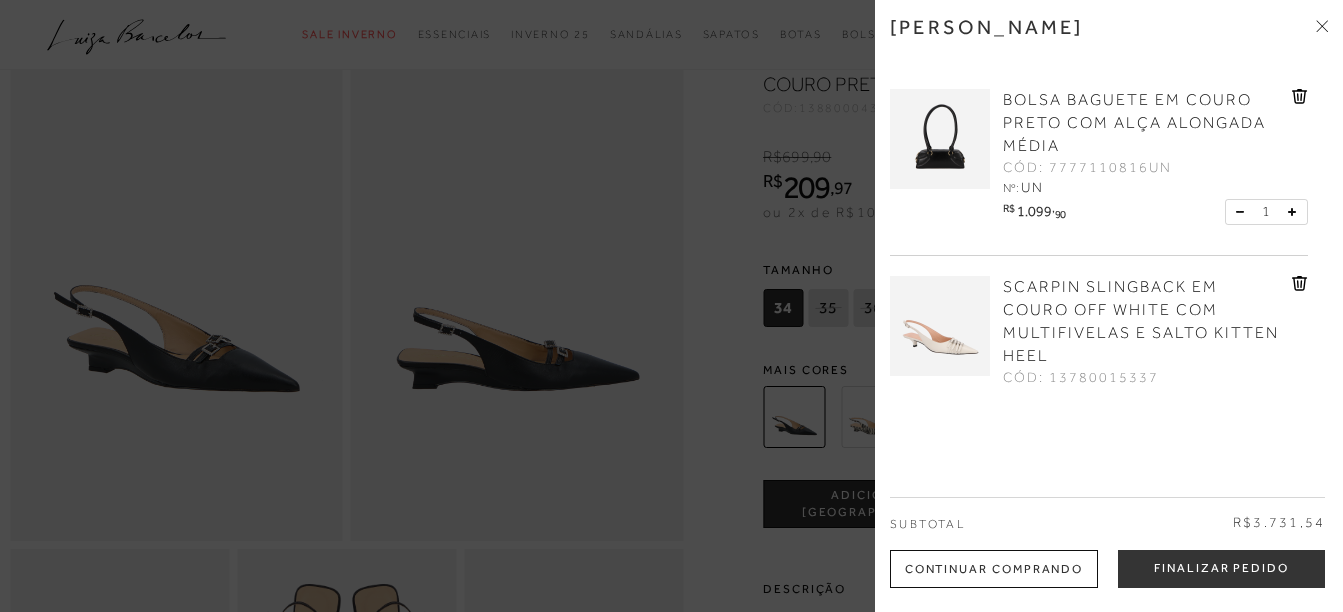 click at bounding box center (940, 139) 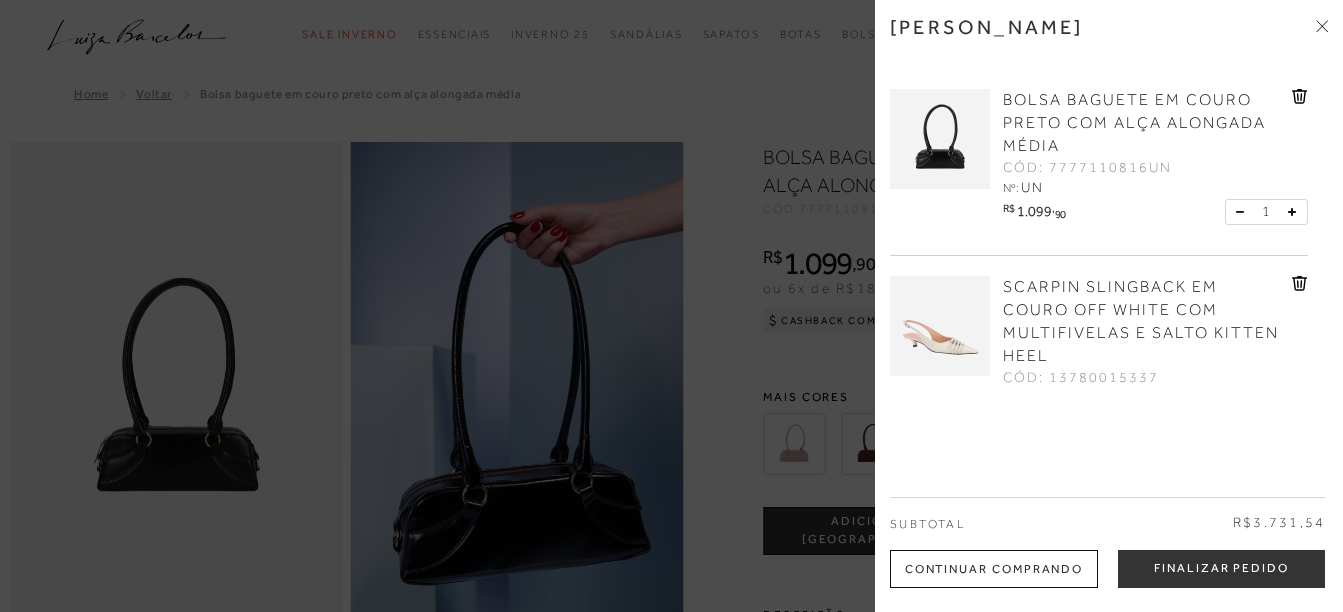 scroll, scrollTop: 0, scrollLeft: 0, axis: both 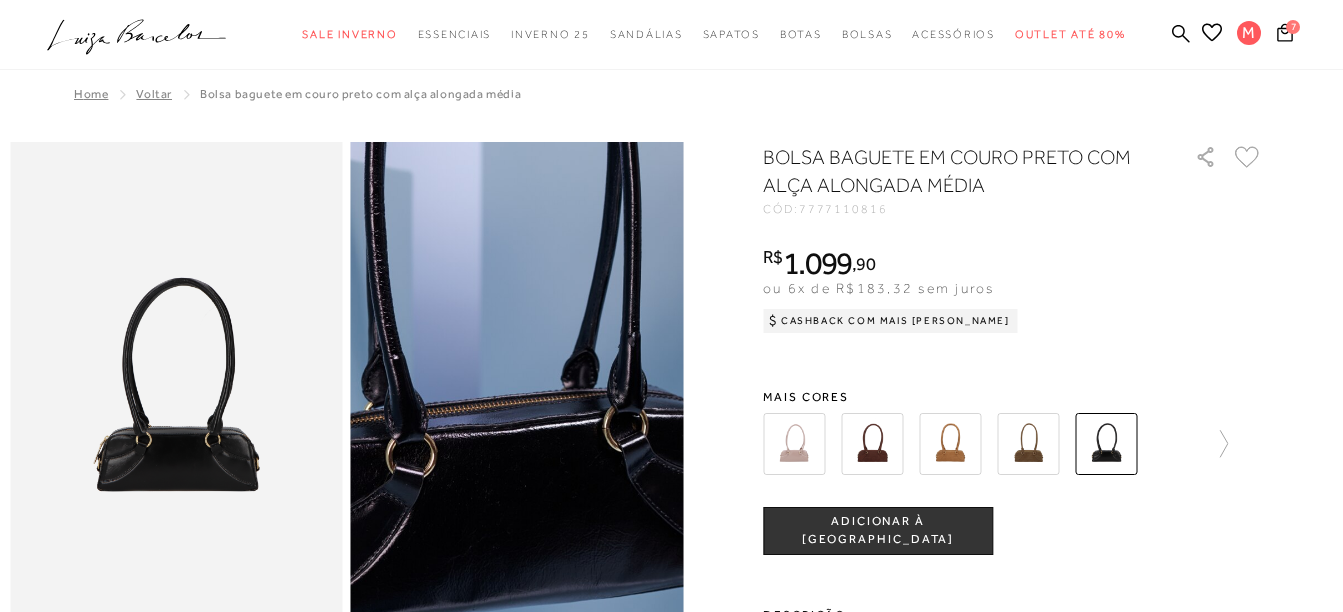 click at bounding box center (494, 247) 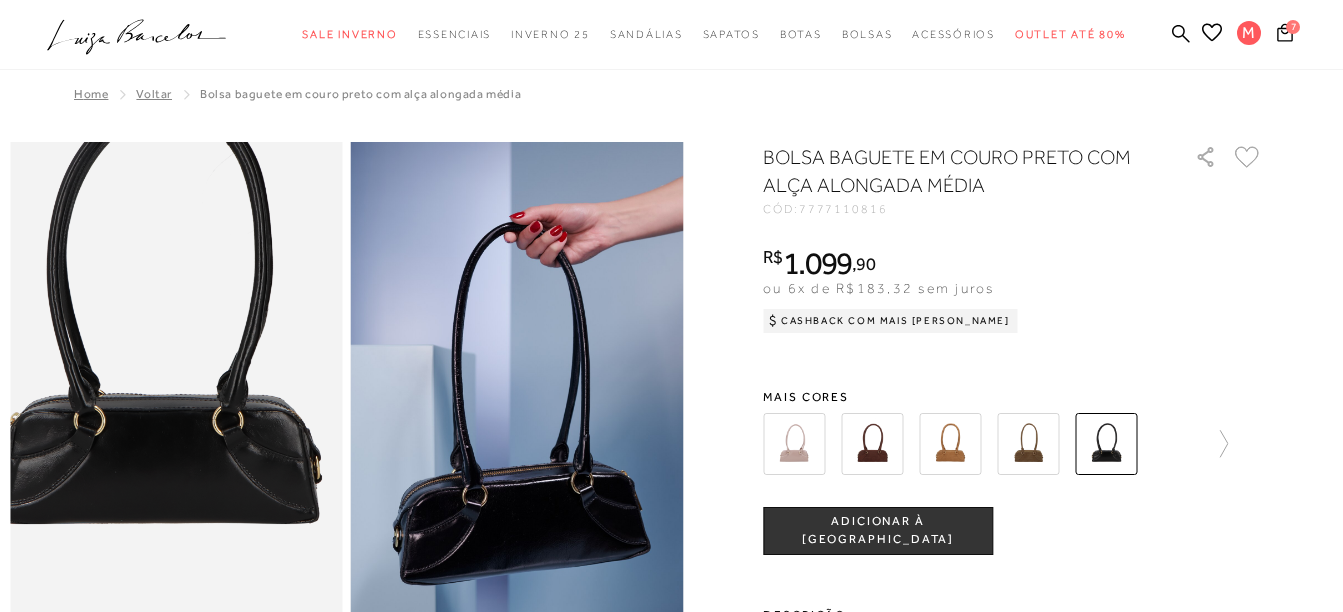 click at bounding box center (154, 324) 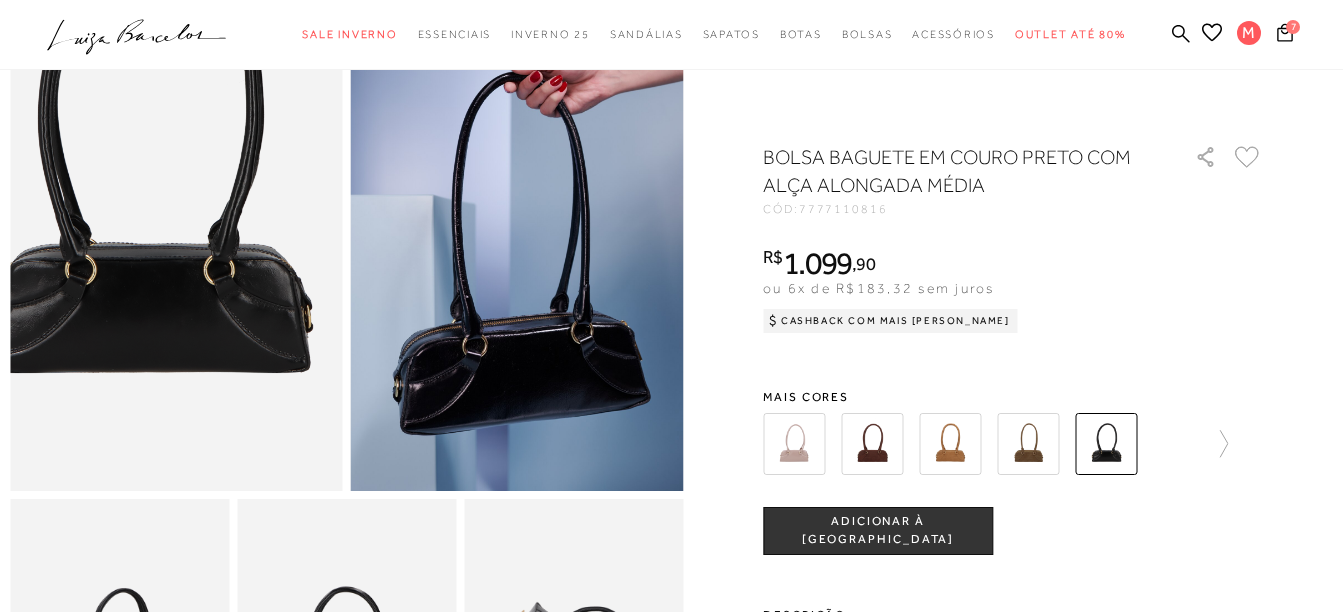 scroll, scrollTop: 200, scrollLeft: 0, axis: vertical 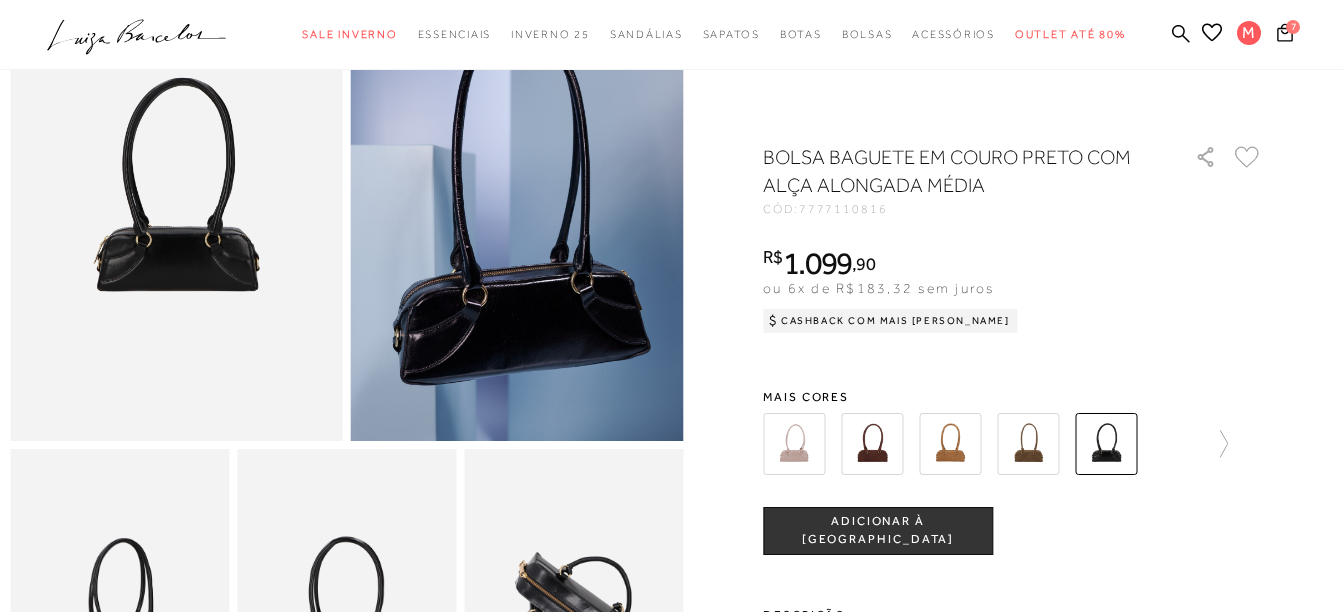 drag, startPoint x: 204, startPoint y: 453, endPoint x: 649, endPoint y: 521, distance: 450.16553 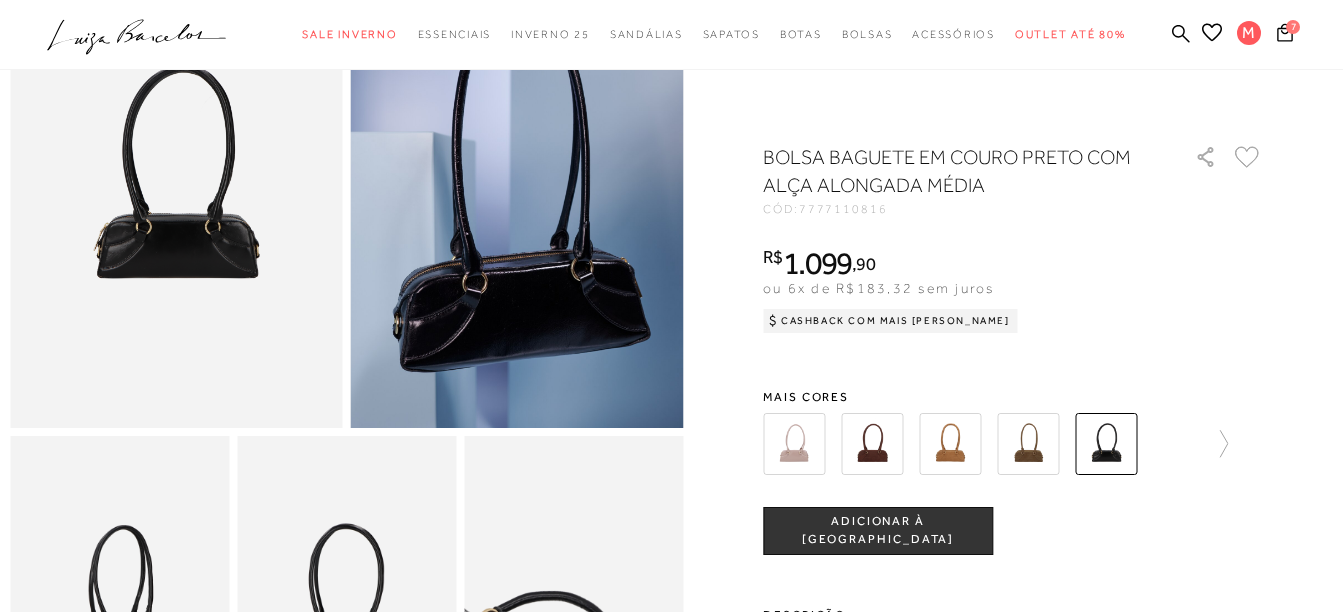 scroll, scrollTop: 600, scrollLeft: 0, axis: vertical 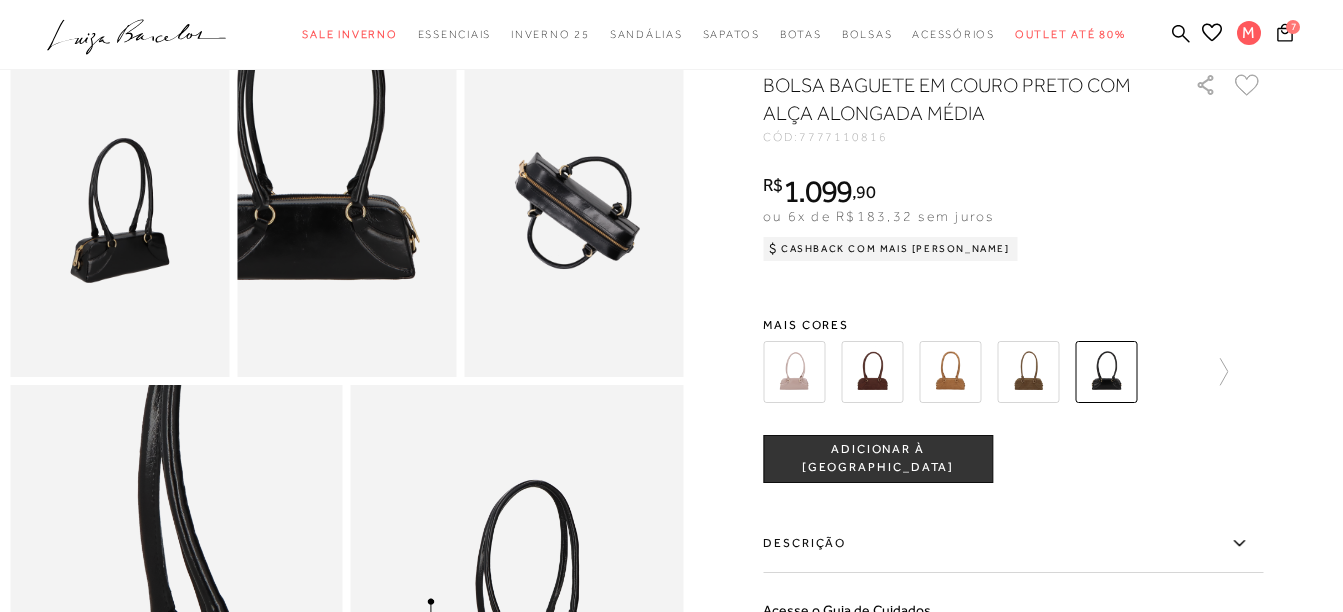 click at bounding box center [311, 147] 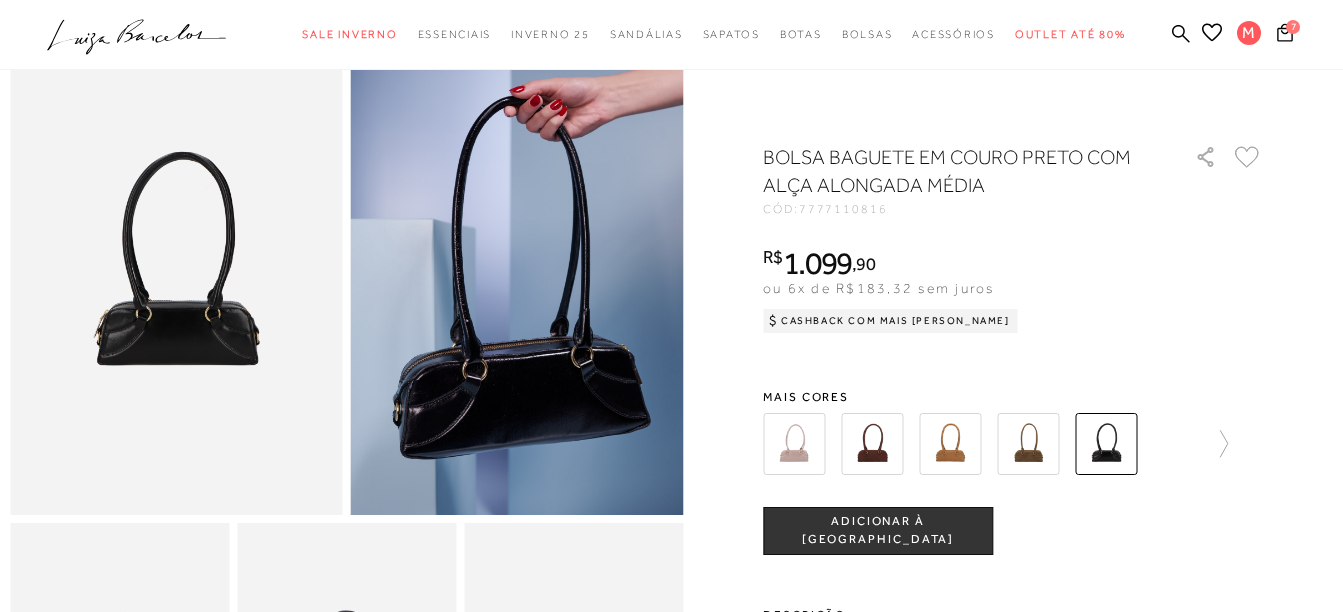 scroll, scrollTop: 100, scrollLeft: 0, axis: vertical 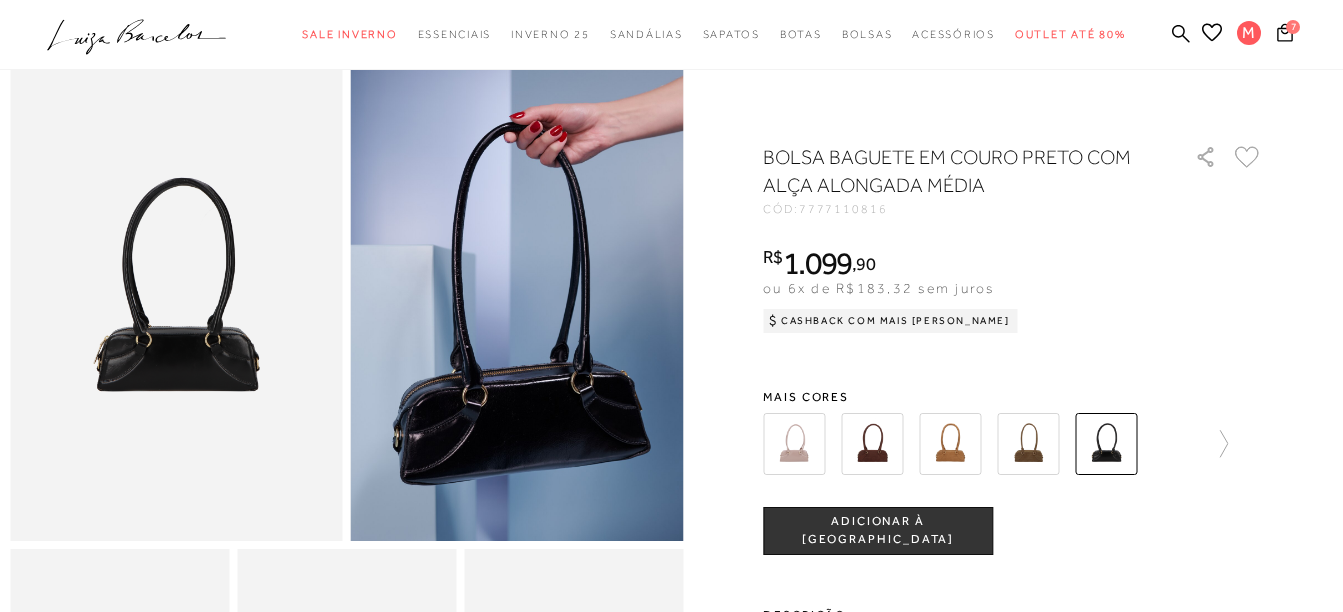 click at bounding box center (950, 444) 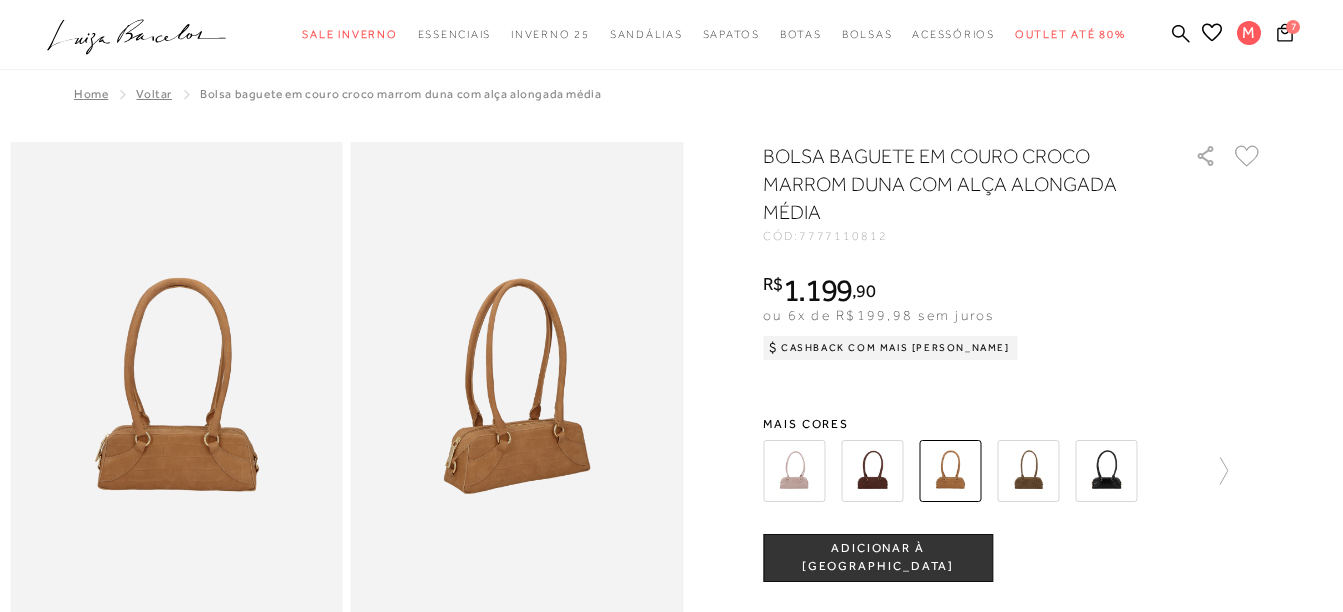 scroll, scrollTop: 0, scrollLeft: 0, axis: both 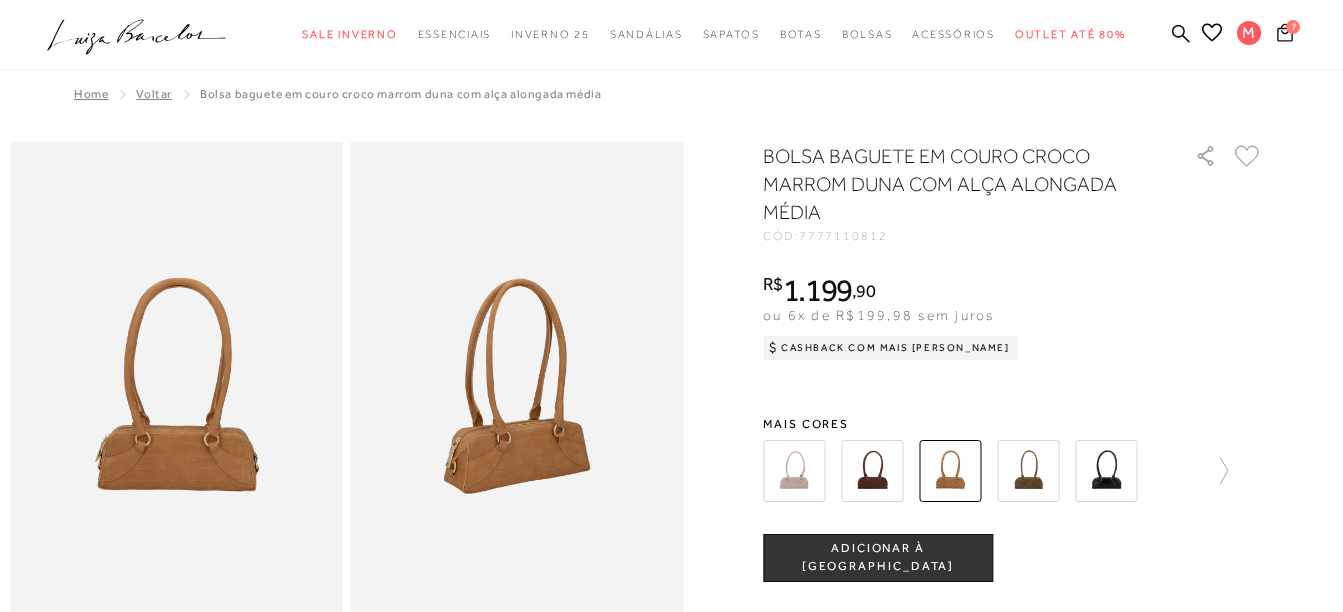 click 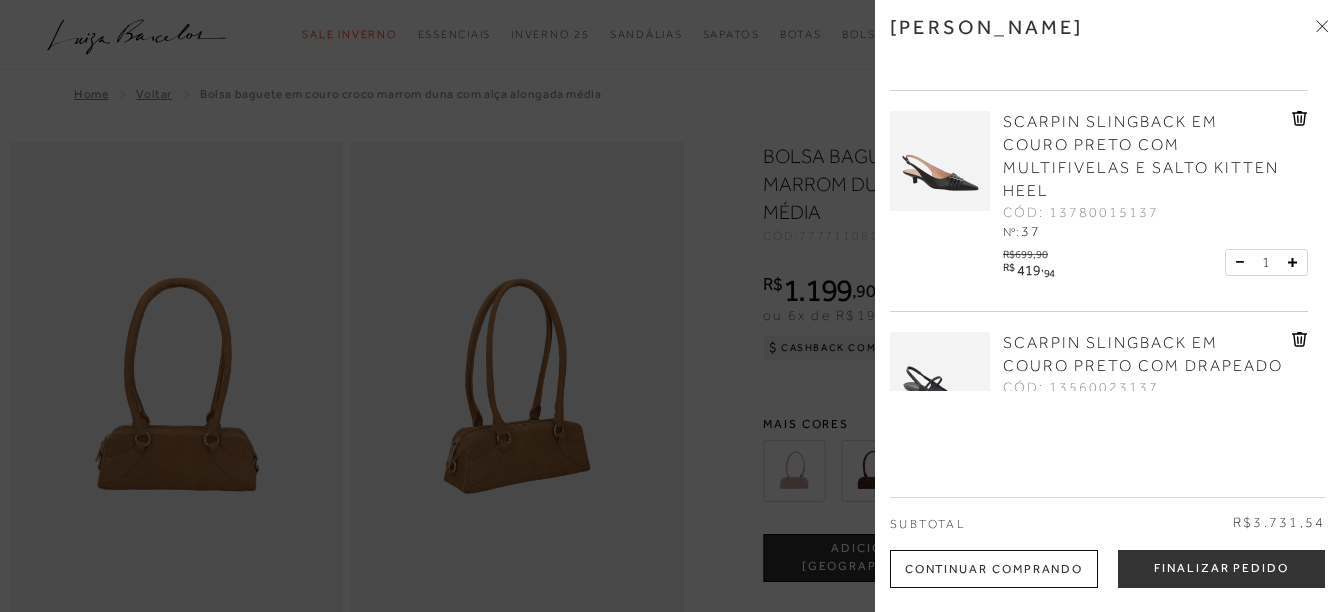 scroll, scrollTop: 279, scrollLeft: 0, axis: vertical 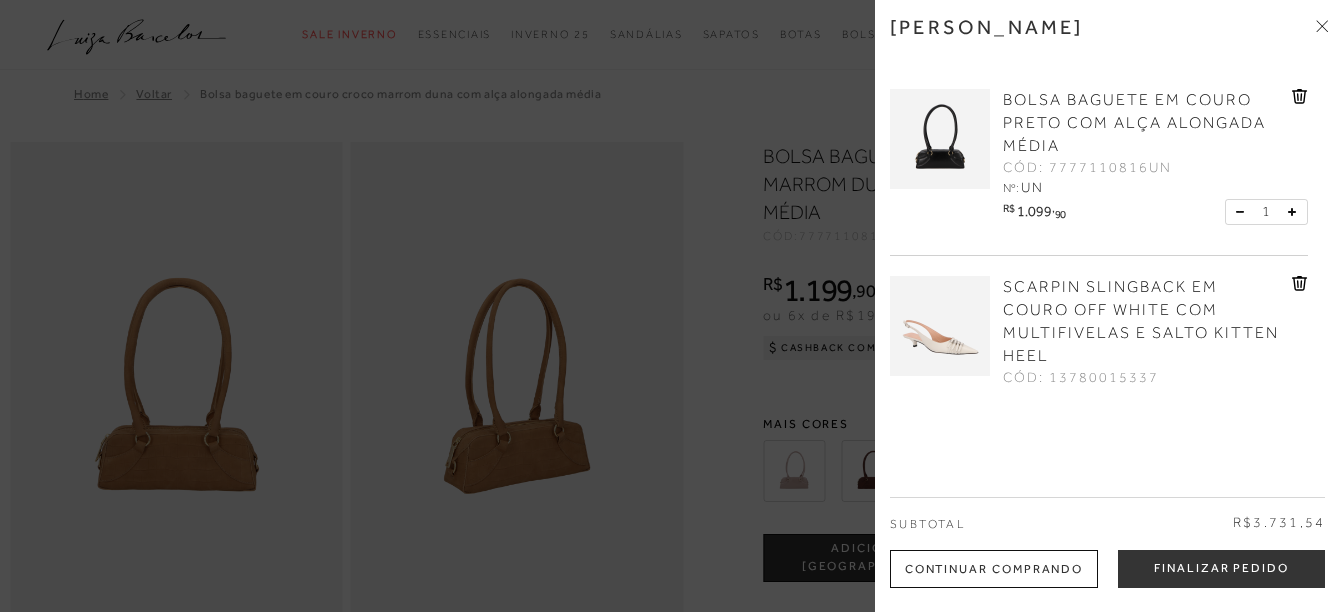 click at bounding box center (671, 306) 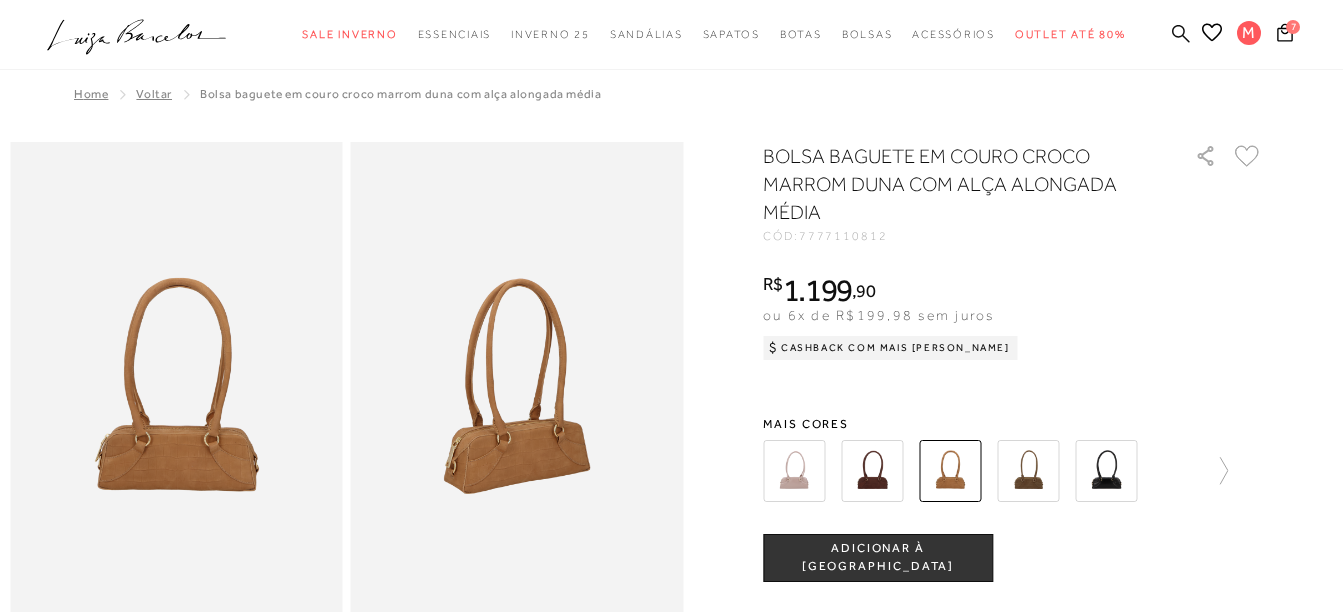 click 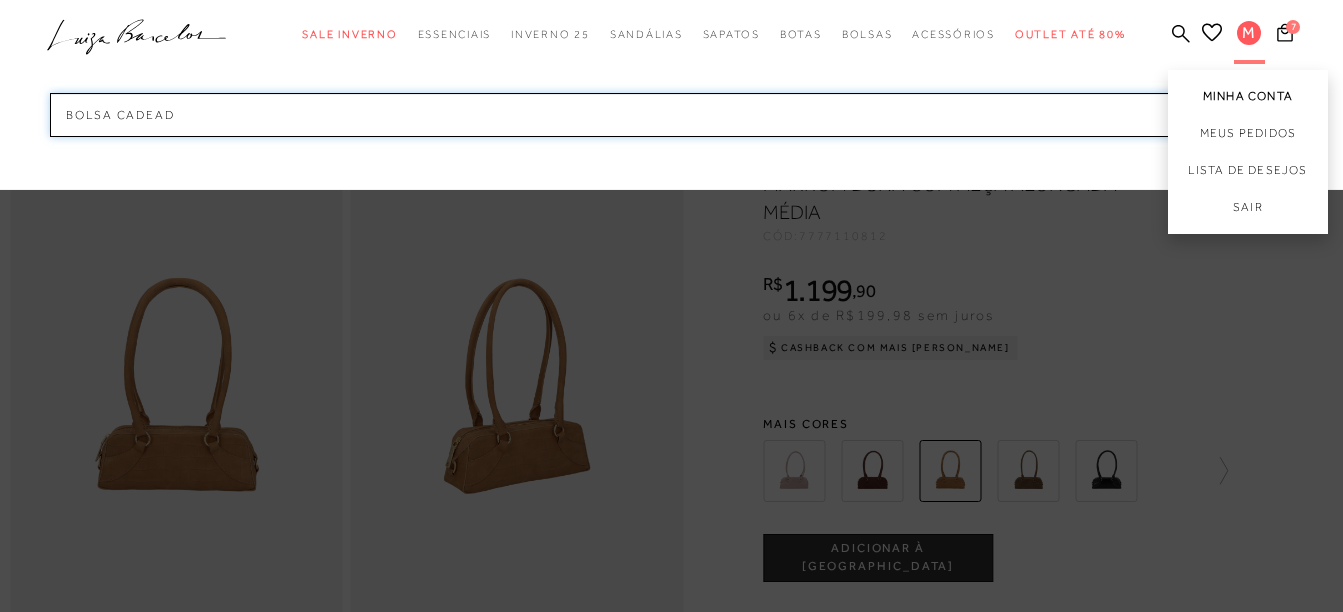 type on "bolsa cadeado" 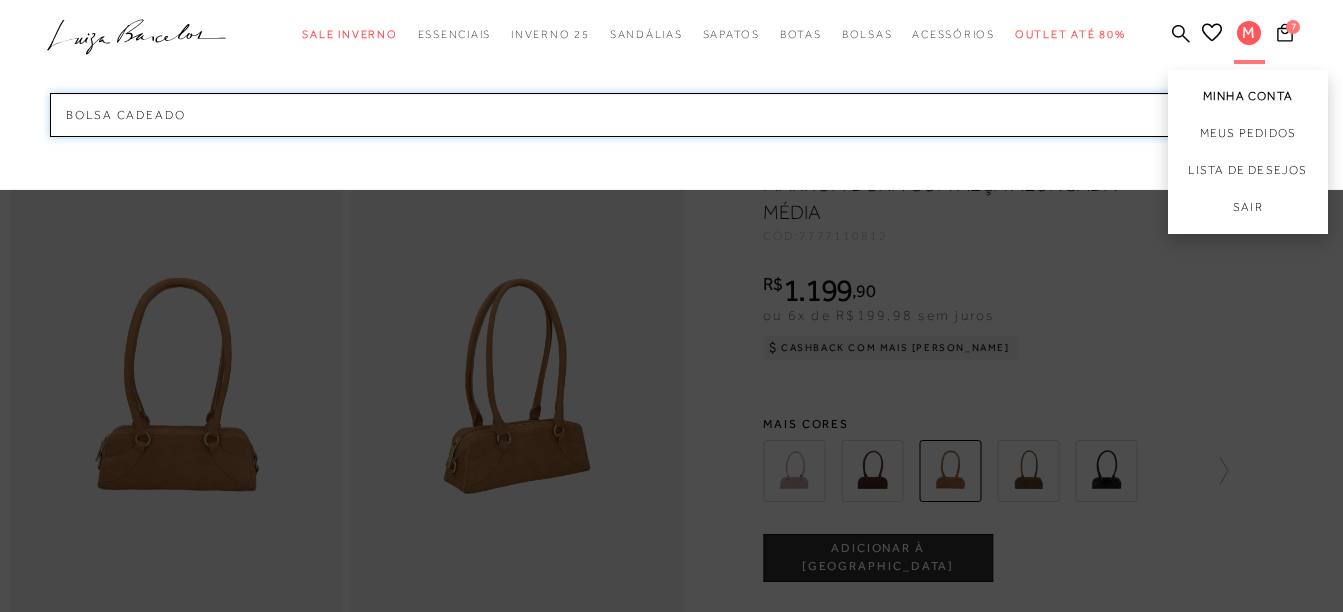 type 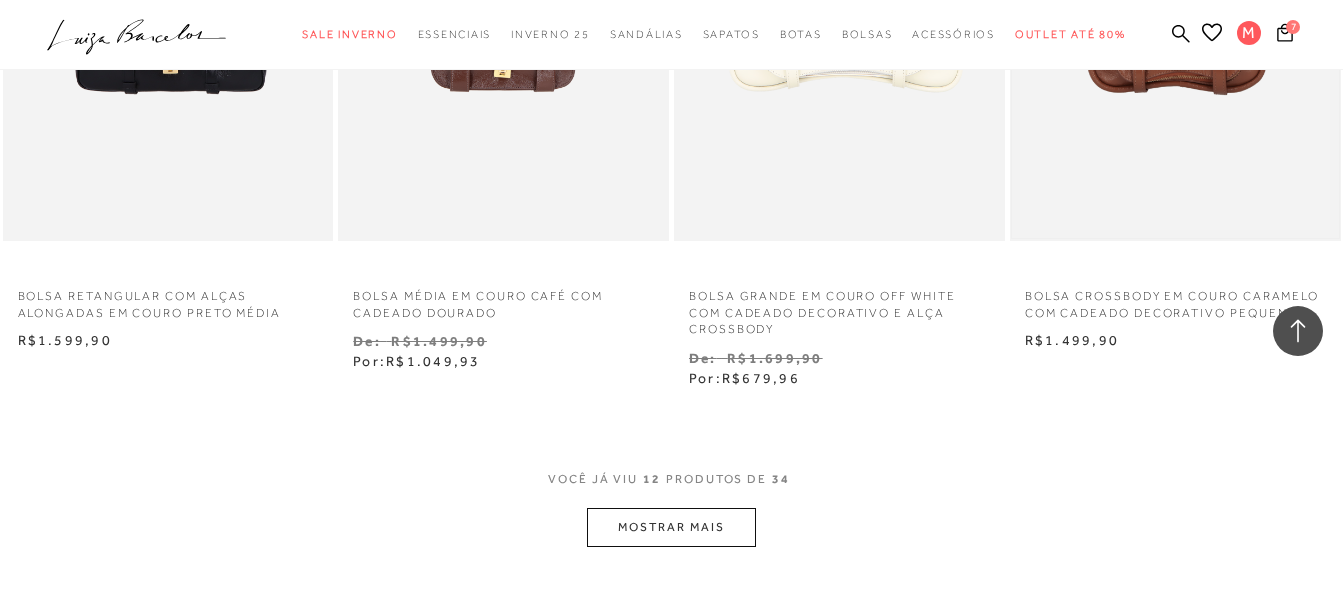 scroll, scrollTop: 1800, scrollLeft: 0, axis: vertical 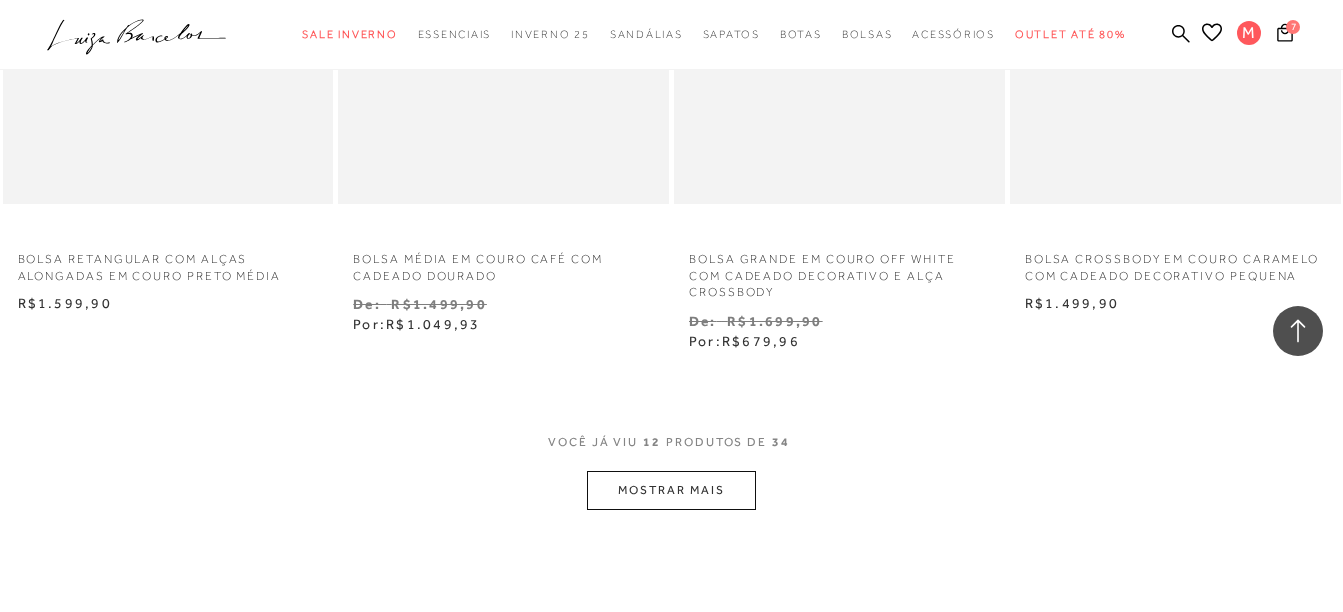 click on "MOSTRAR MAIS" at bounding box center (671, 490) 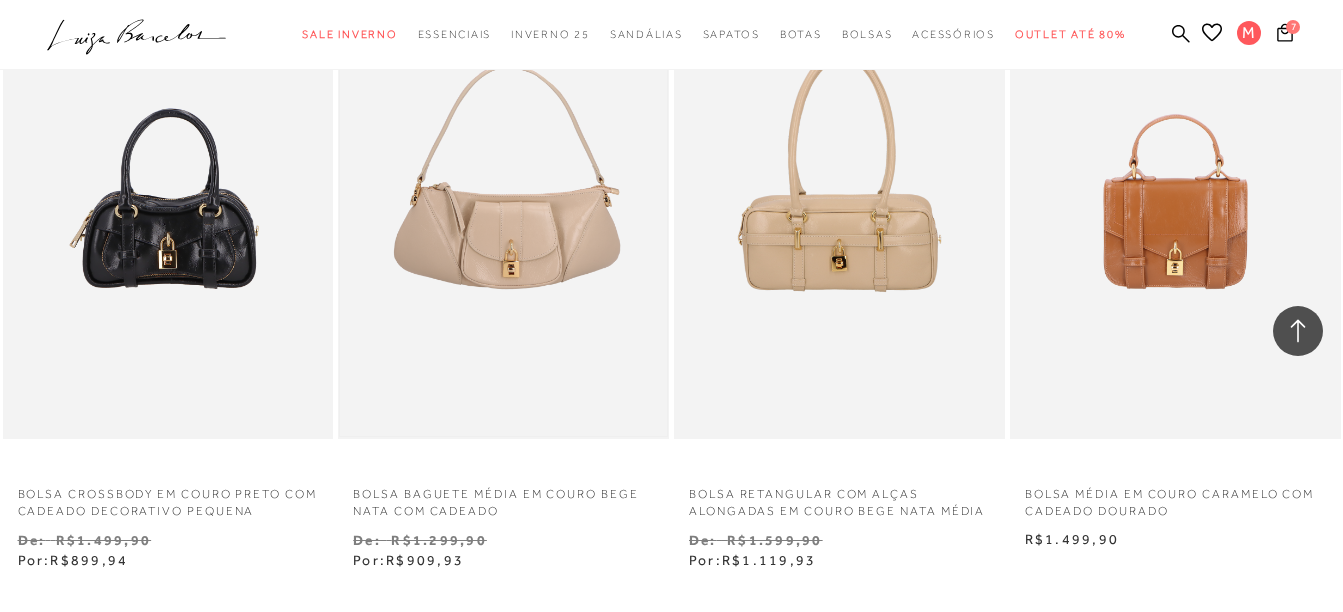 scroll, scrollTop: 3600, scrollLeft: 0, axis: vertical 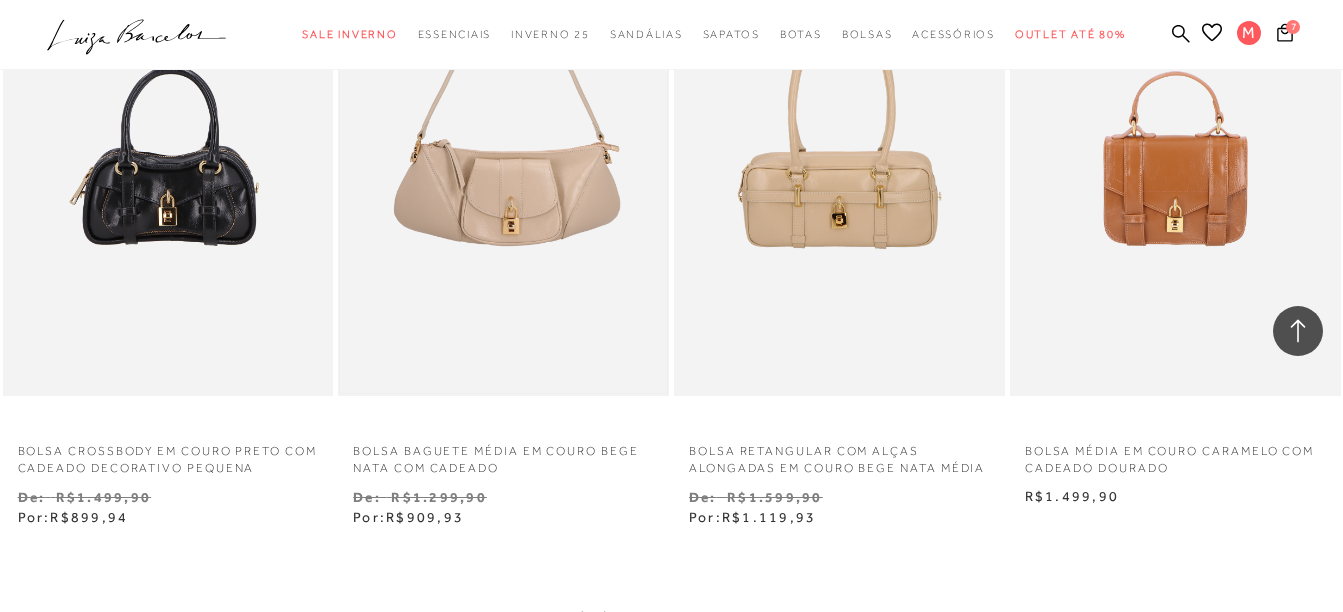 click at bounding box center [503, 148] 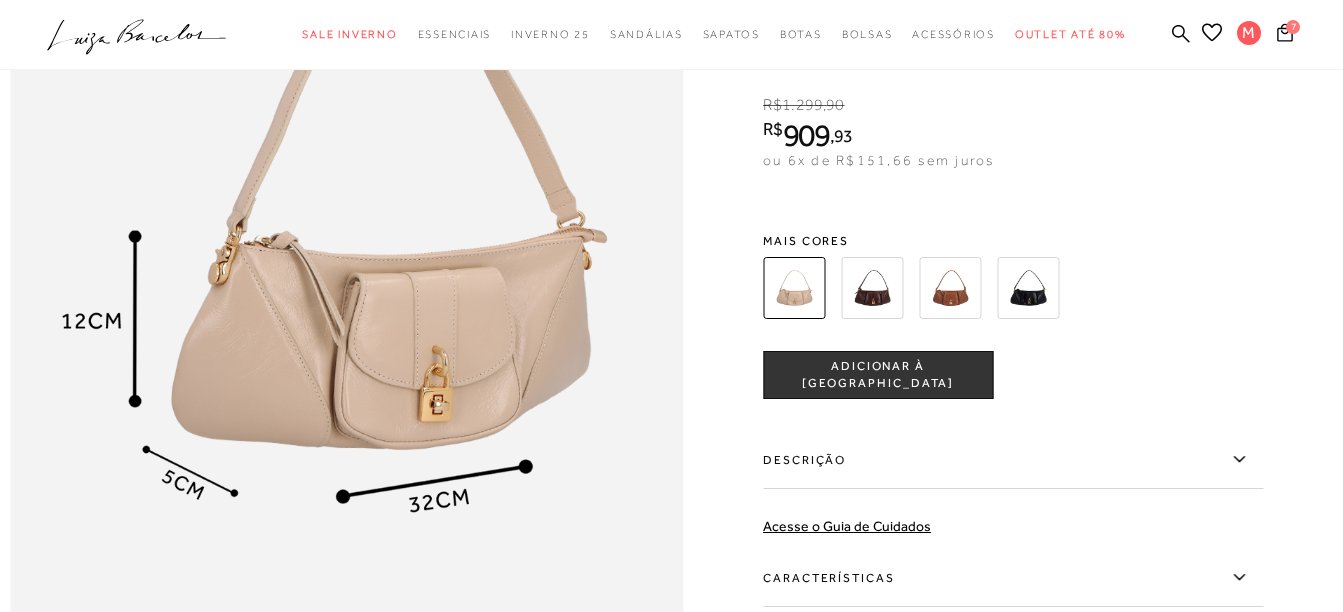 scroll, scrollTop: 0, scrollLeft: 0, axis: both 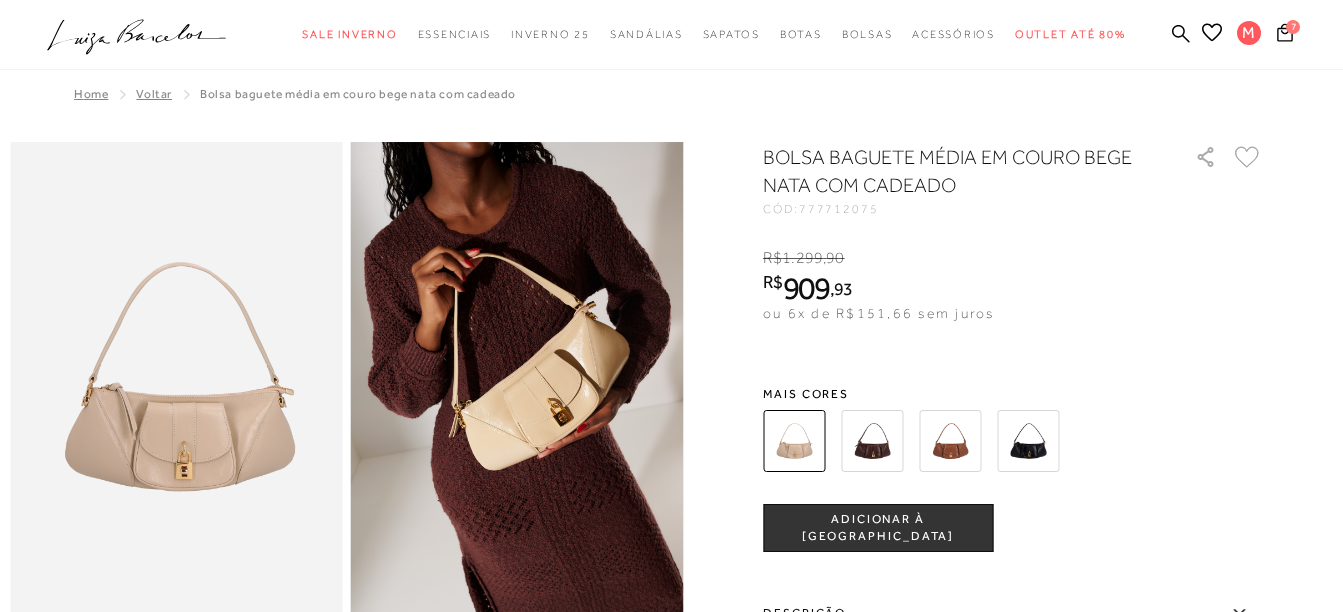 click at bounding box center [517, 391] 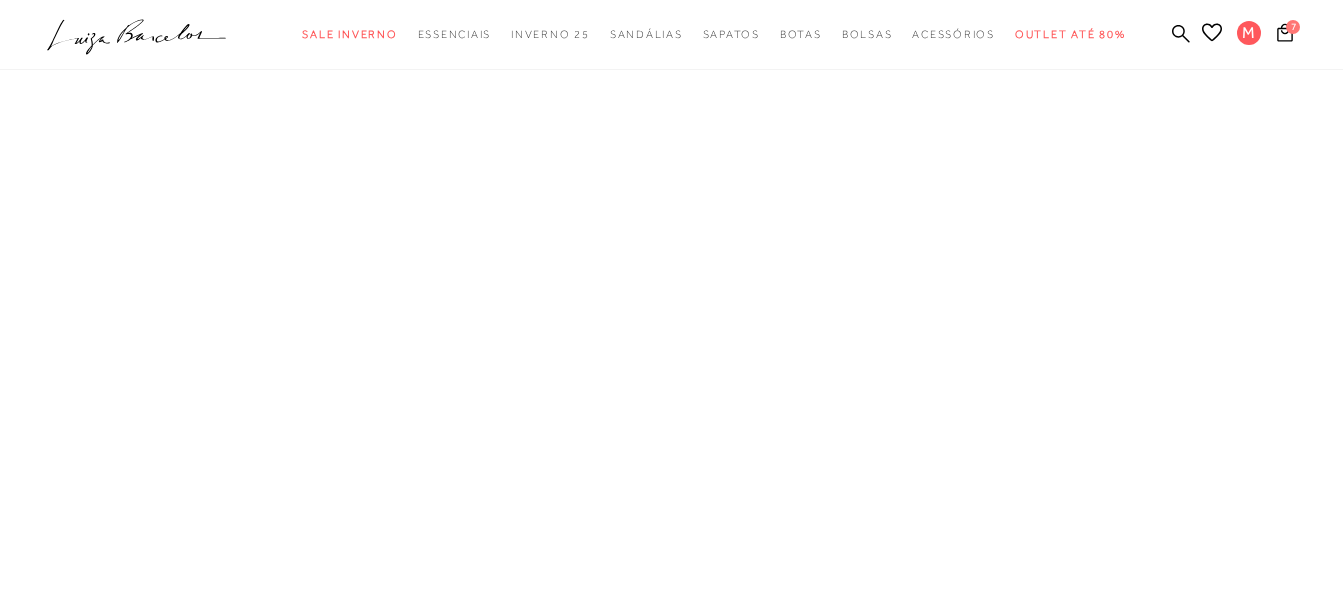 scroll, scrollTop: 0, scrollLeft: 0, axis: both 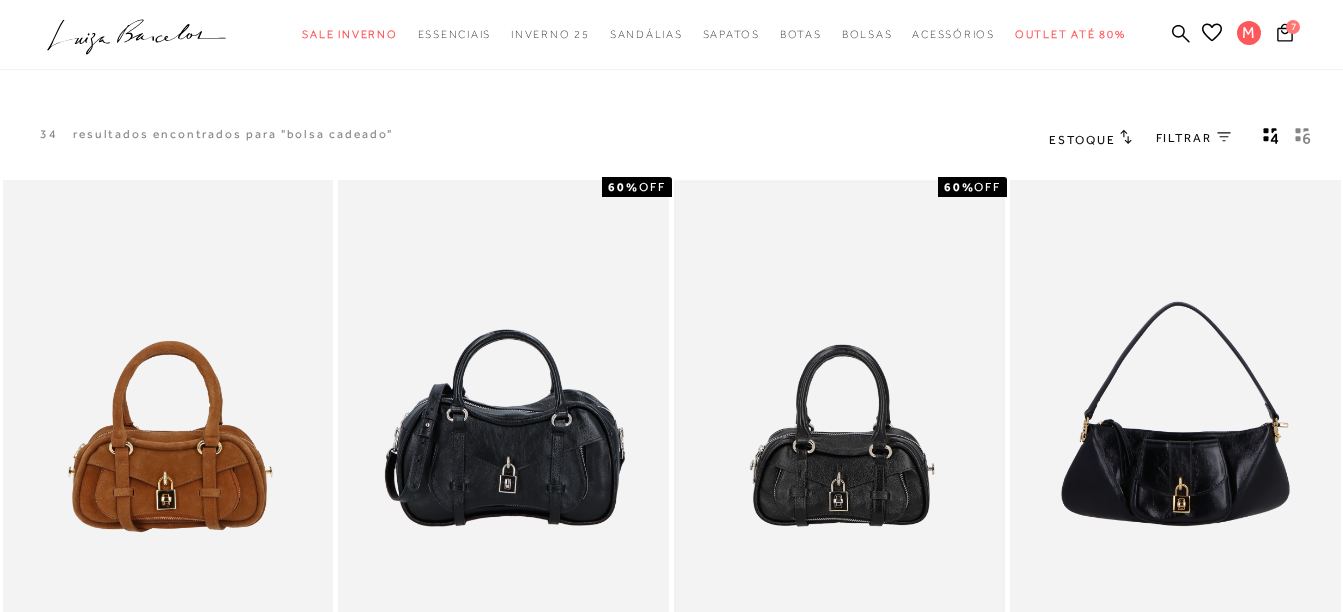 click at bounding box center [839, 428] 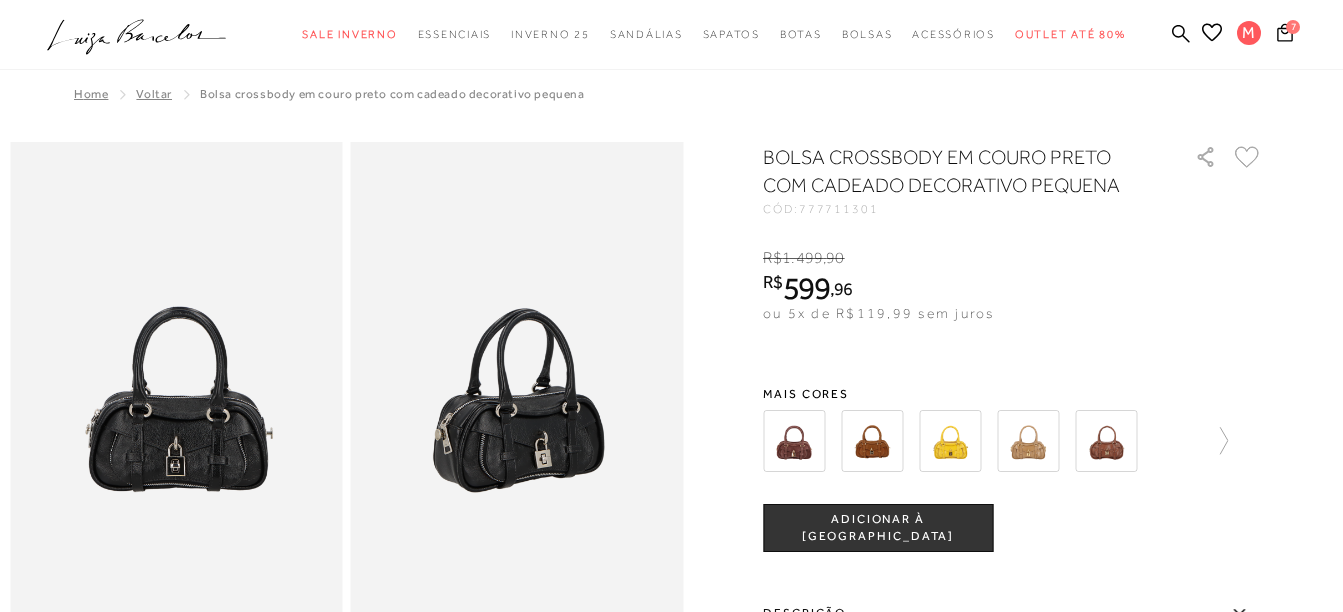 click on "ADICIONAR À [GEOGRAPHIC_DATA]" at bounding box center [878, 528] 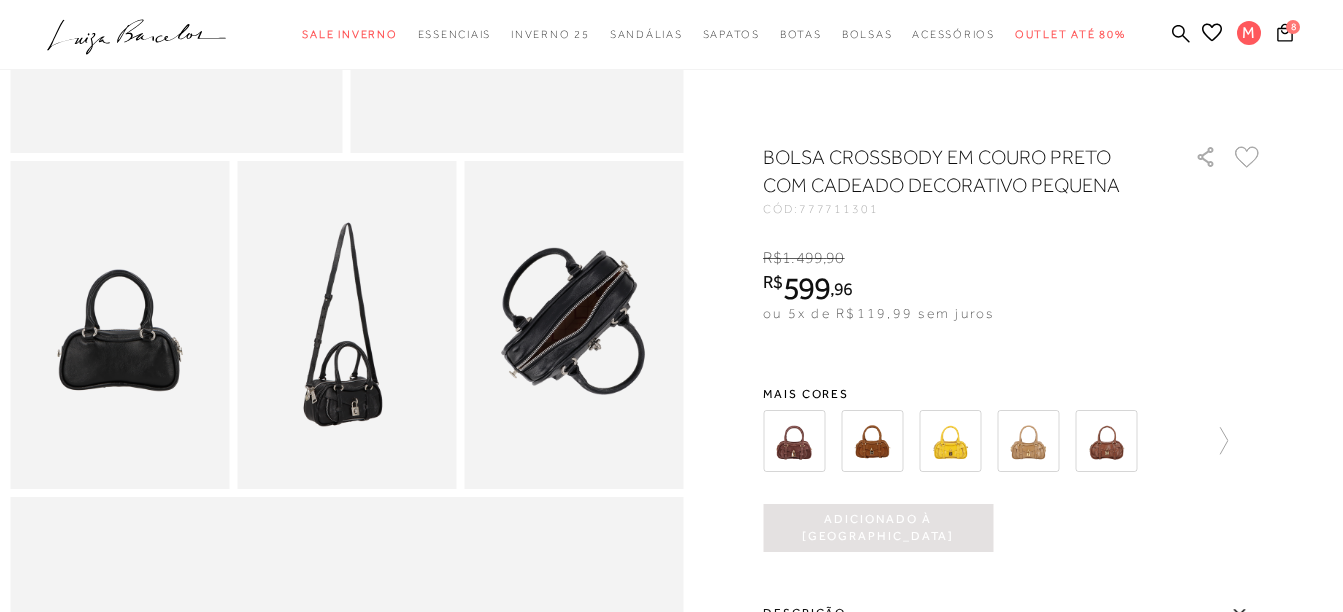 scroll, scrollTop: 500, scrollLeft: 0, axis: vertical 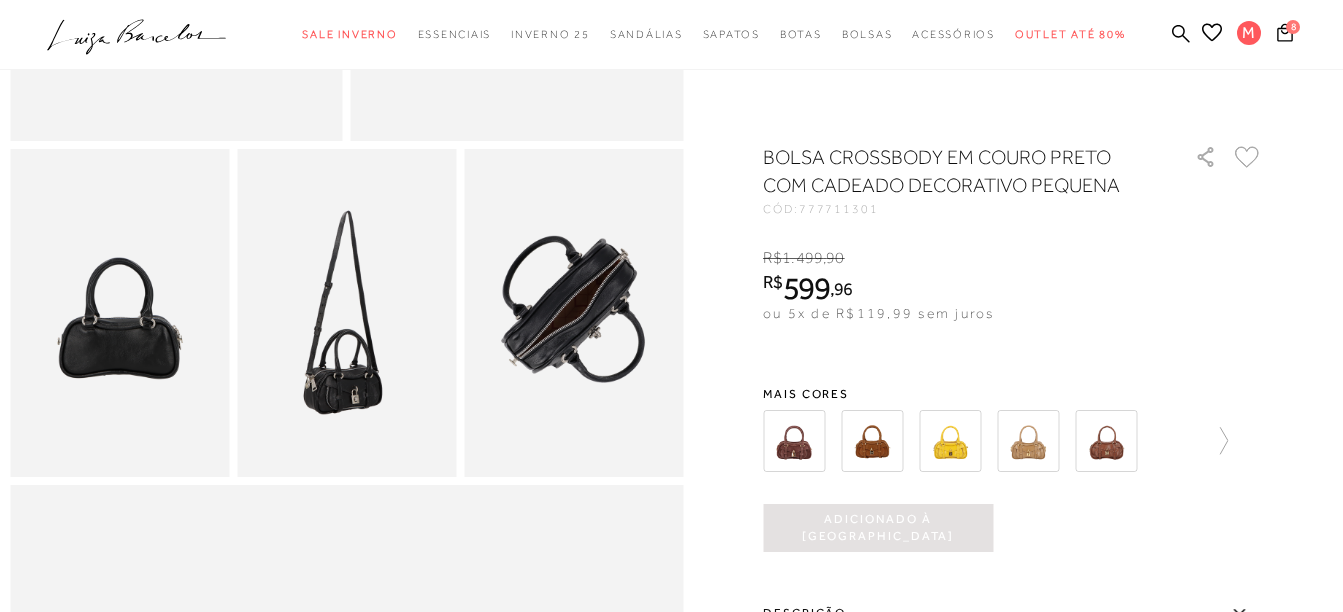 click at bounding box center (346, 313) 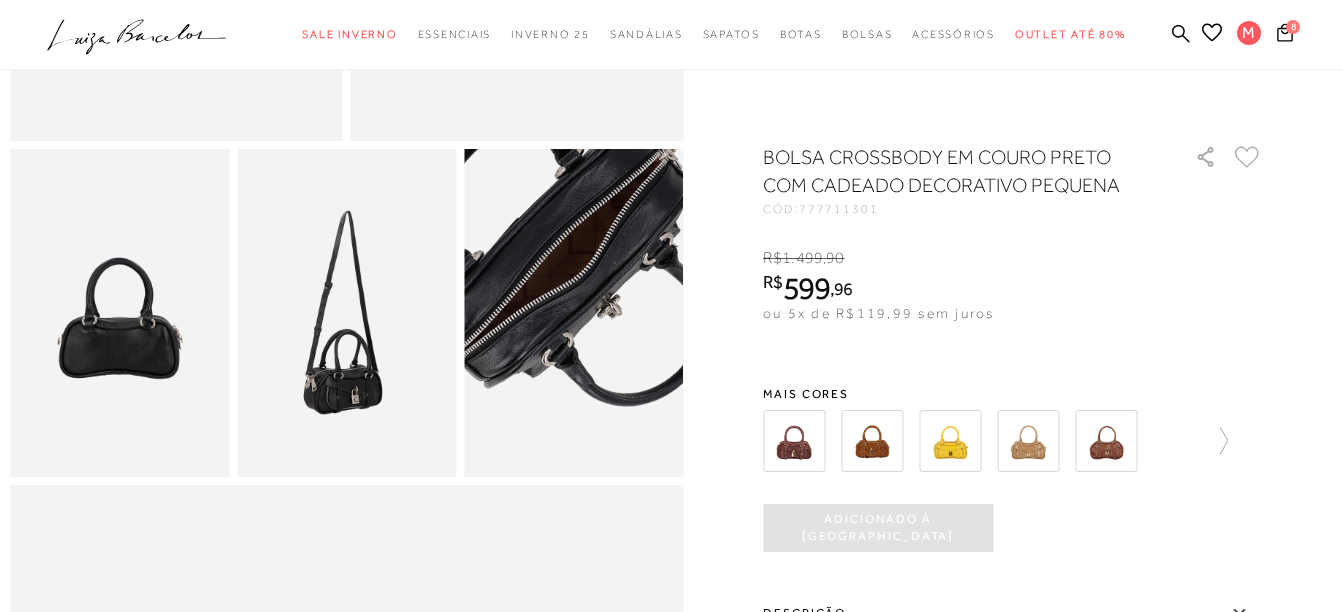 click at bounding box center (567, 266) 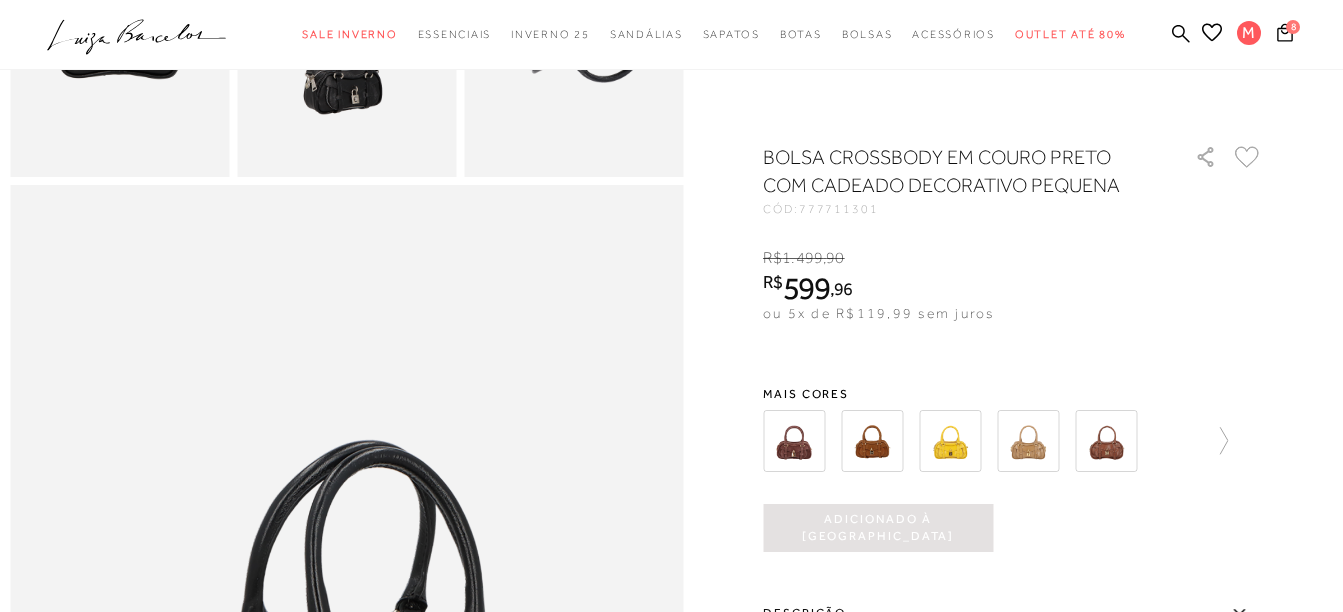 scroll, scrollTop: 1200, scrollLeft: 0, axis: vertical 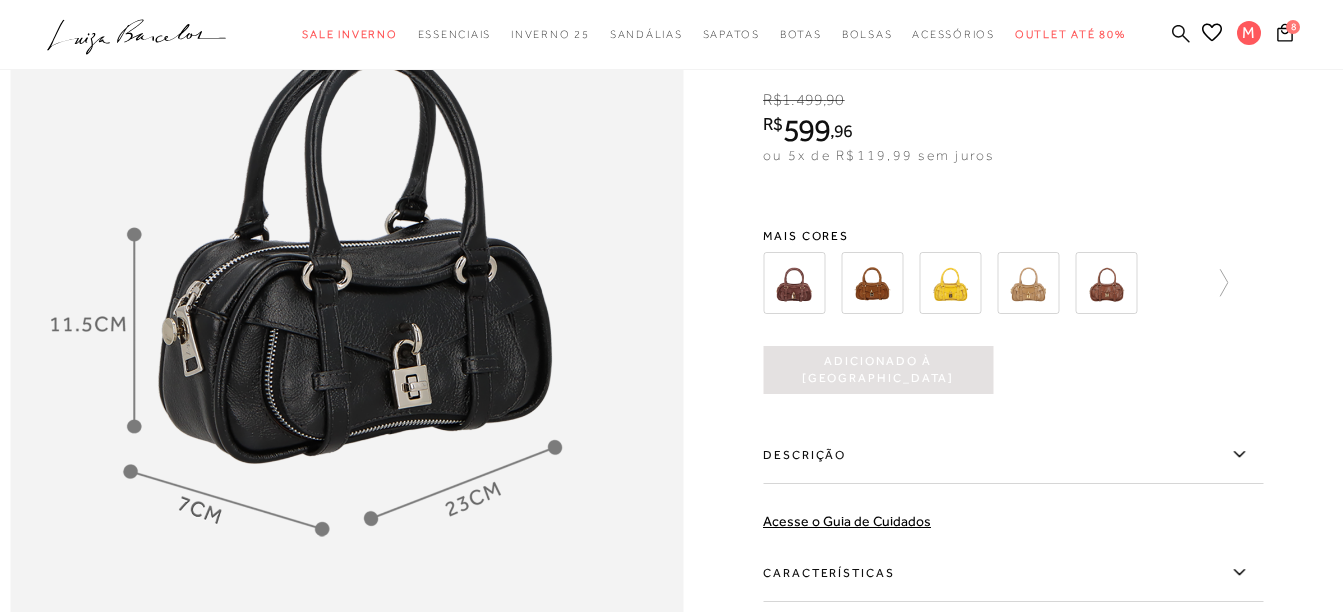 click 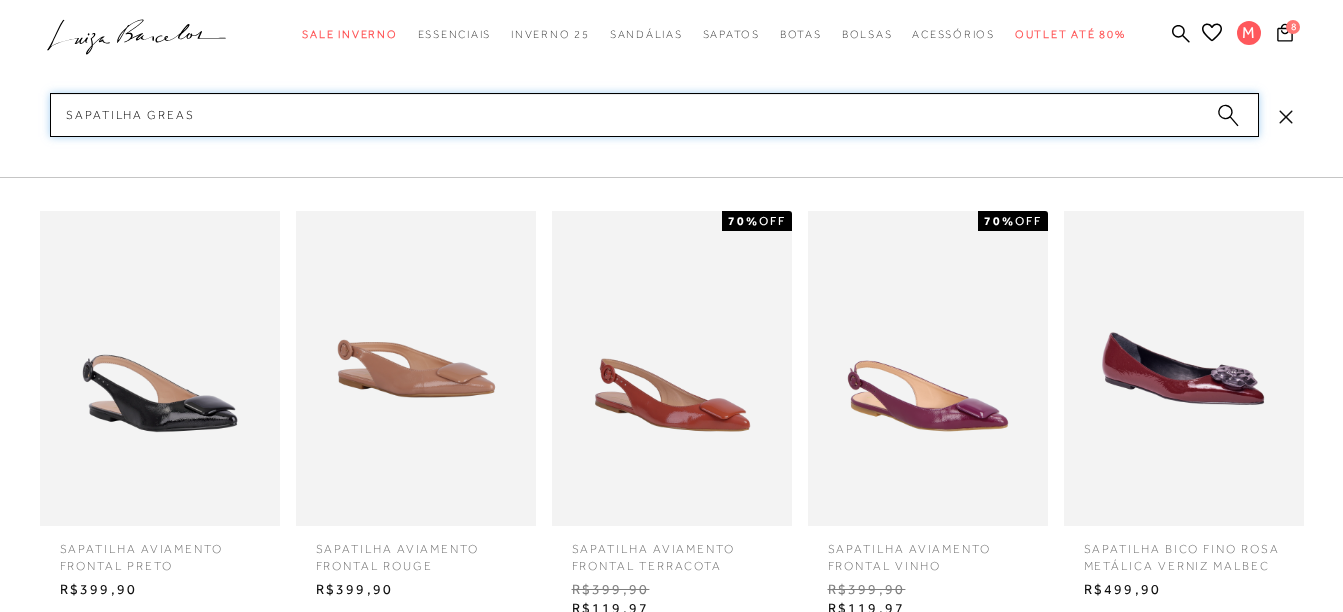 type on "sapatilha grease" 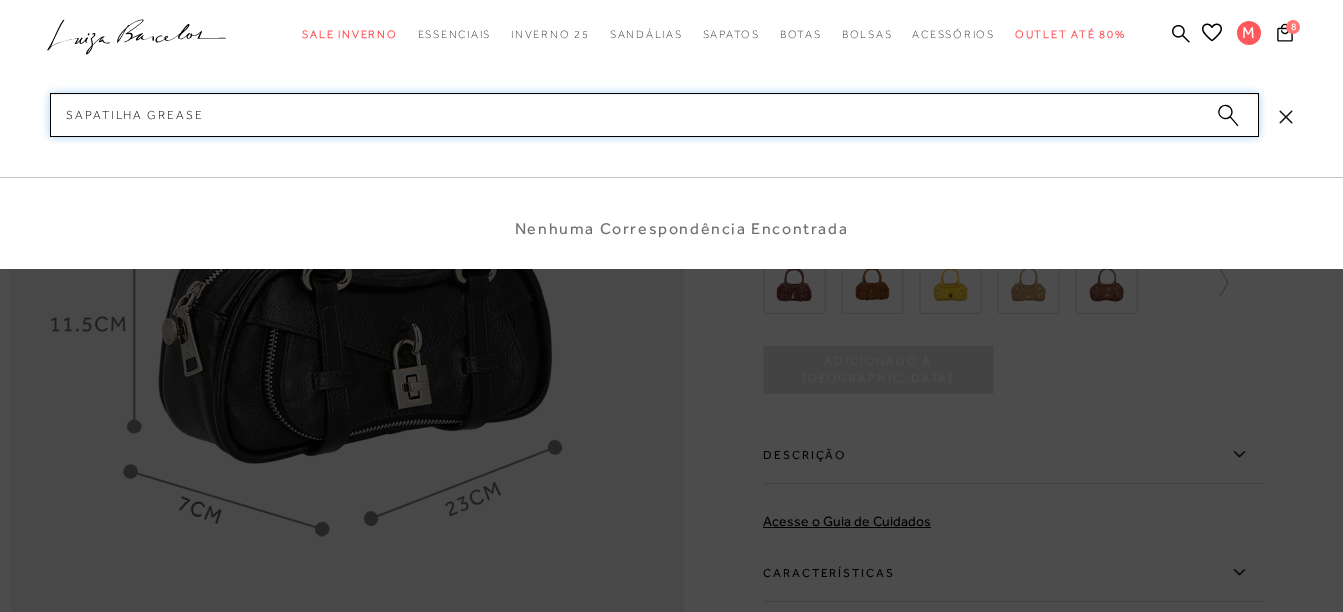 type 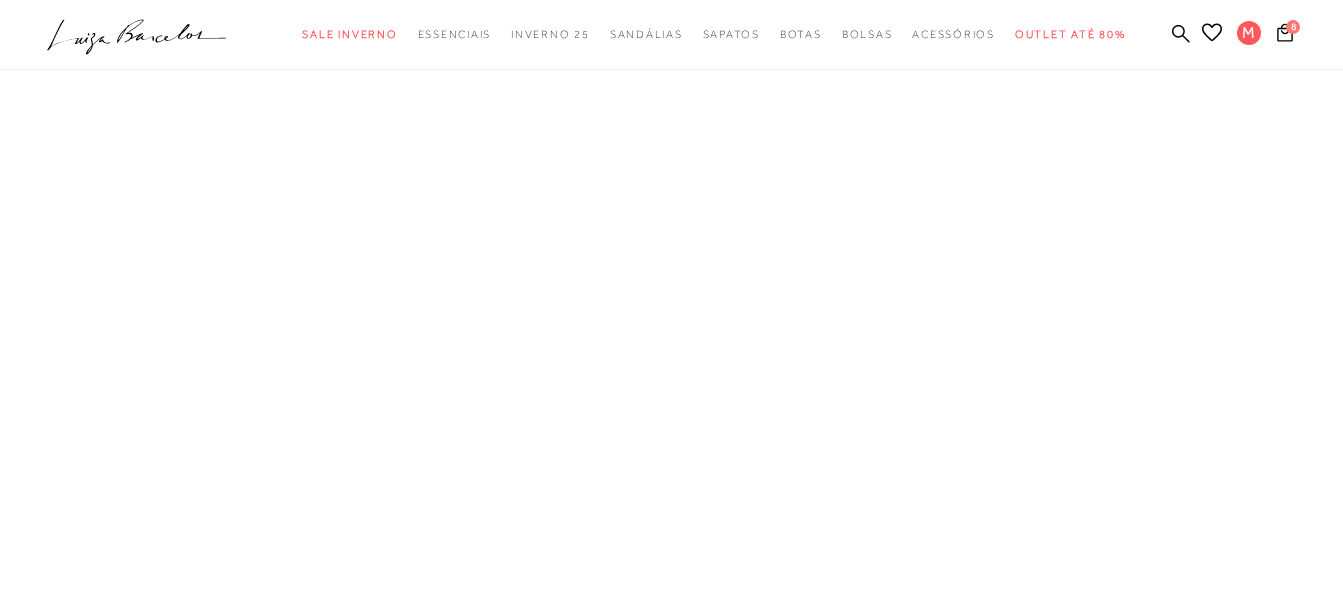scroll, scrollTop: 0, scrollLeft: 0, axis: both 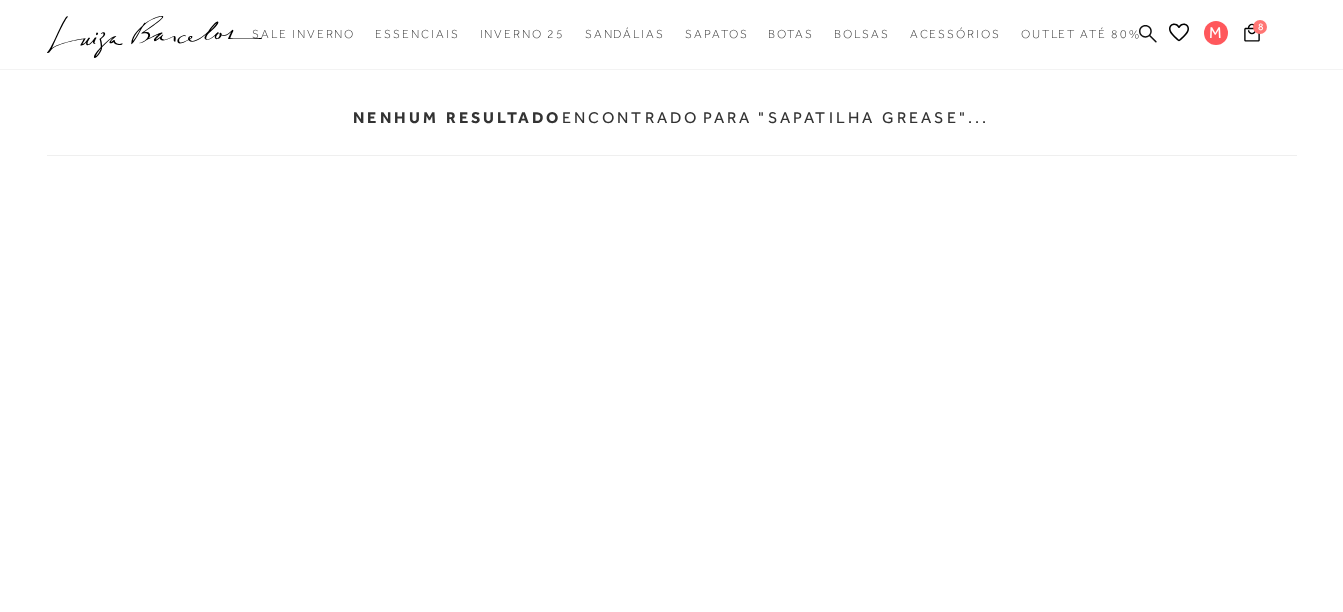 click 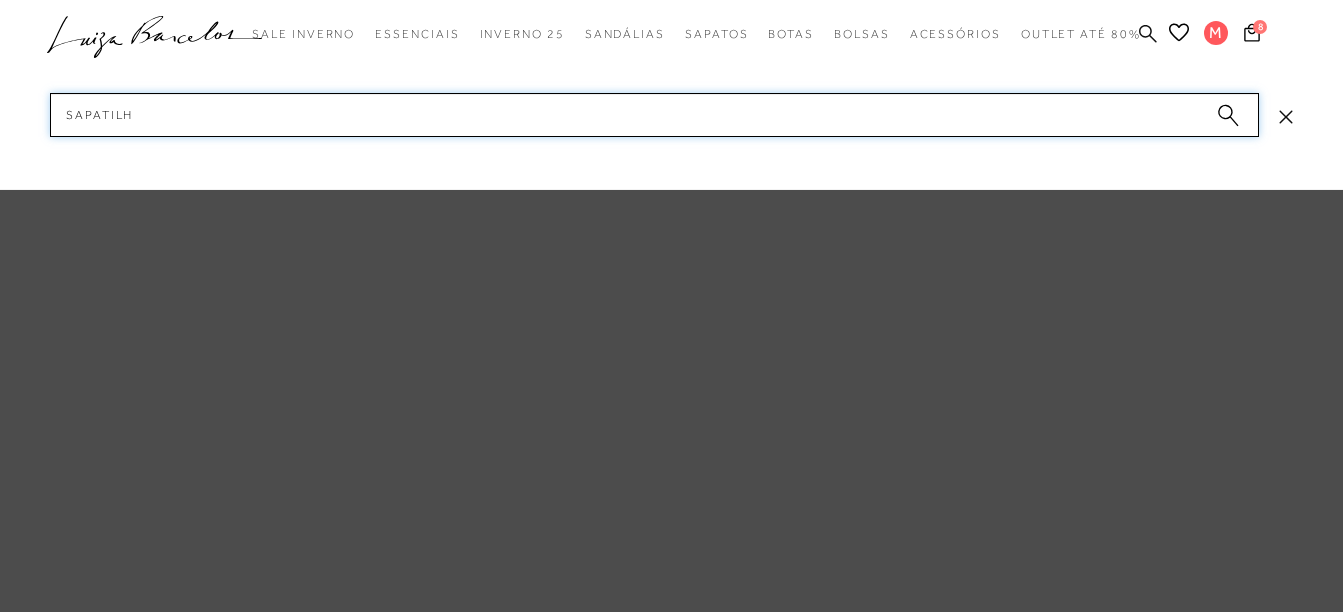 type on "sapatilha" 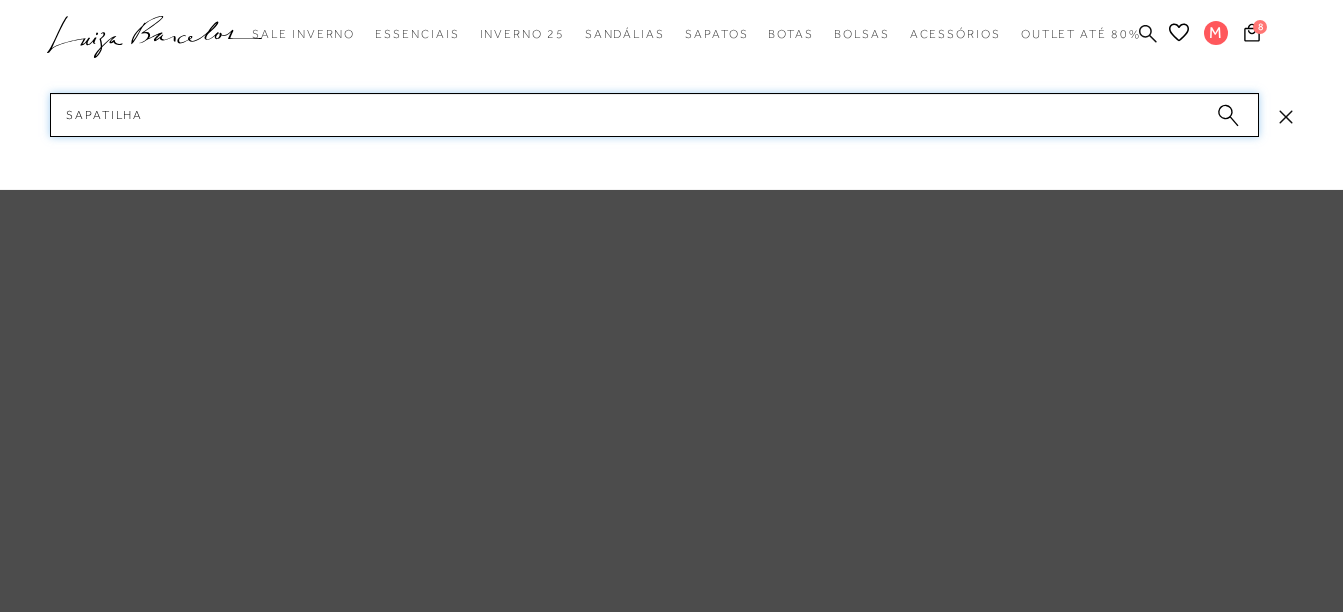 type 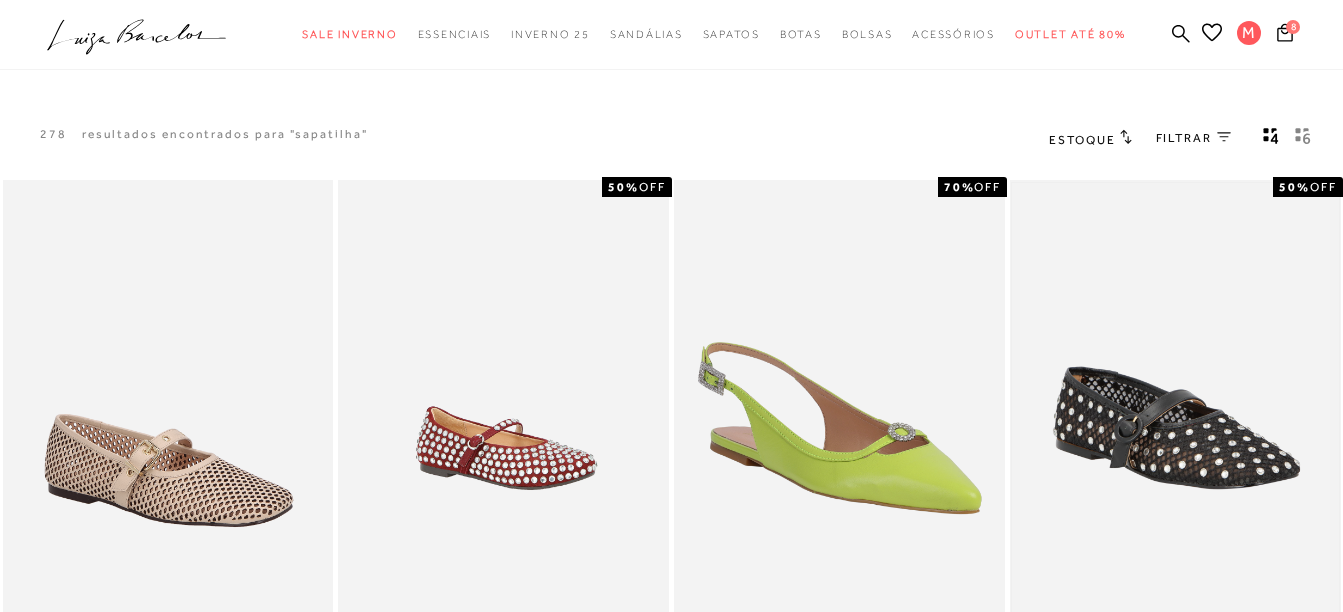scroll, scrollTop: 0, scrollLeft: 0, axis: both 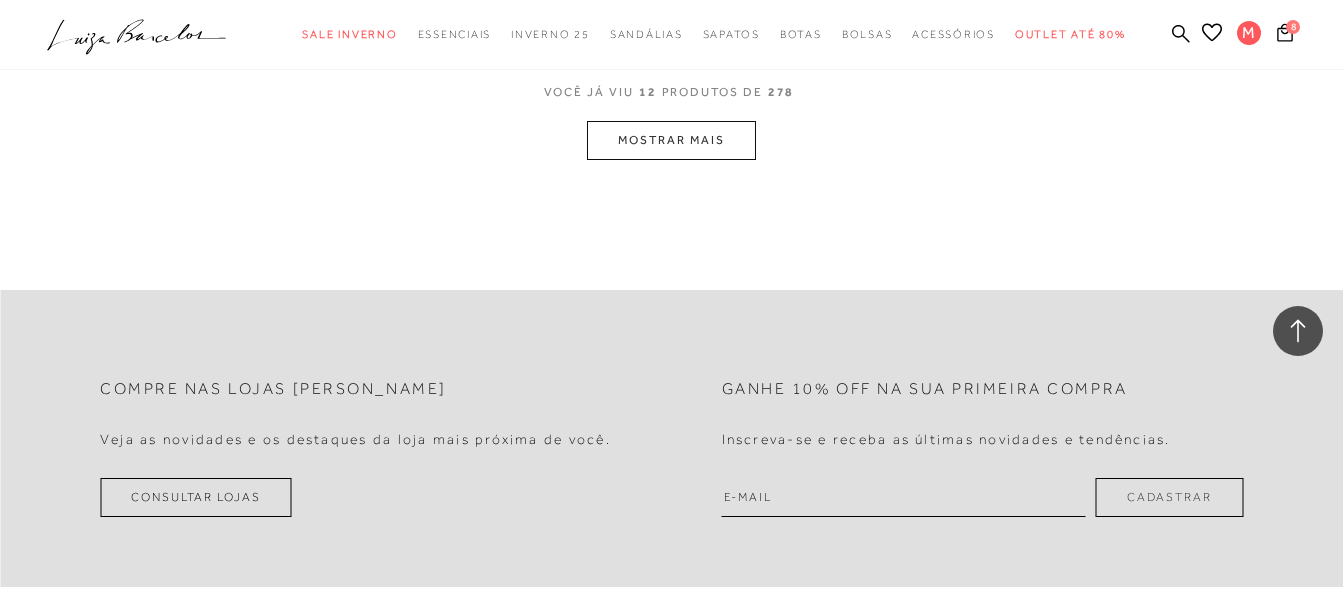 click on "MOSTRAR MAIS" at bounding box center [671, 140] 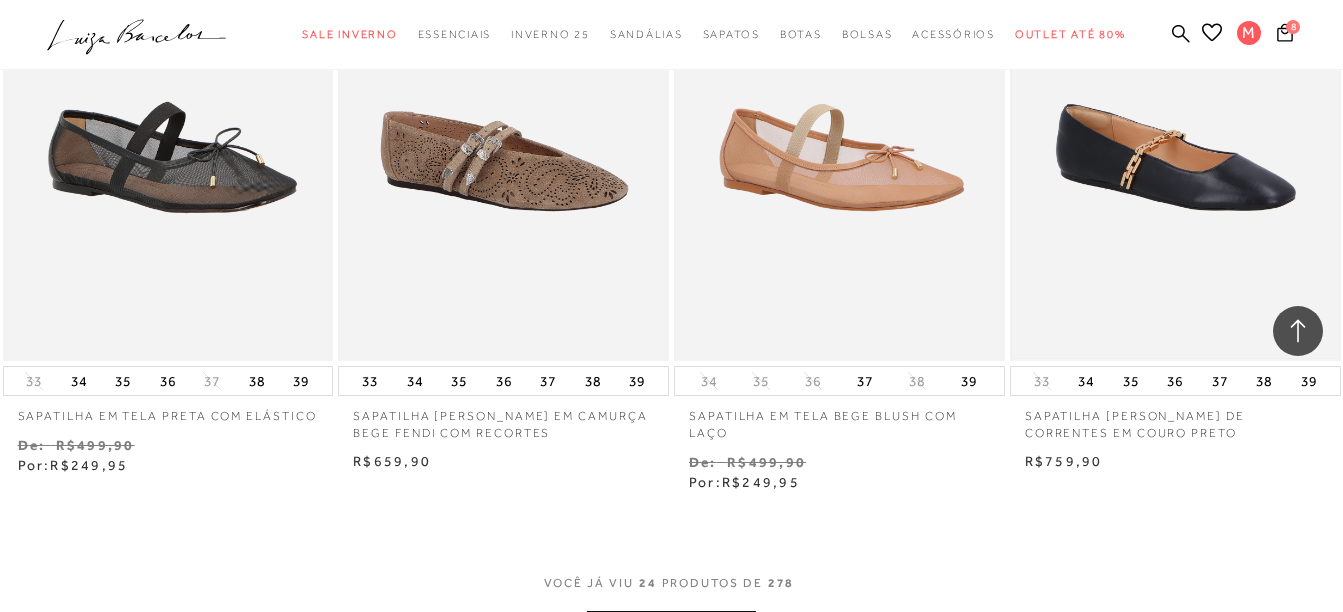 scroll, scrollTop: 3900, scrollLeft: 0, axis: vertical 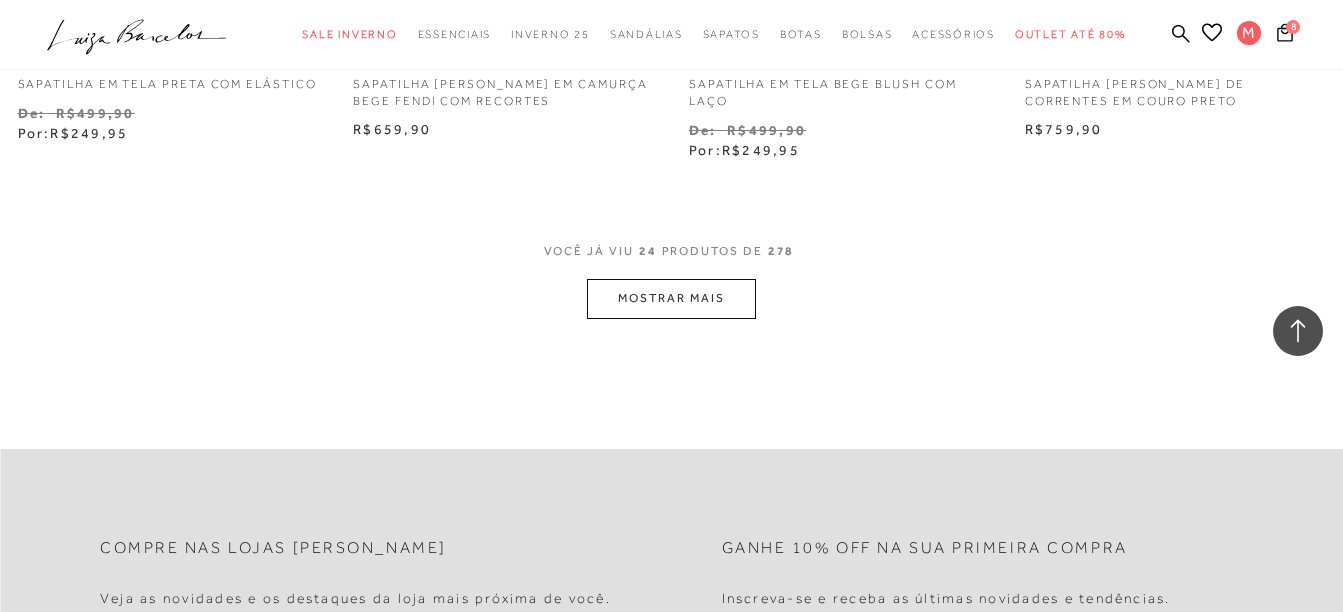 click on "MOSTRAR MAIS" at bounding box center [671, 298] 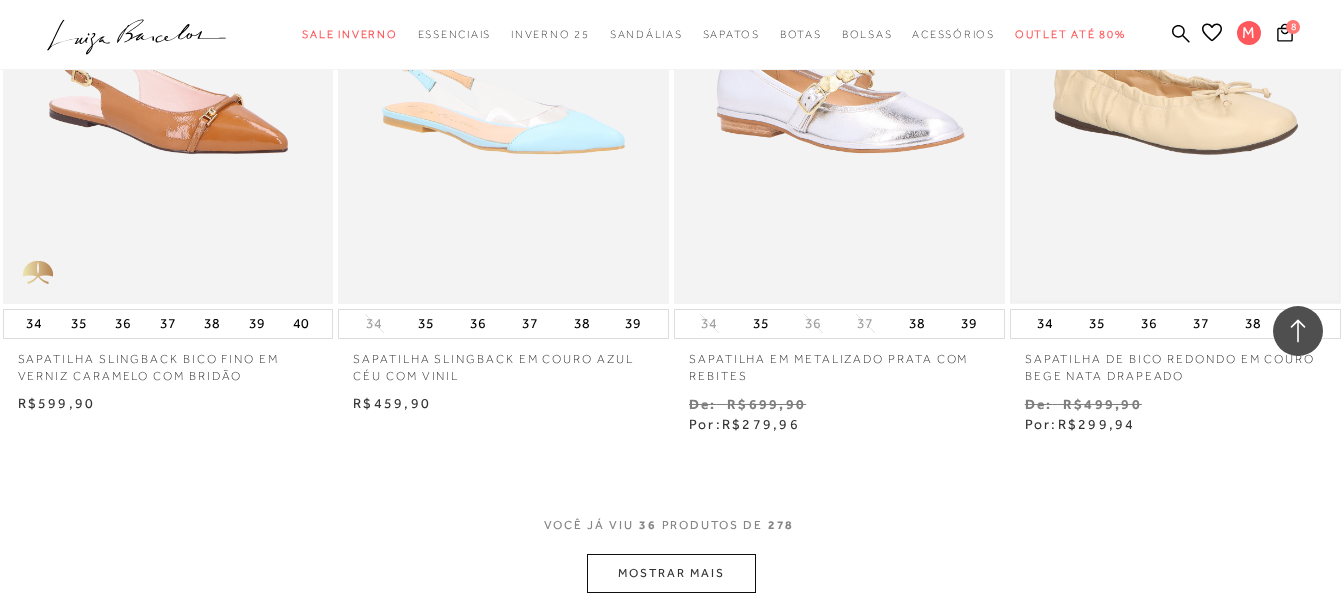 scroll, scrollTop: 6000, scrollLeft: 0, axis: vertical 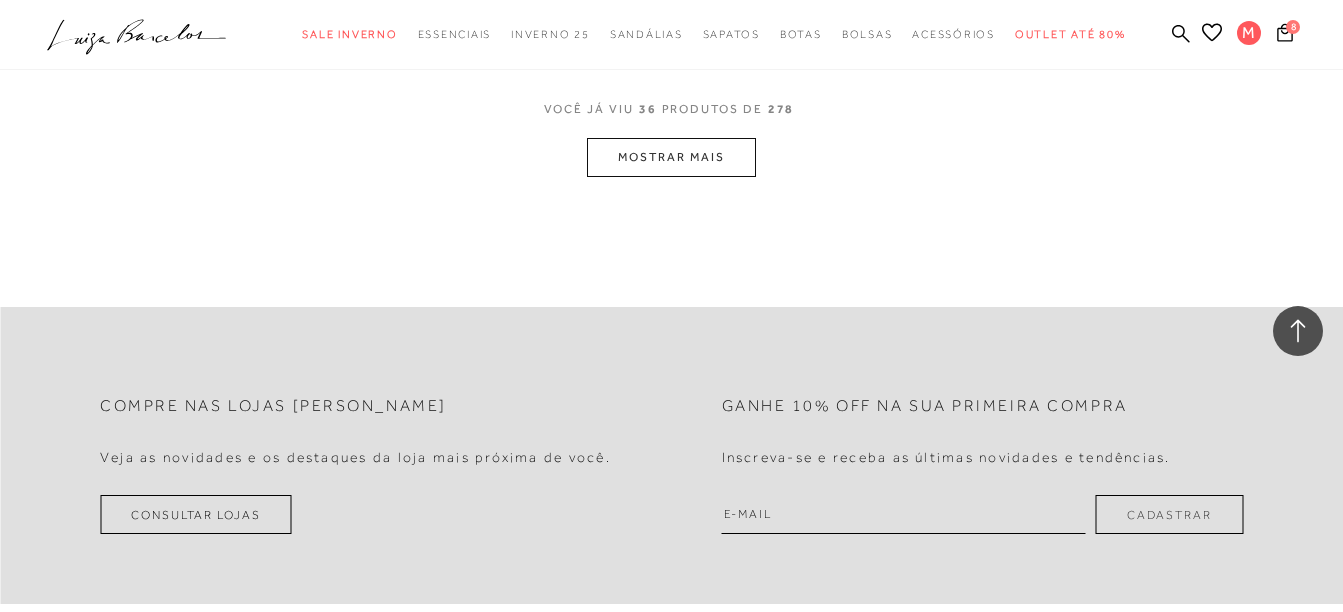 click on "MOSTRAR MAIS" at bounding box center [671, 157] 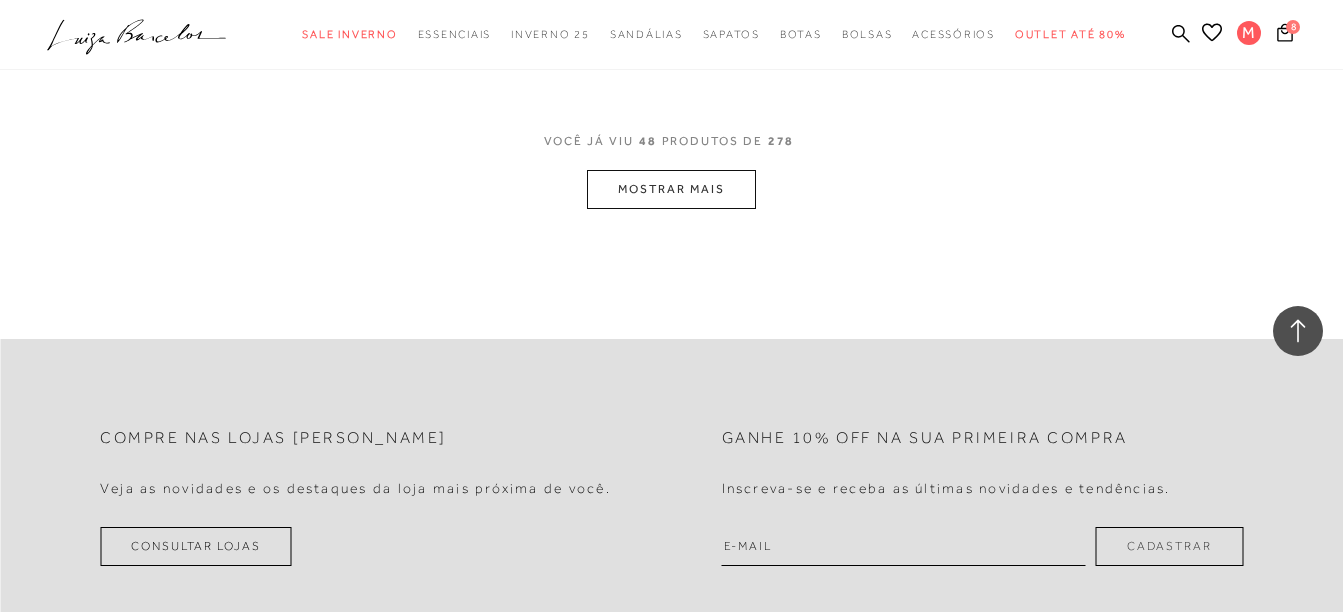 scroll, scrollTop: 8000, scrollLeft: 0, axis: vertical 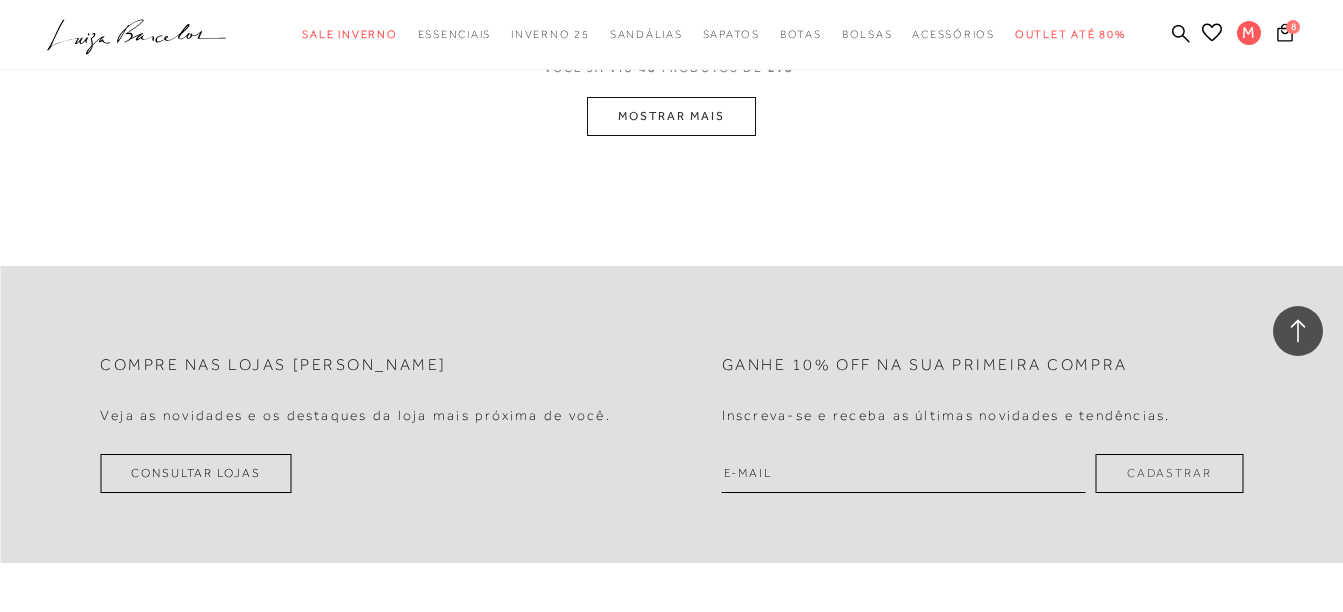 click on "MOSTRAR MAIS" at bounding box center [671, 116] 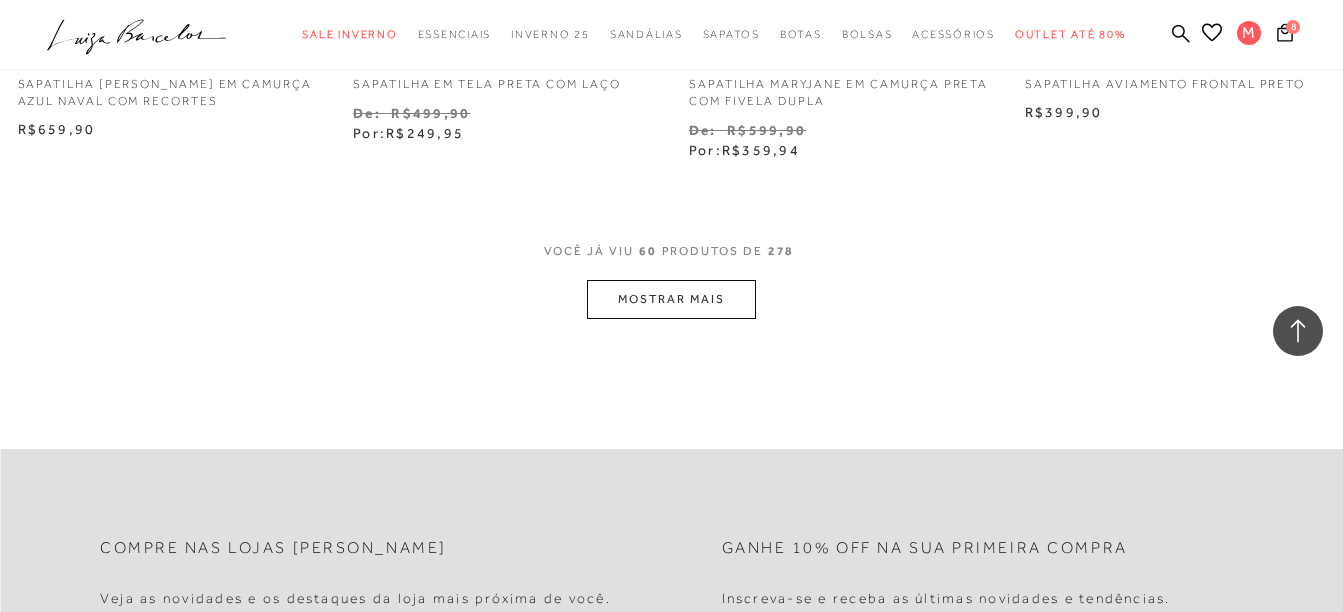 scroll, scrollTop: 9759, scrollLeft: 0, axis: vertical 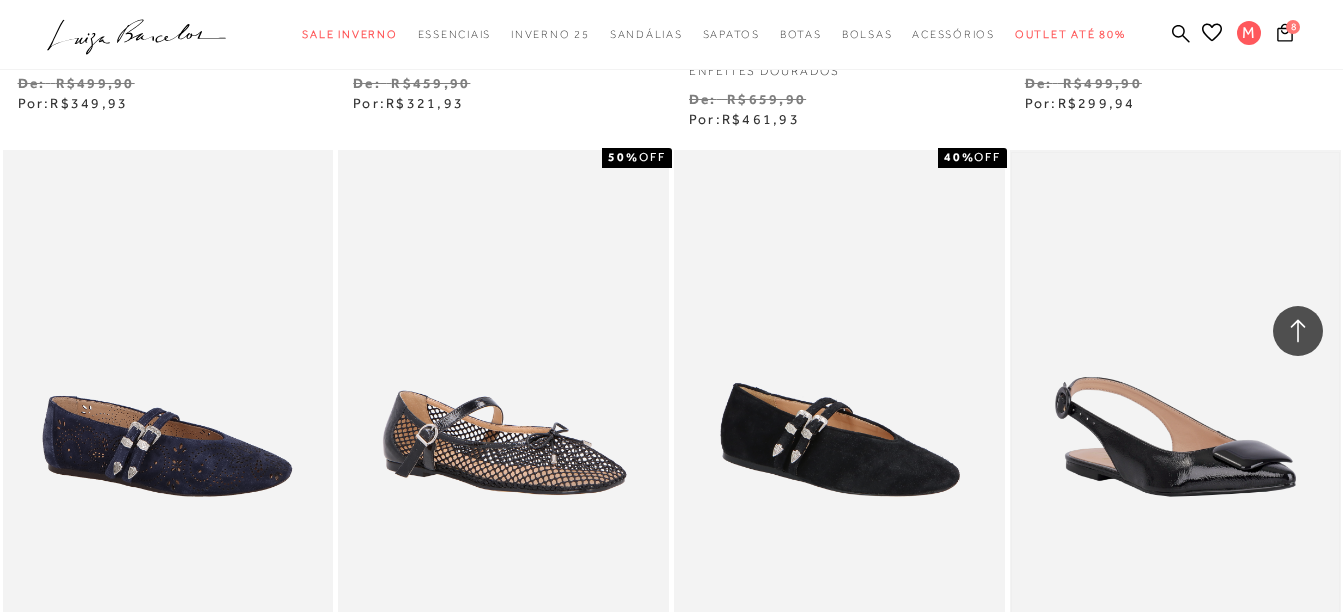 click at bounding box center (1175, 398) 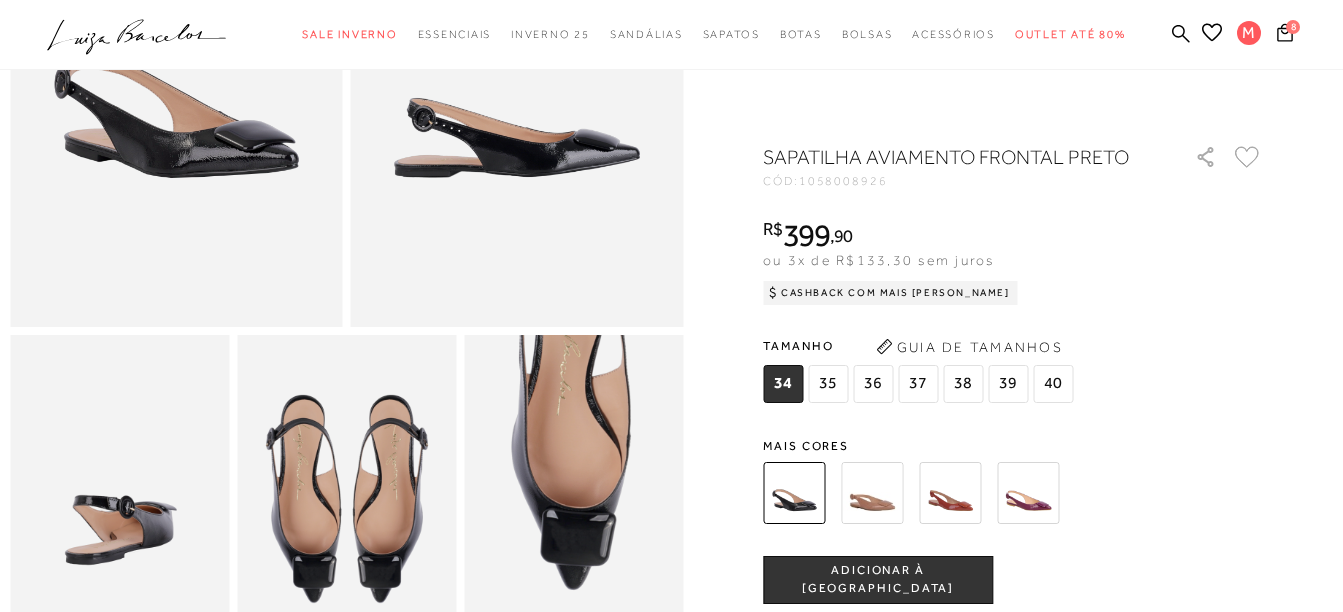 scroll, scrollTop: 500, scrollLeft: 0, axis: vertical 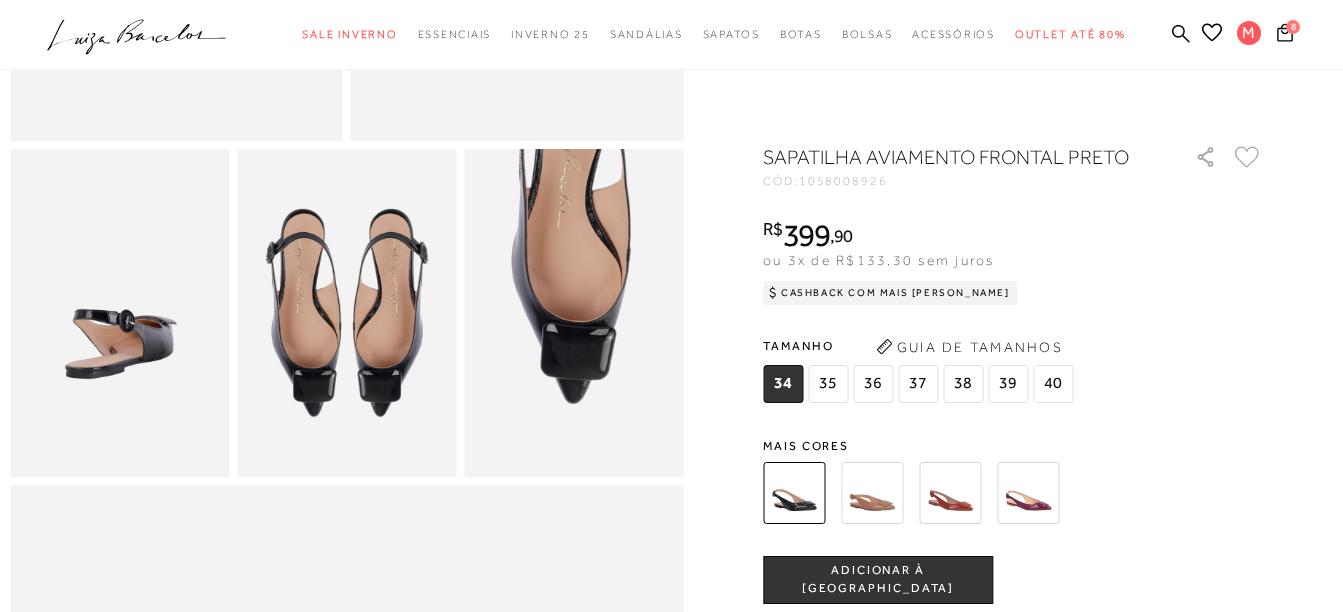 click at bounding box center [950, 493] 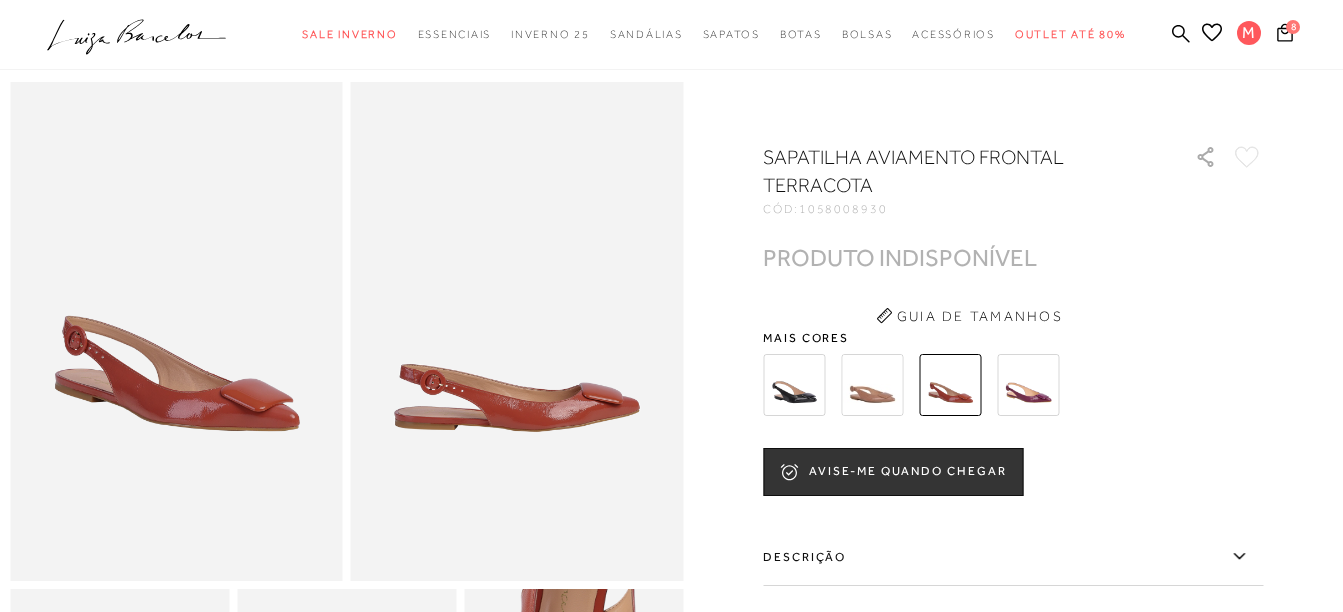 scroll, scrollTop: 0, scrollLeft: 0, axis: both 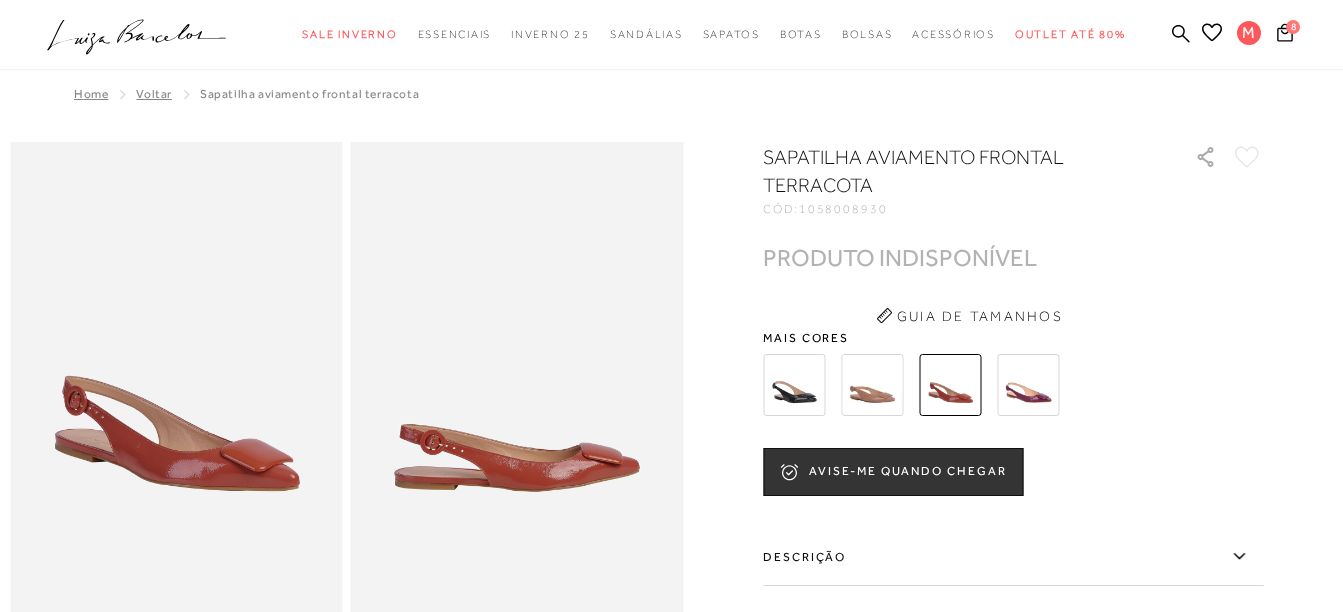 click at bounding box center (1028, 385) 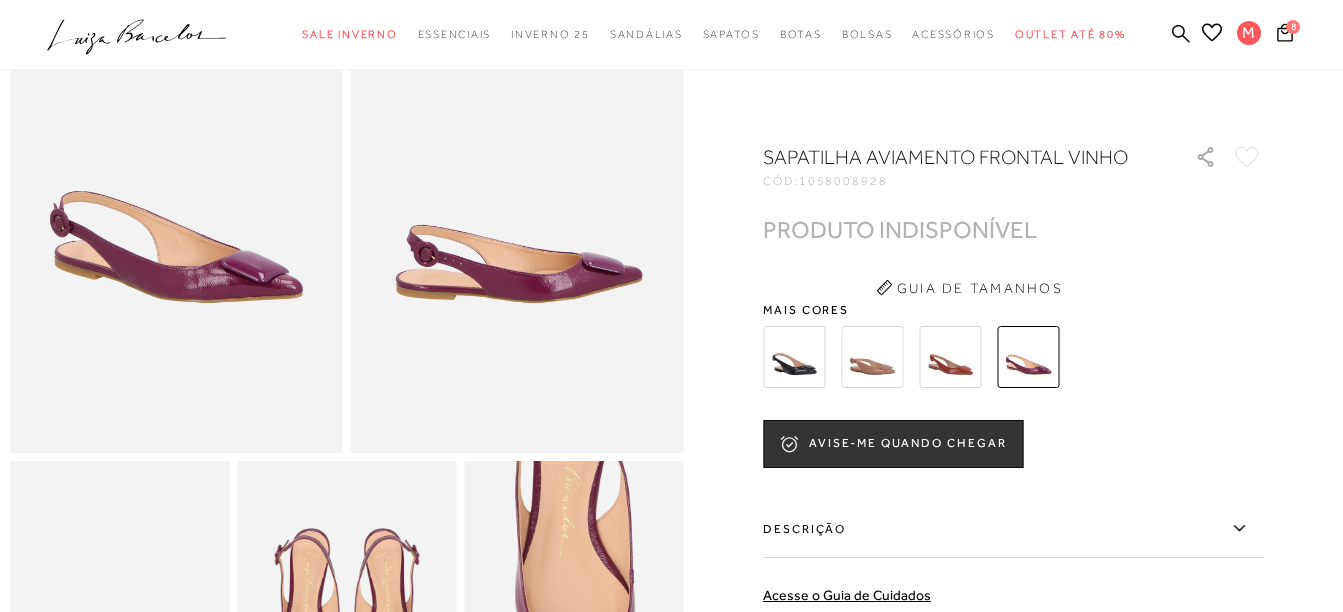 scroll, scrollTop: 700, scrollLeft: 0, axis: vertical 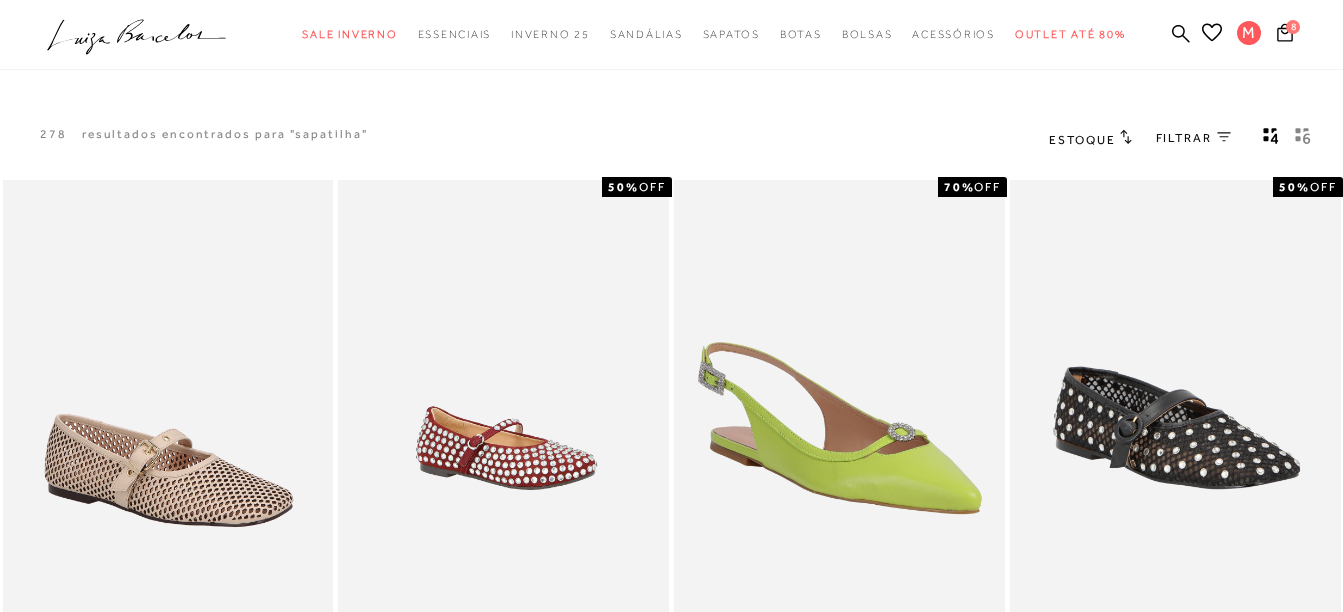 click on "Estoque" at bounding box center [1082, 140] 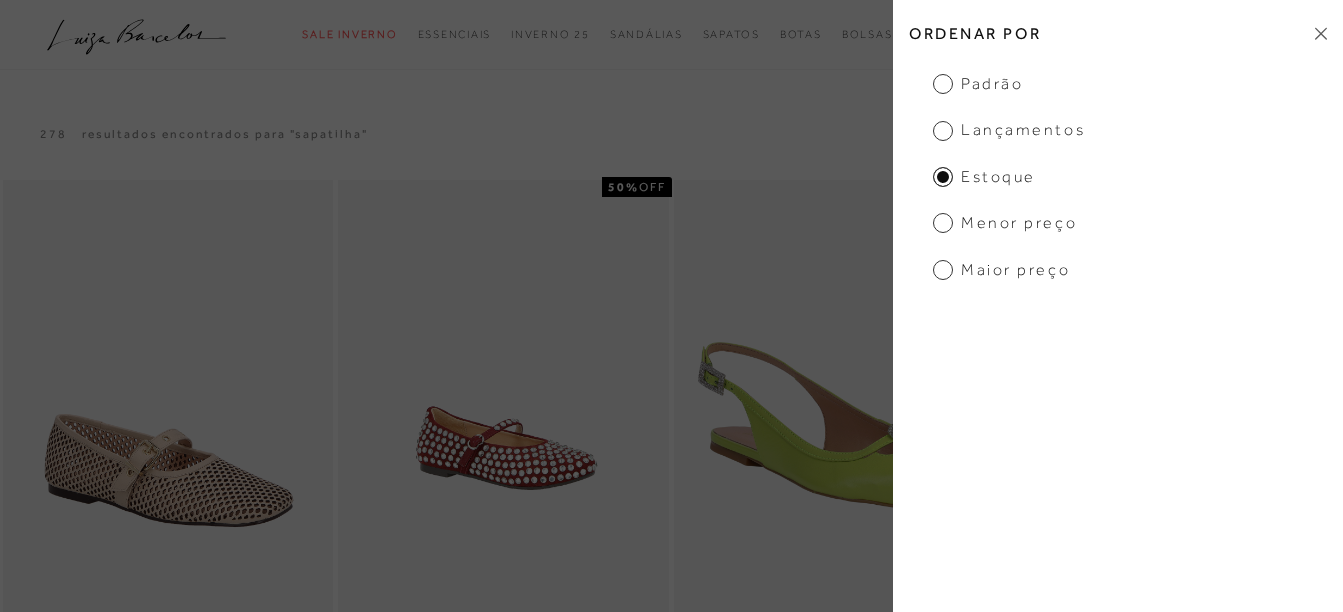 click on "Menor Preço" at bounding box center [1005, 223] 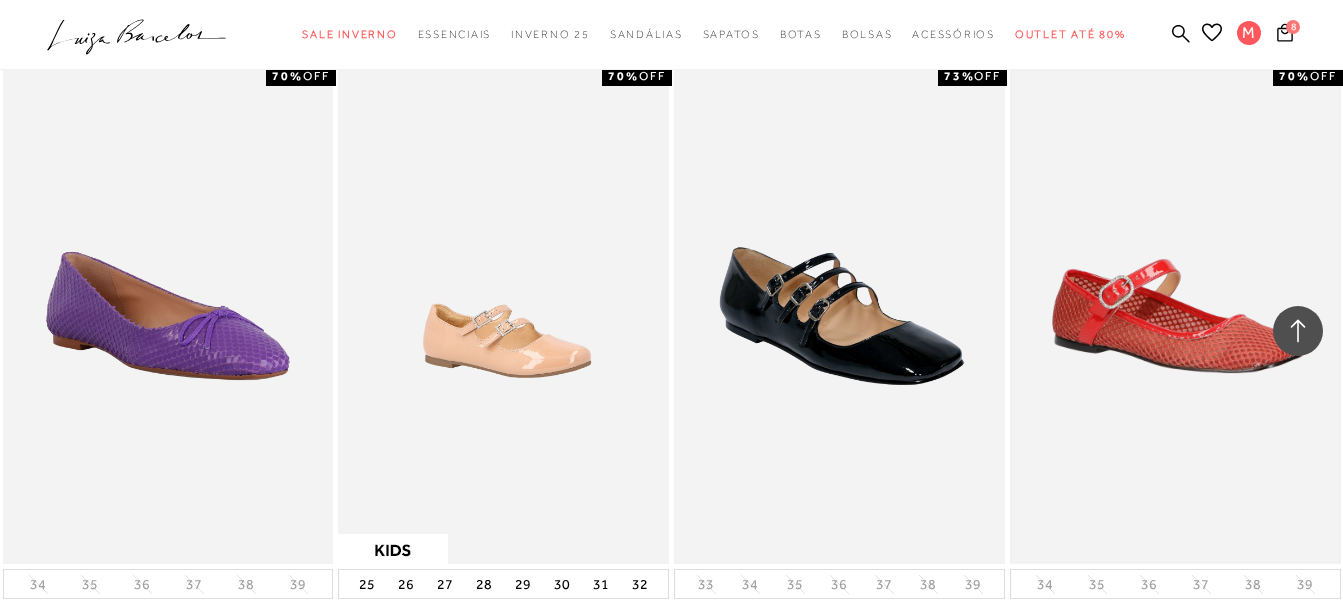 scroll, scrollTop: 1300, scrollLeft: 0, axis: vertical 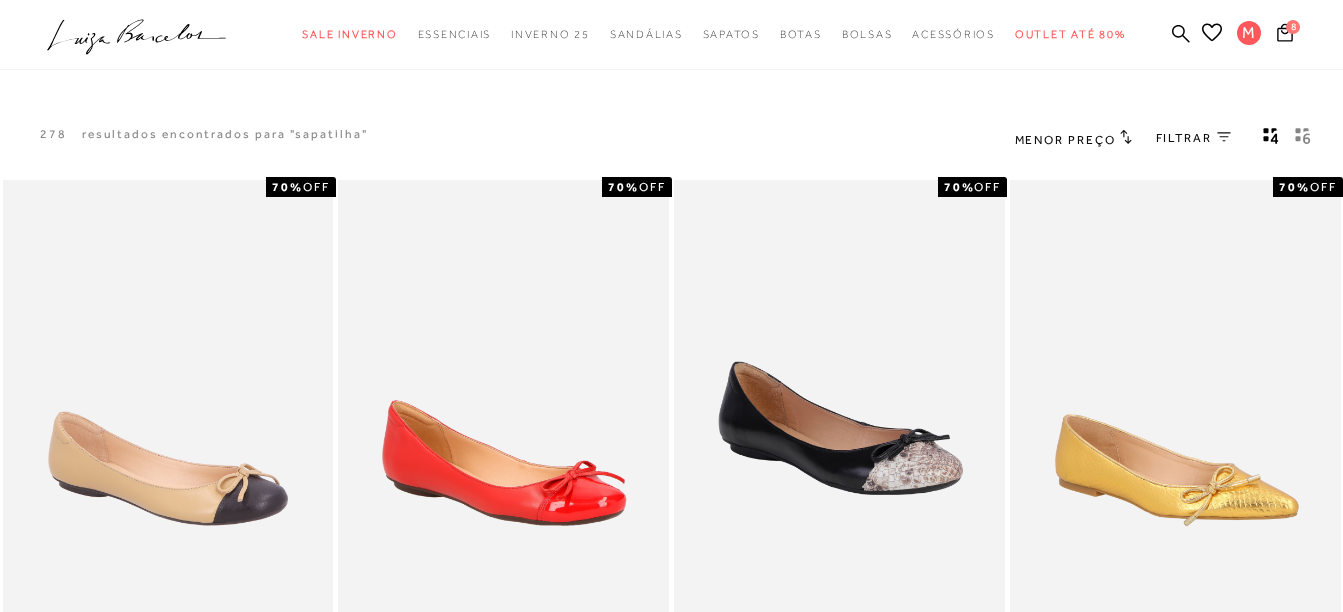 click 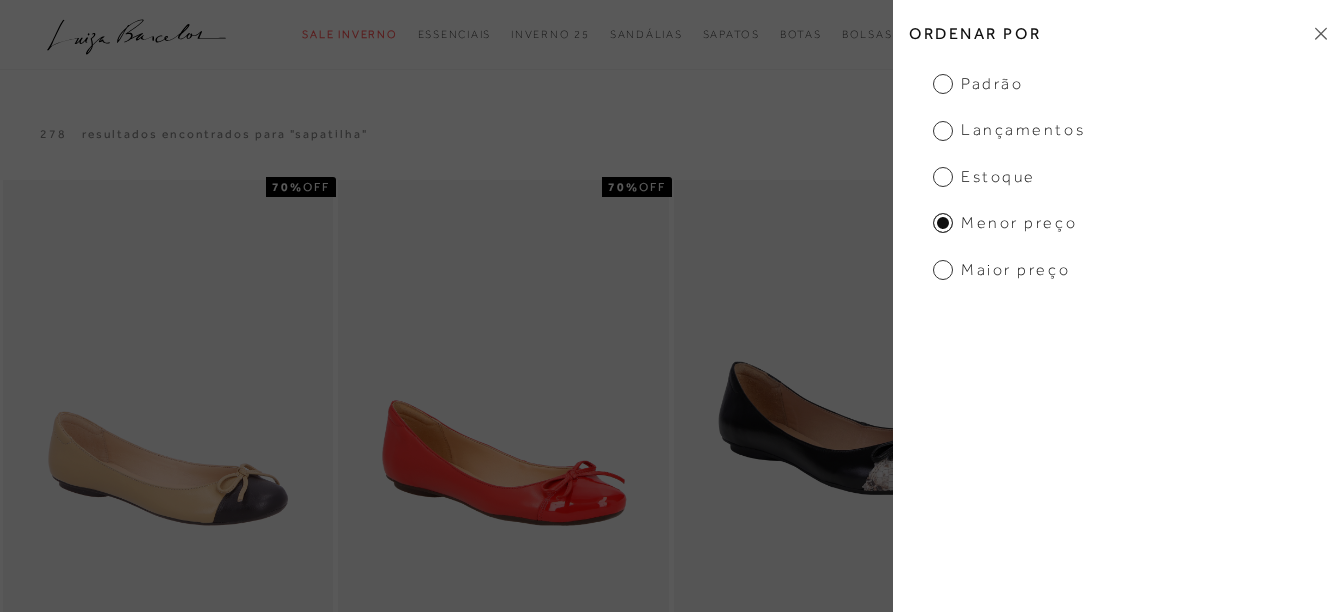 click on "Estoque" at bounding box center (984, 177) 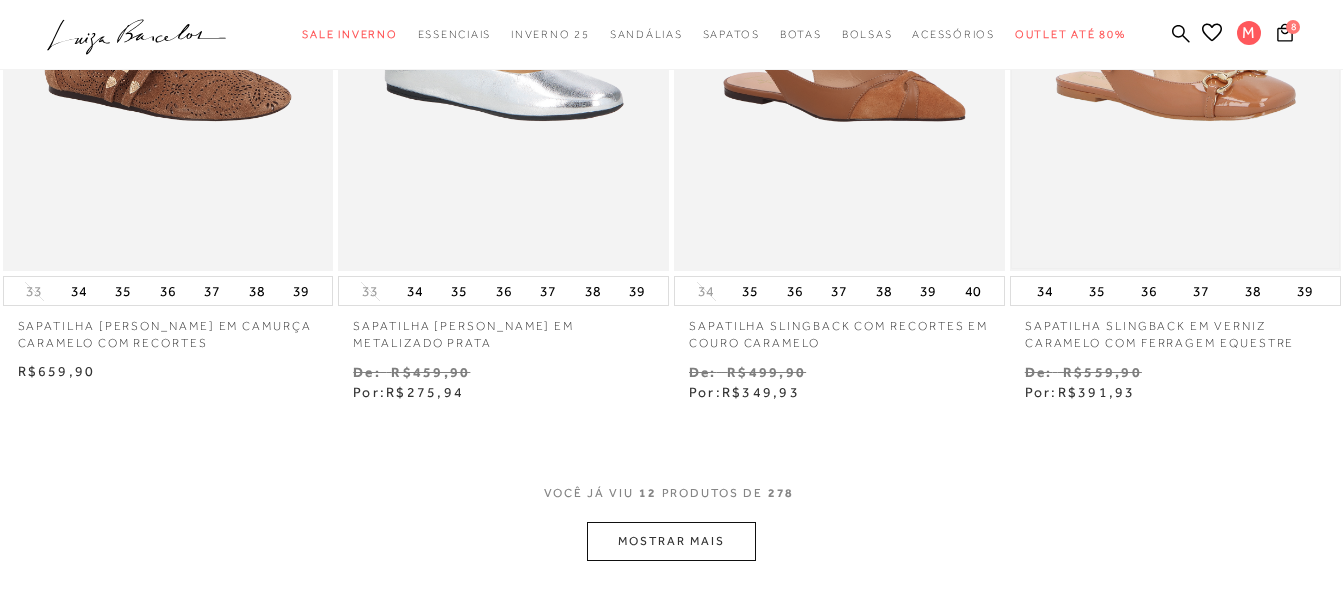 scroll, scrollTop: 1700, scrollLeft: 0, axis: vertical 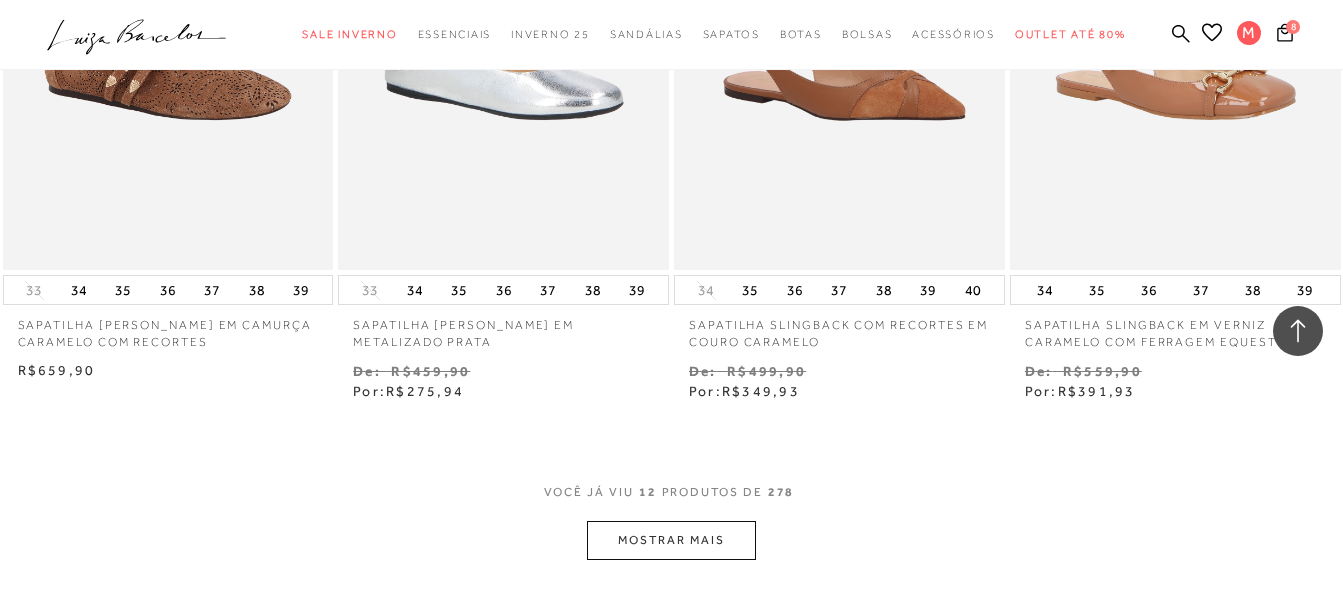 click on "MOSTRAR MAIS" at bounding box center (671, 540) 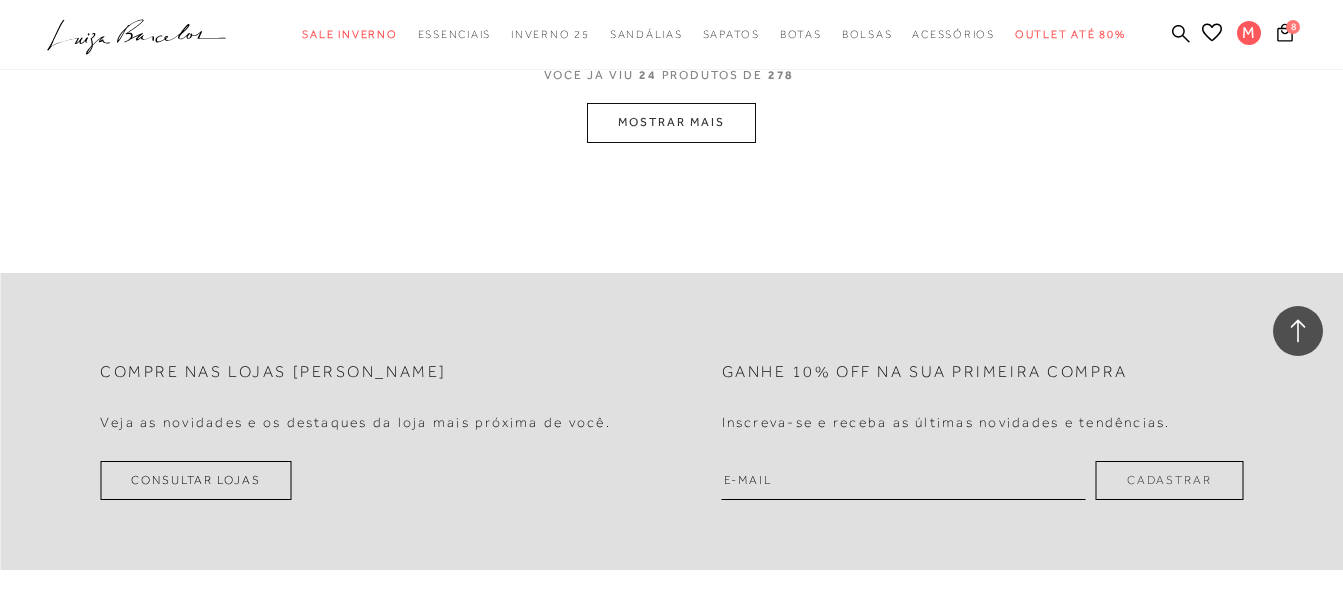 scroll, scrollTop: 4100, scrollLeft: 0, axis: vertical 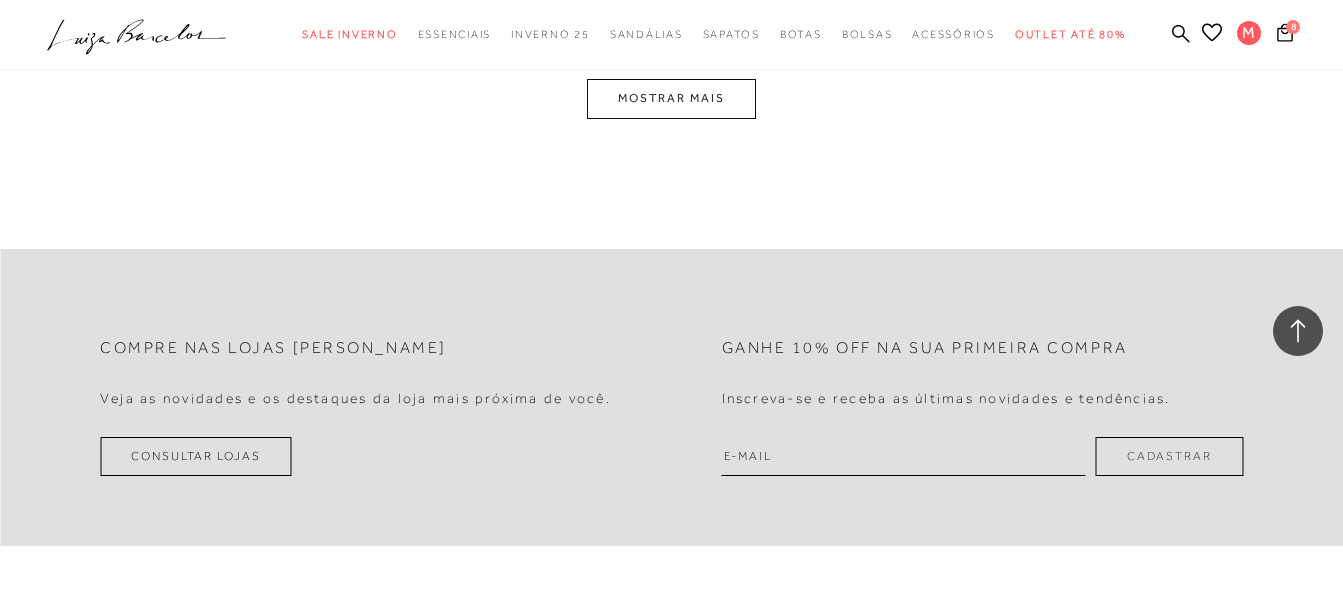 click on "MOSTRAR MAIS" at bounding box center (671, 98) 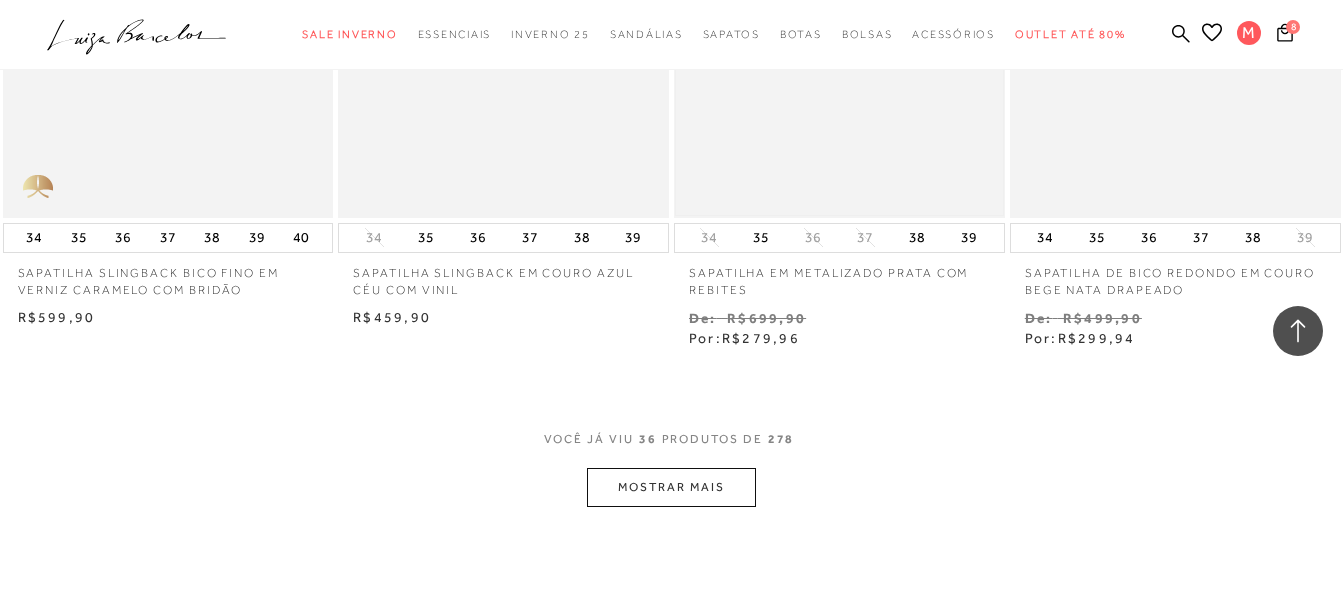 scroll, scrollTop: 5758, scrollLeft: 0, axis: vertical 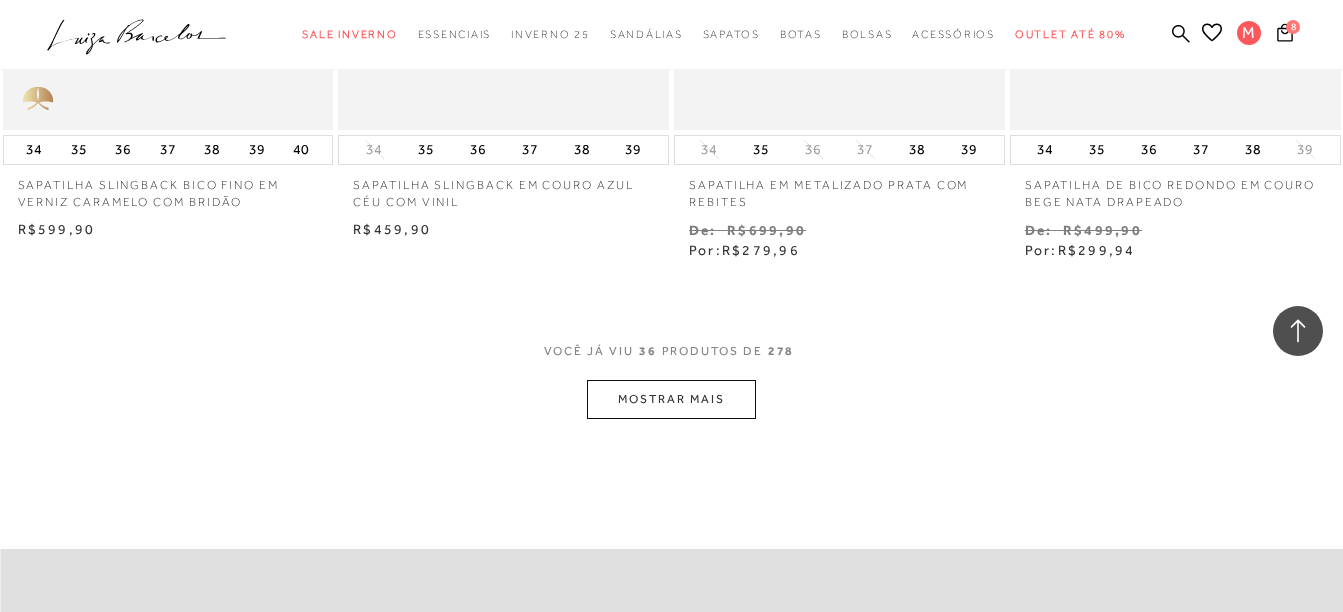 click on "MOSTRAR MAIS" at bounding box center [671, 399] 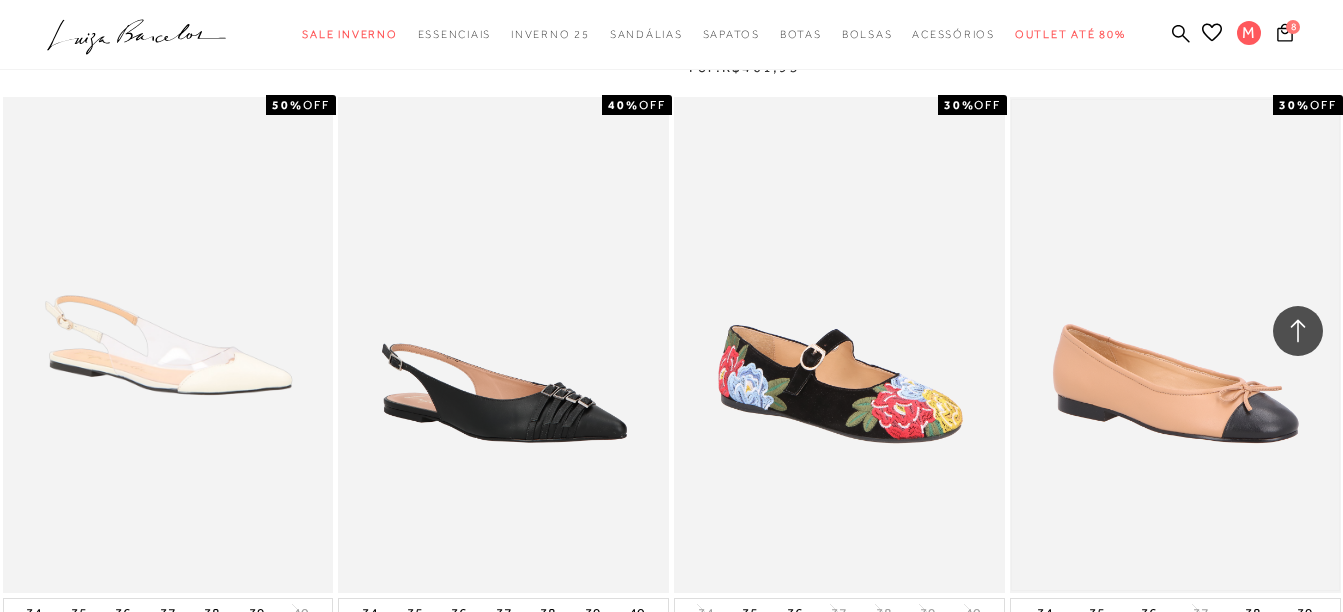 scroll, scrollTop: 7558, scrollLeft: 0, axis: vertical 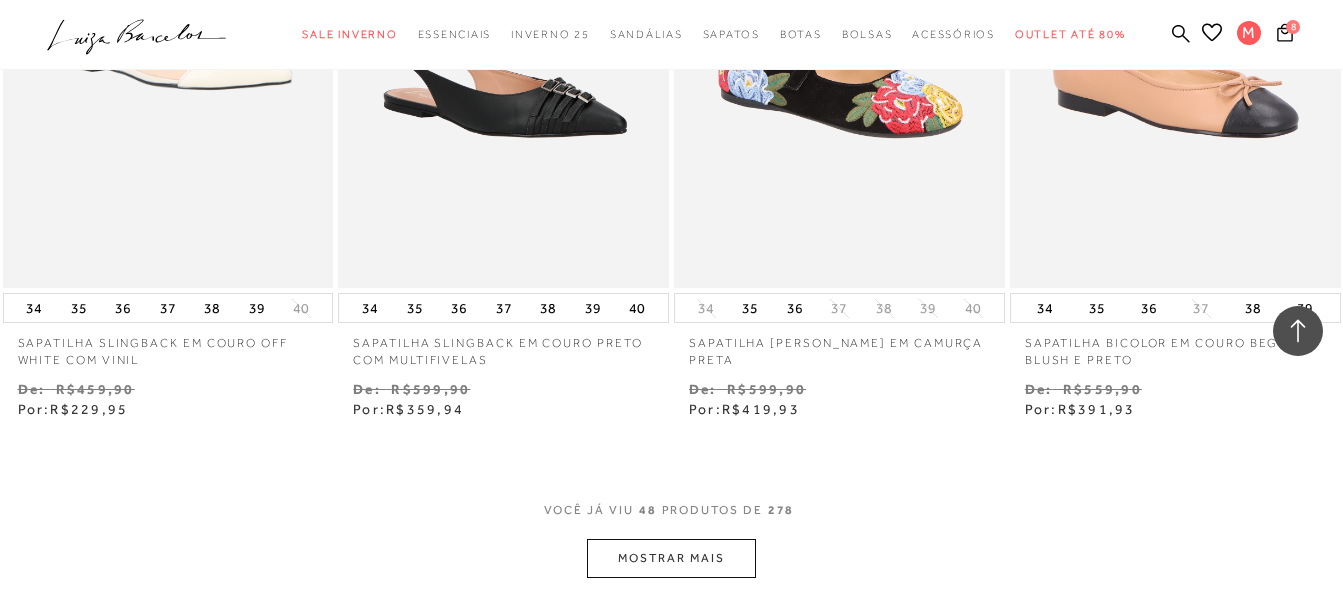 click on "MOSTRAR MAIS" at bounding box center (671, 558) 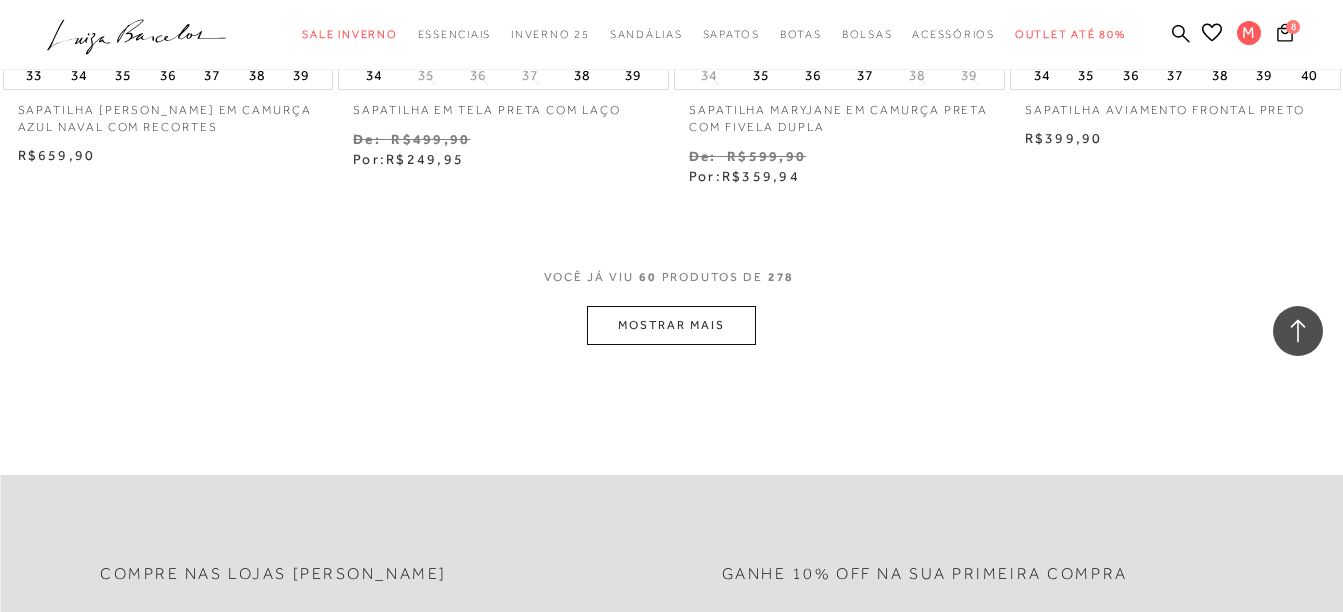 scroll, scrollTop: 9758, scrollLeft: 0, axis: vertical 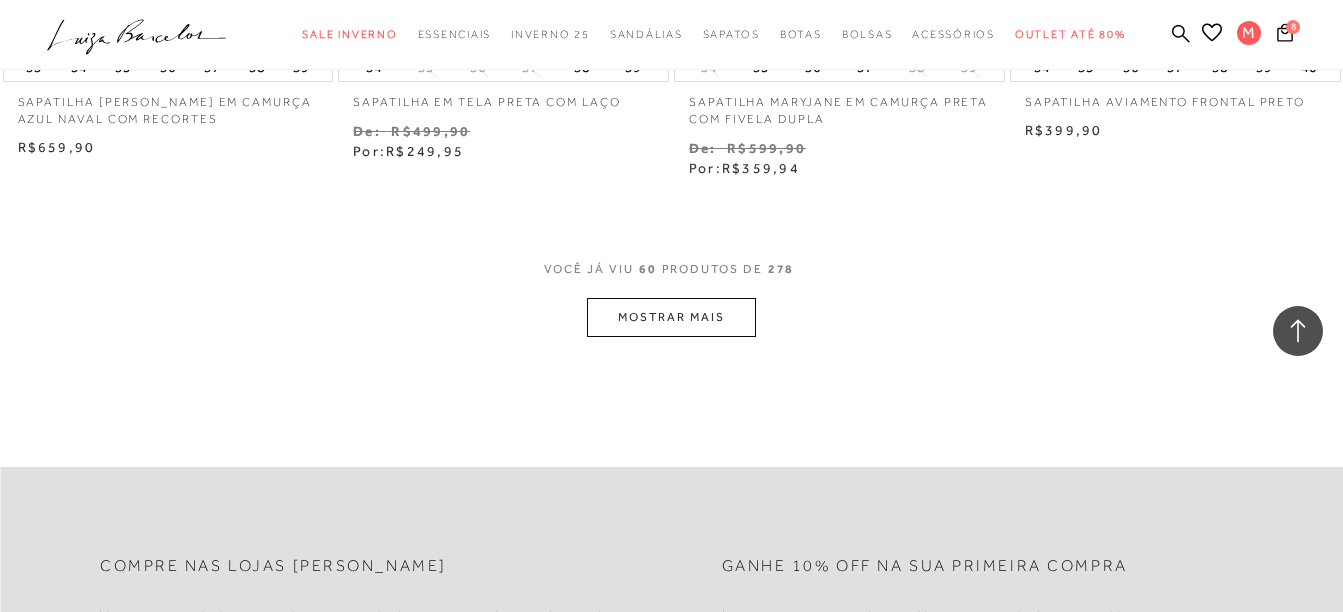 click on "MOSTRAR MAIS" at bounding box center (671, 317) 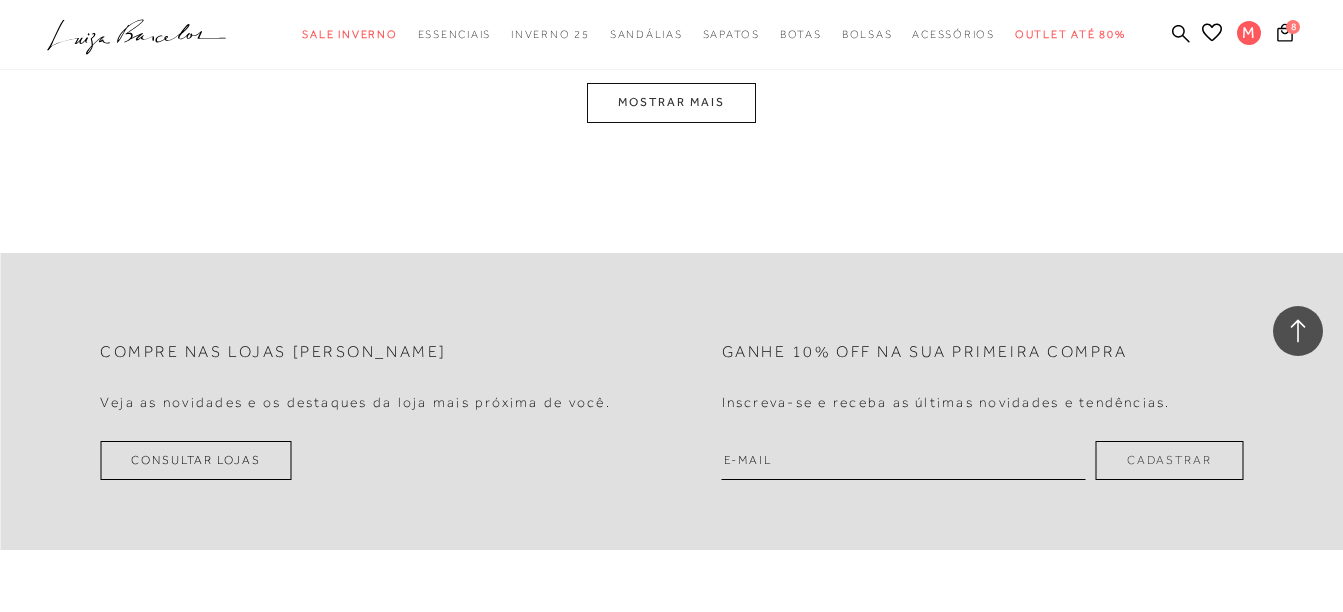 scroll, scrollTop: 11958, scrollLeft: 0, axis: vertical 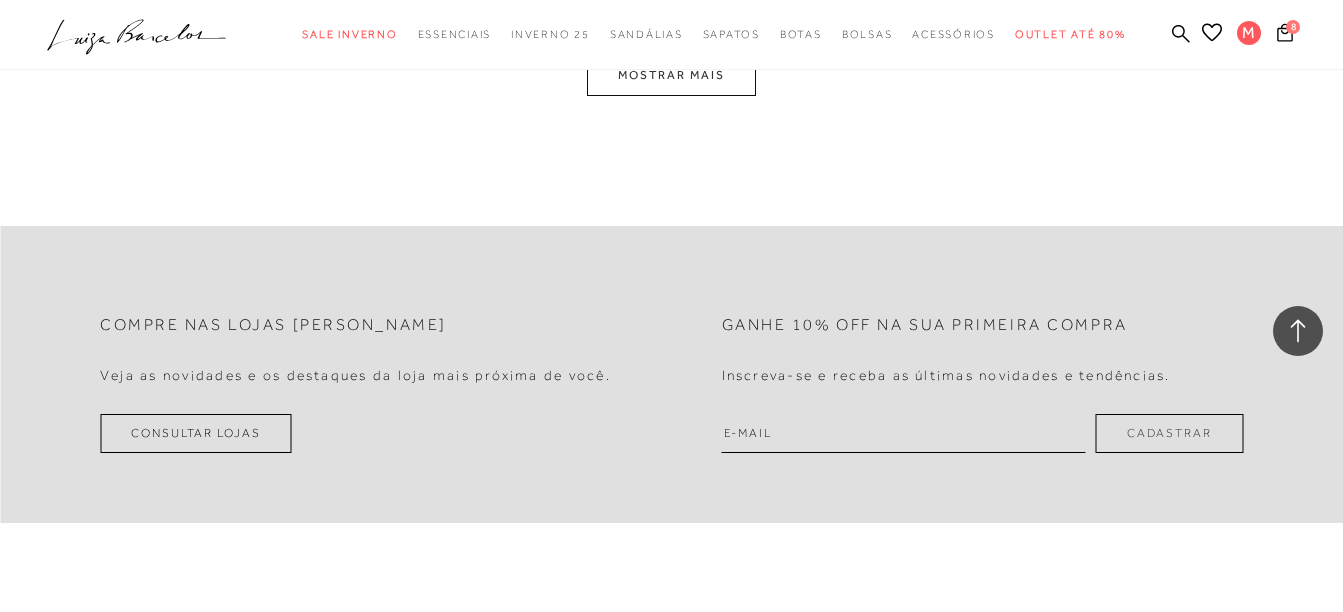 click on "MOSTRAR MAIS" at bounding box center [671, 75] 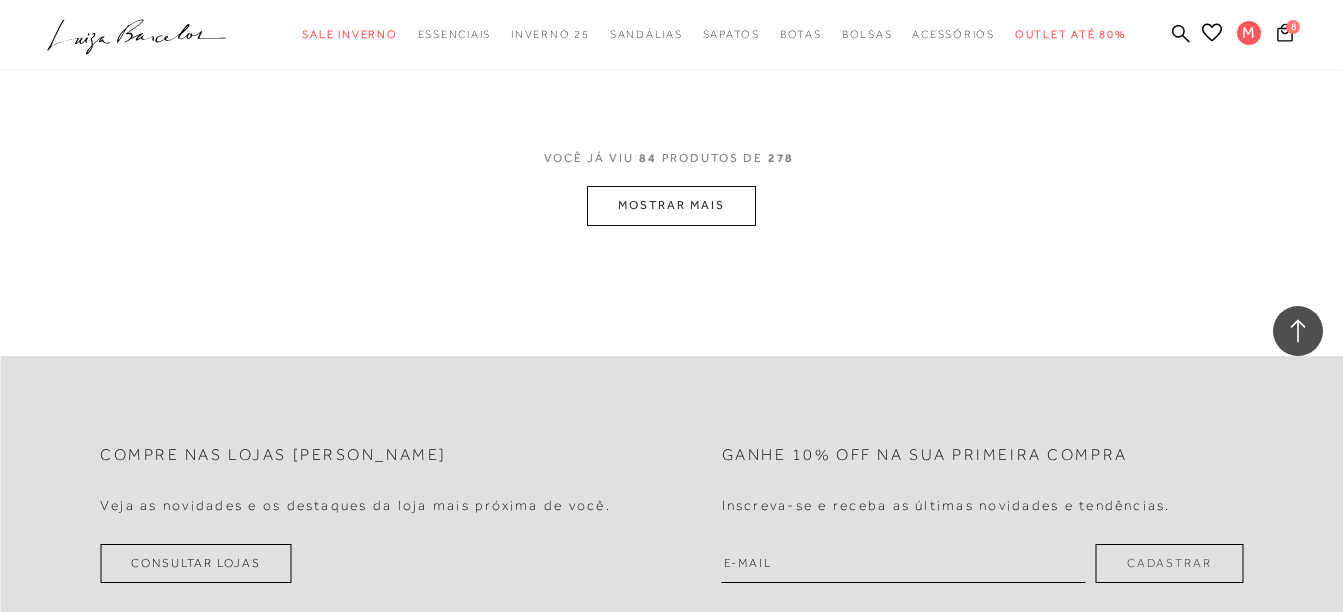 scroll, scrollTop: 13599, scrollLeft: 0, axis: vertical 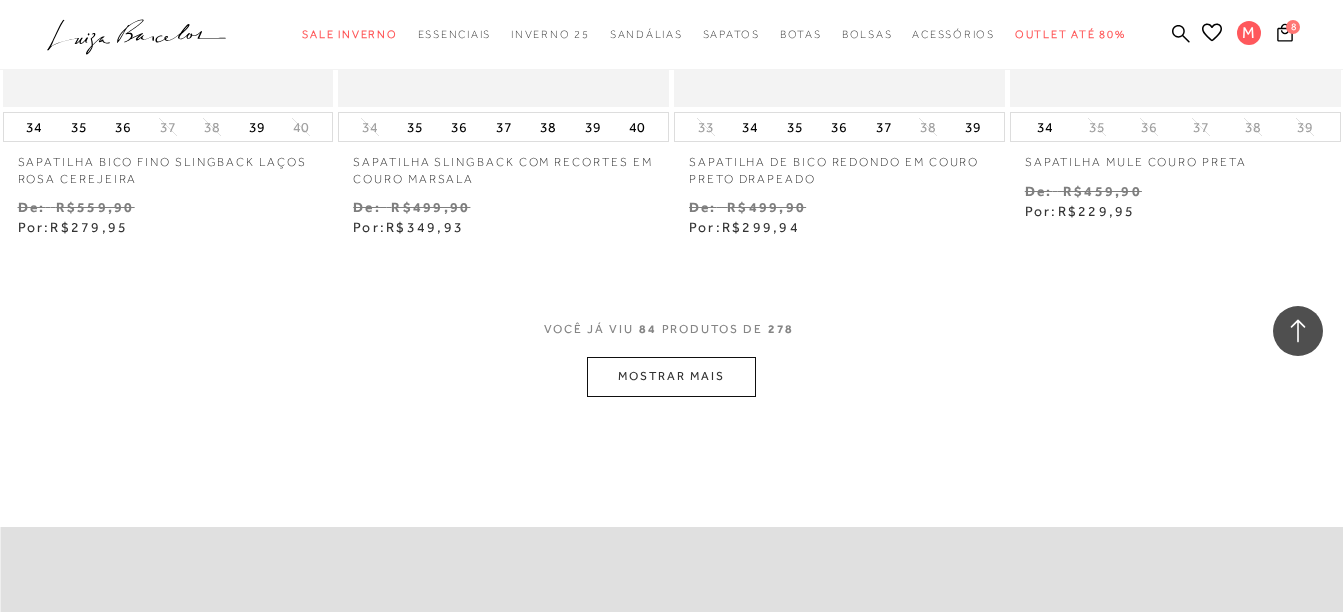 click on "MOSTRAR MAIS" at bounding box center [671, 376] 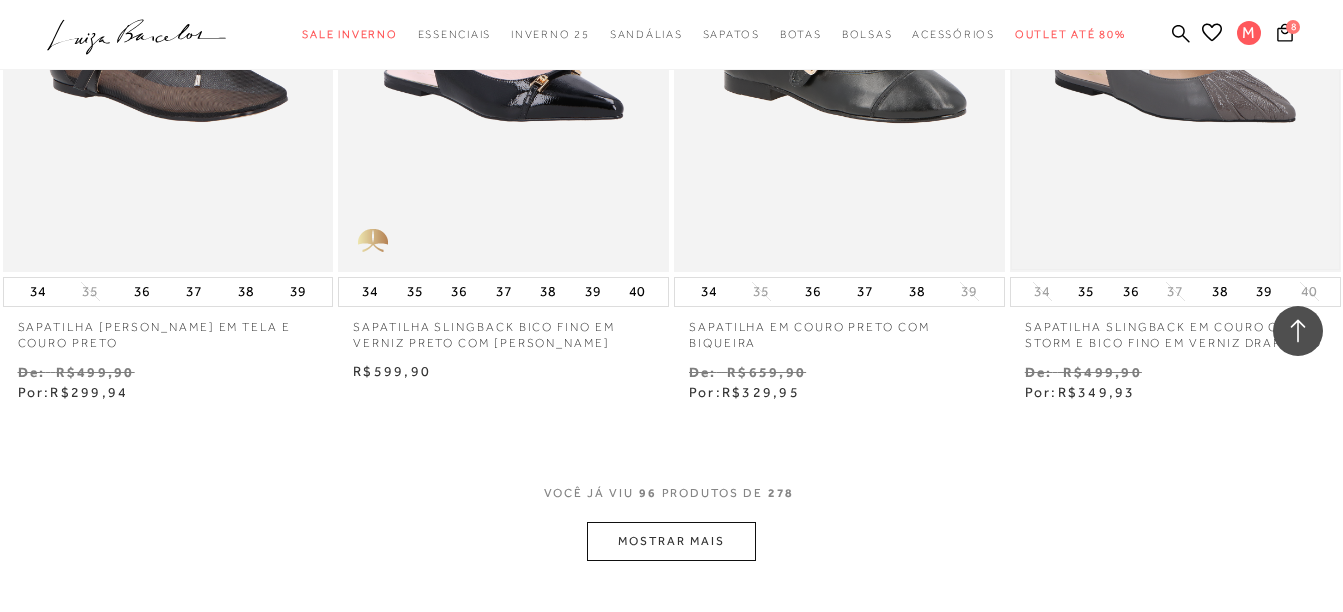 scroll, scrollTop: 15499, scrollLeft: 0, axis: vertical 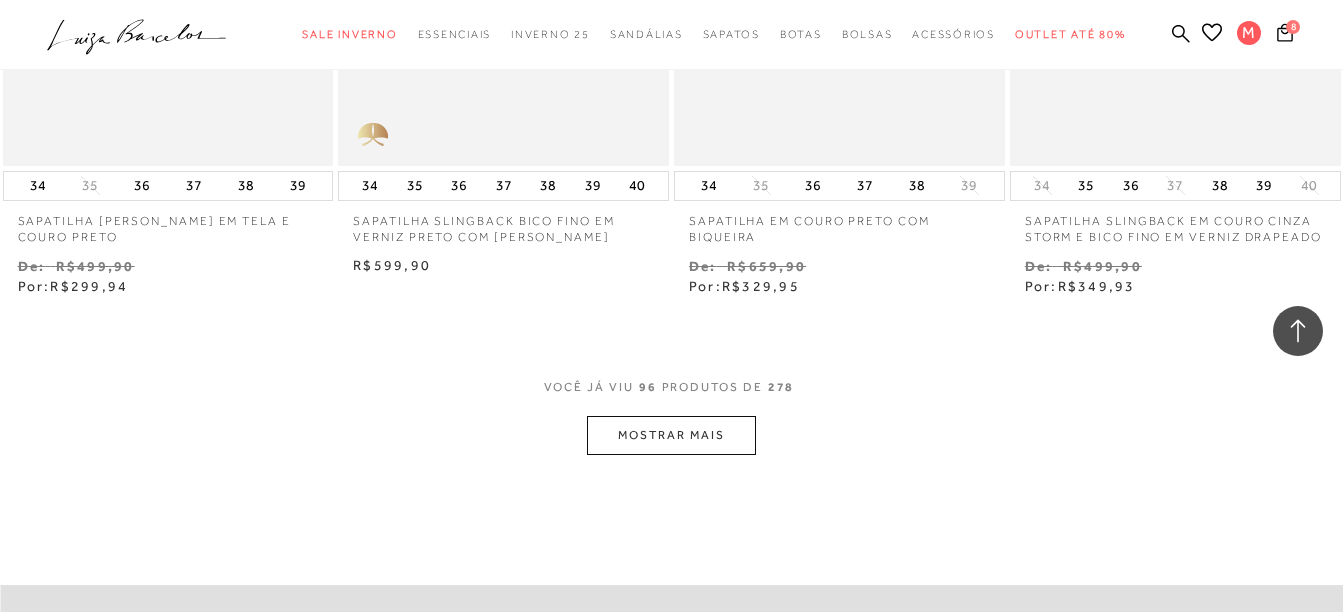 click on "MOSTRAR MAIS" at bounding box center [671, 435] 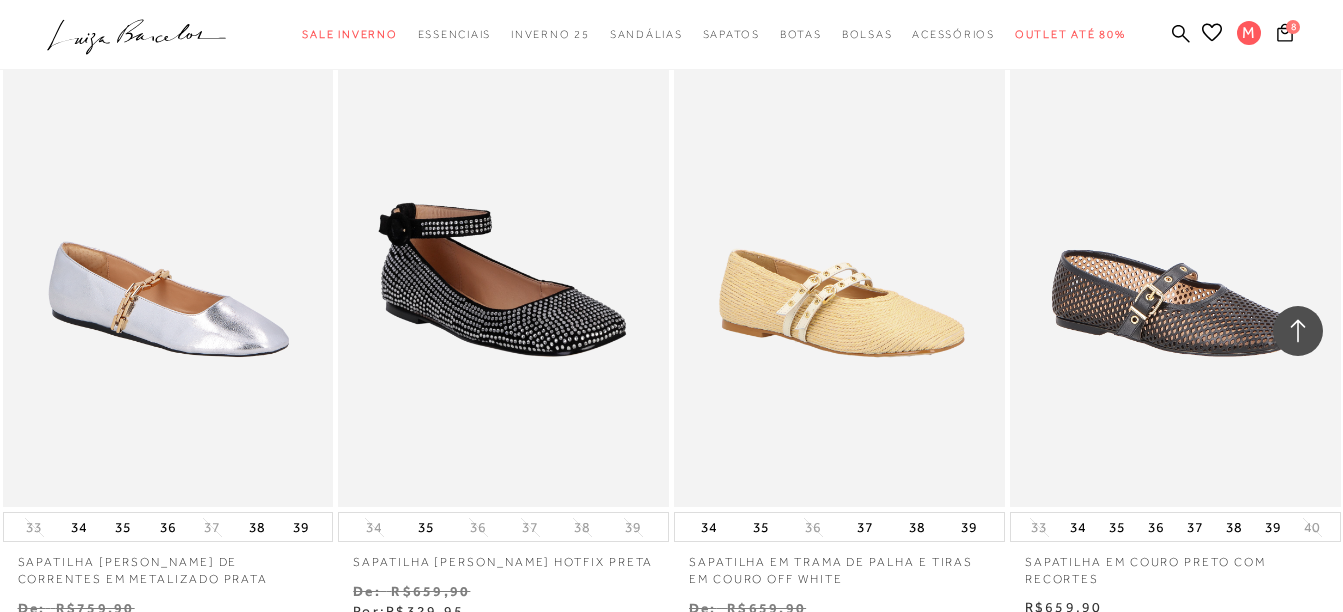scroll, scrollTop: 17399, scrollLeft: 0, axis: vertical 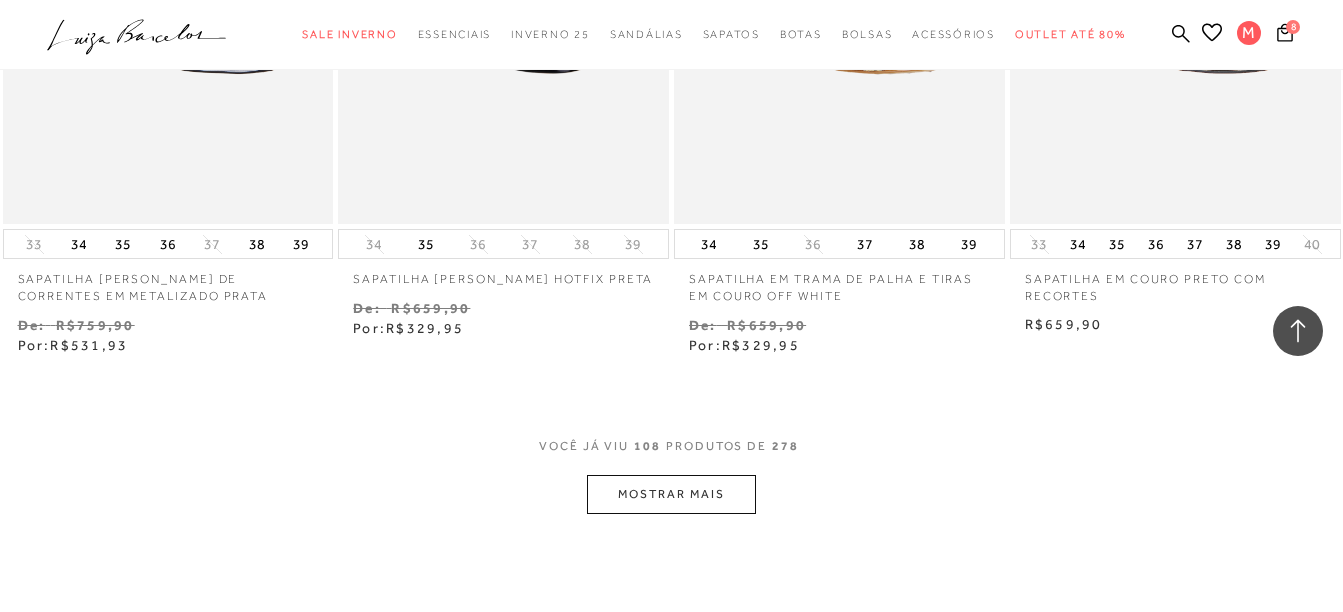 click on "MOSTRAR MAIS" at bounding box center [671, 494] 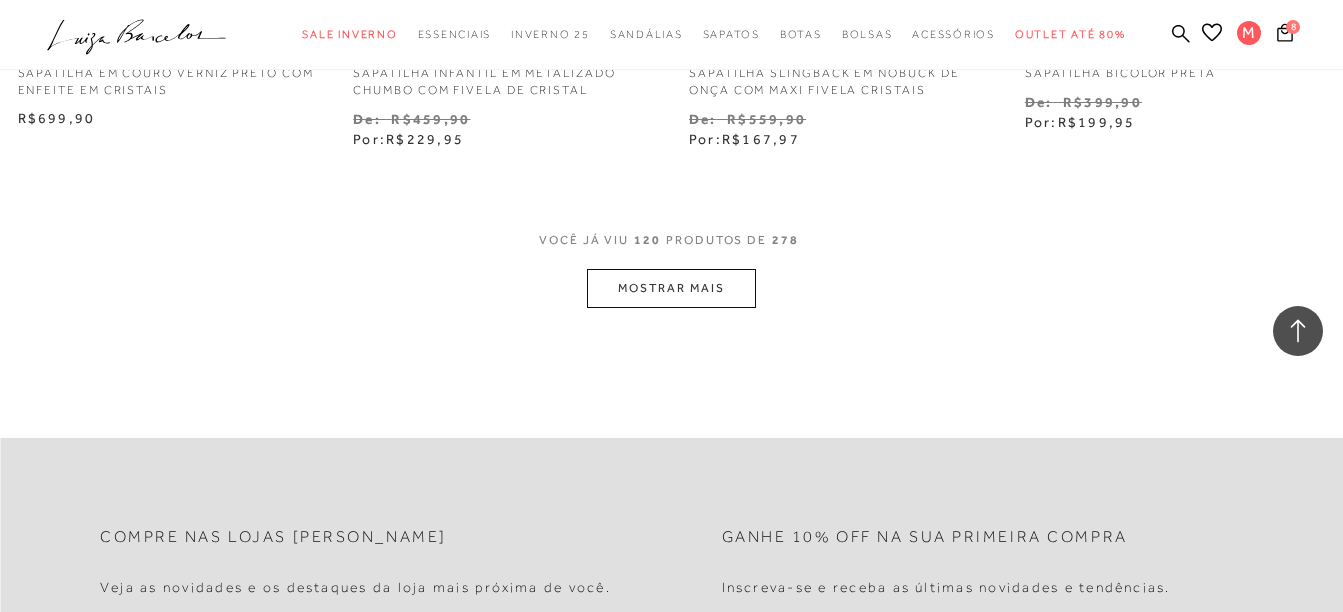 scroll, scrollTop: 19599, scrollLeft: 0, axis: vertical 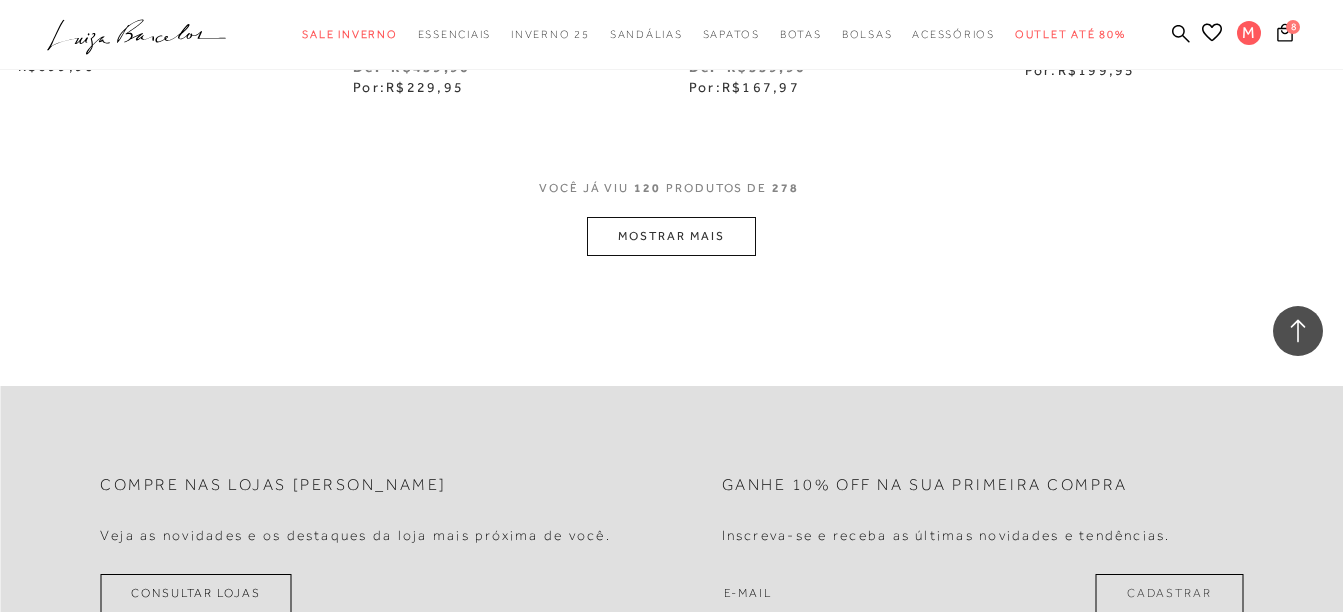 click on "MOSTRAR MAIS" at bounding box center [671, 236] 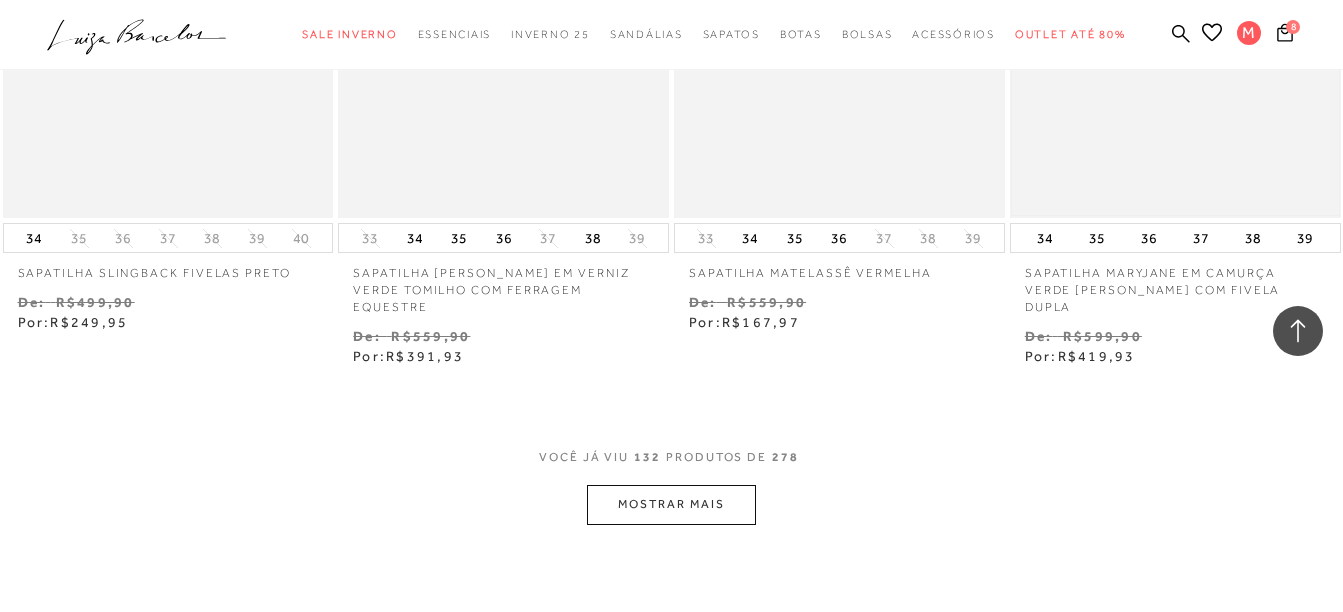 scroll, scrollTop: 21299, scrollLeft: 0, axis: vertical 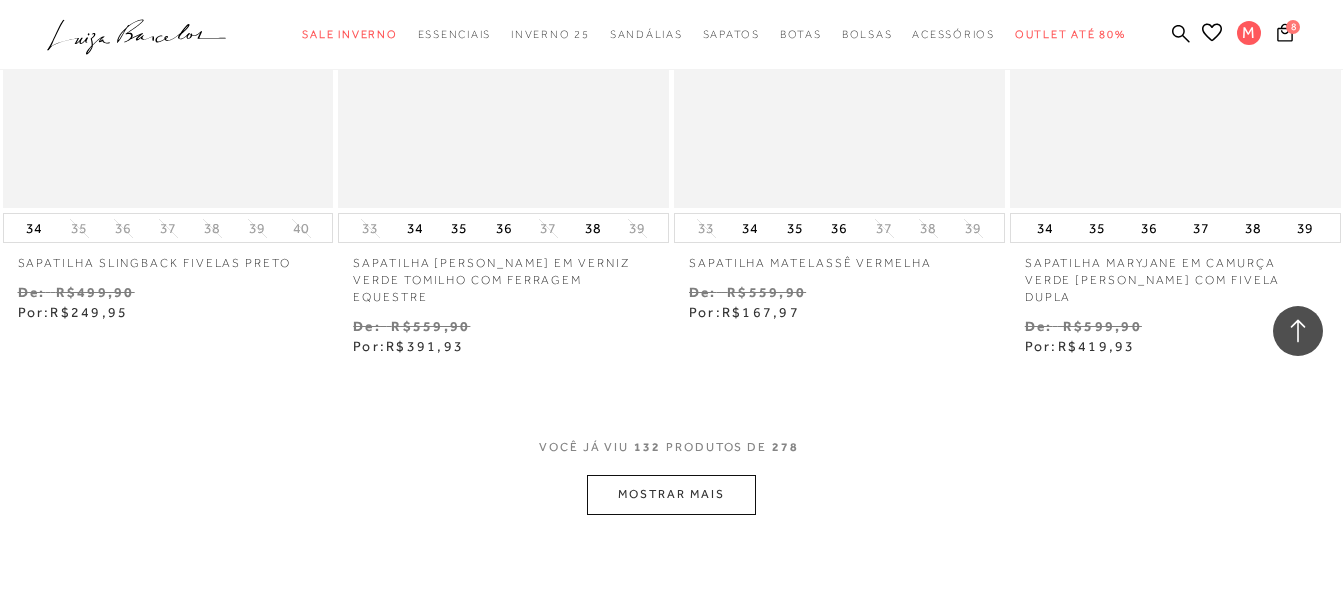 click on "MOSTRAR MAIS" at bounding box center [671, 494] 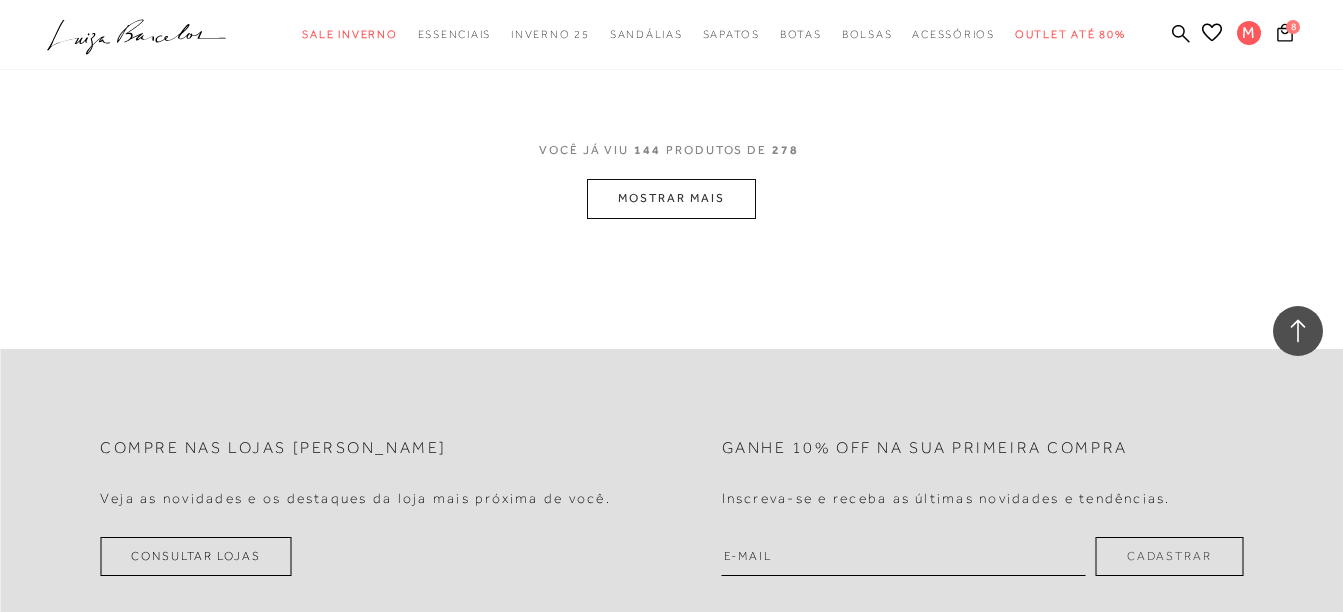 scroll, scrollTop: 23599, scrollLeft: 0, axis: vertical 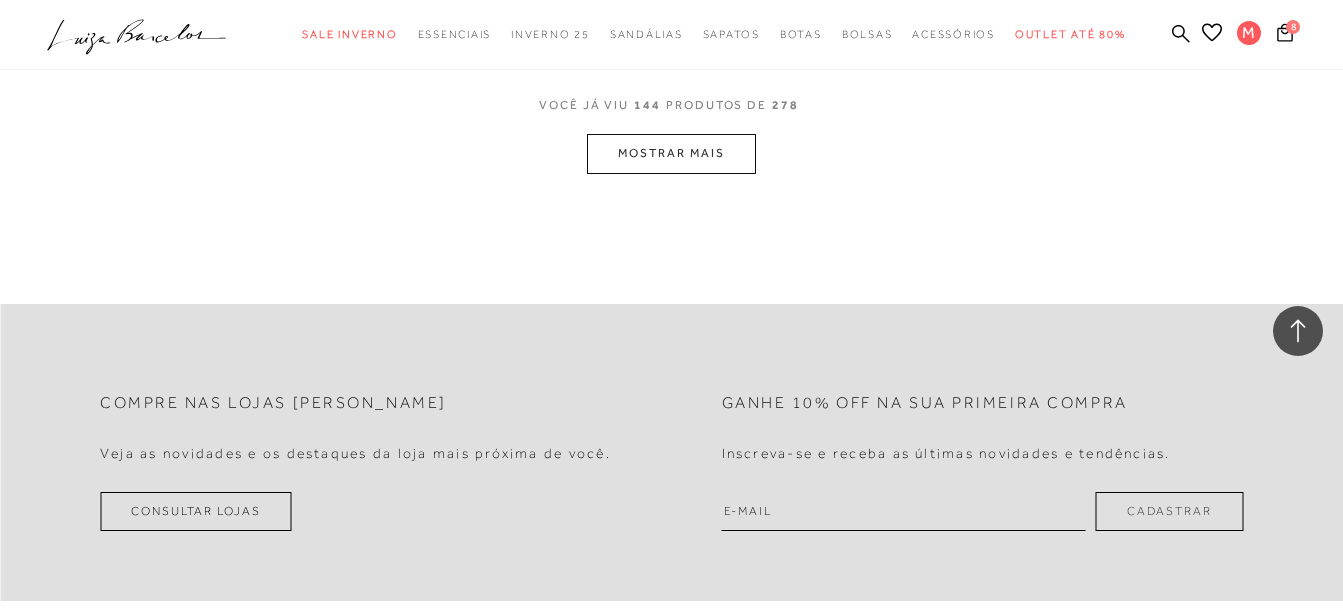 click on "MOSTRAR MAIS" at bounding box center (671, 153) 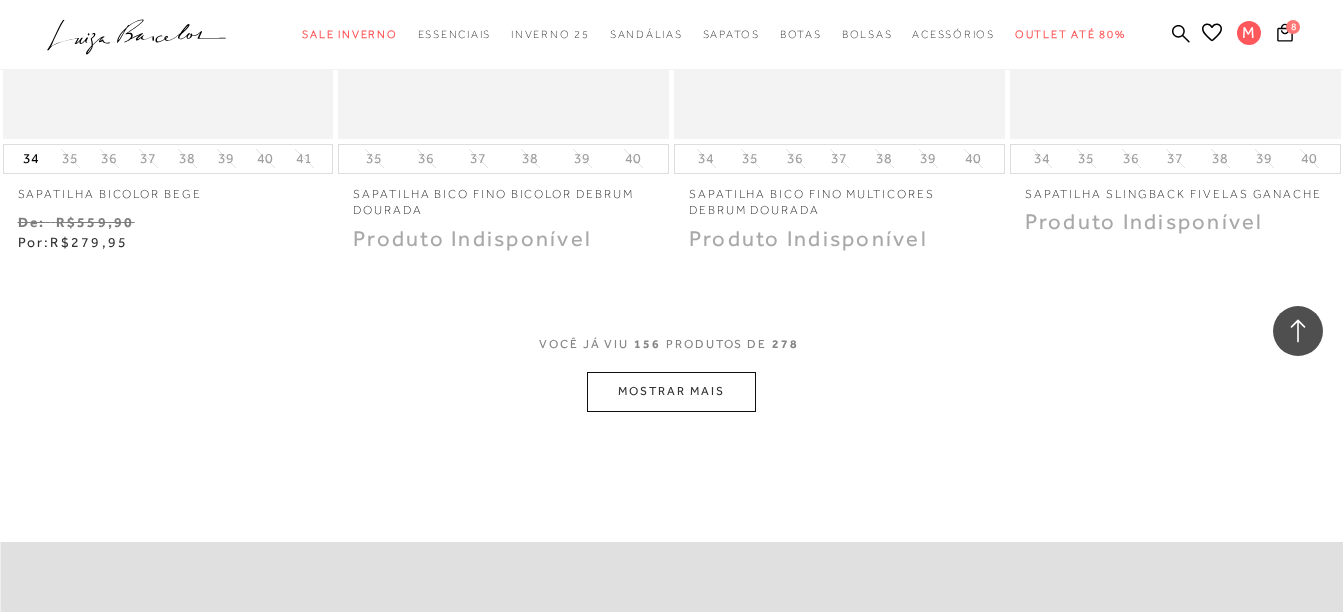 scroll, scrollTop: 25424, scrollLeft: 0, axis: vertical 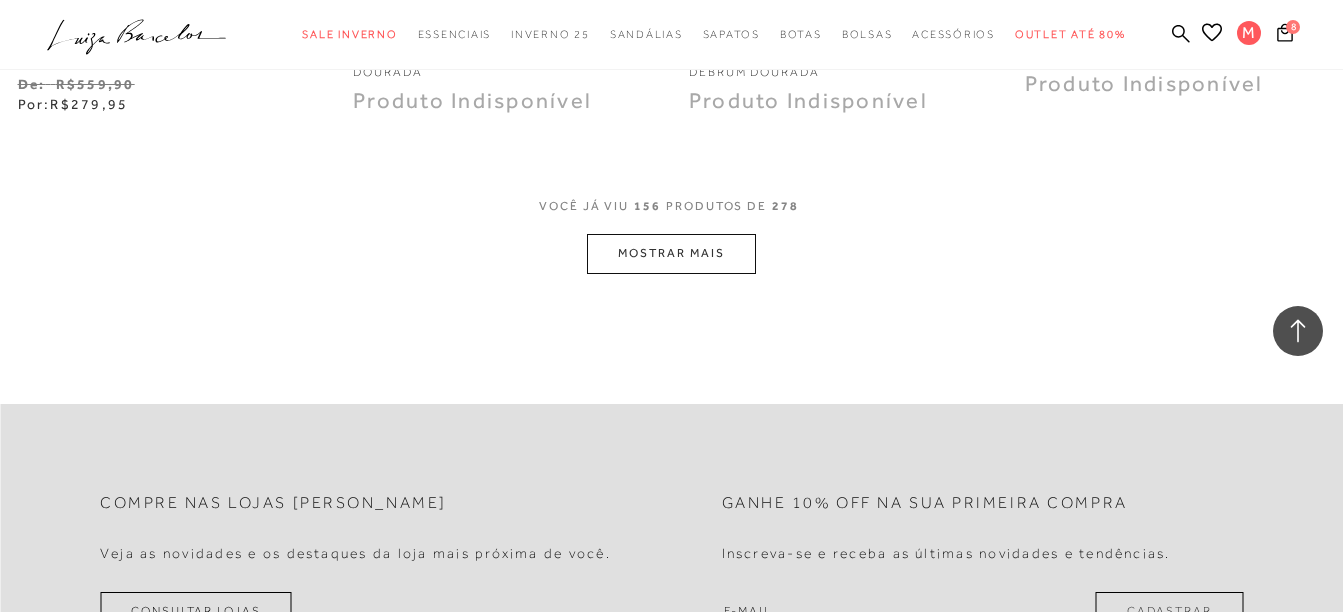 click on "MOSTRAR MAIS" at bounding box center (671, 253) 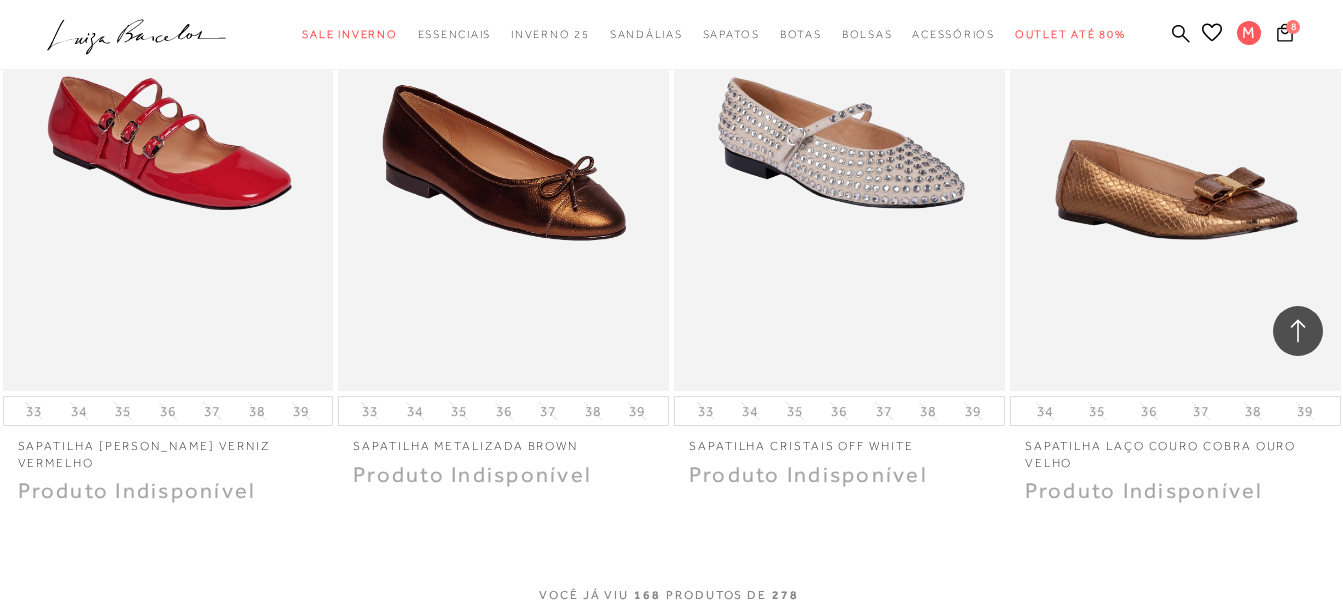 scroll, scrollTop: 27024, scrollLeft: 0, axis: vertical 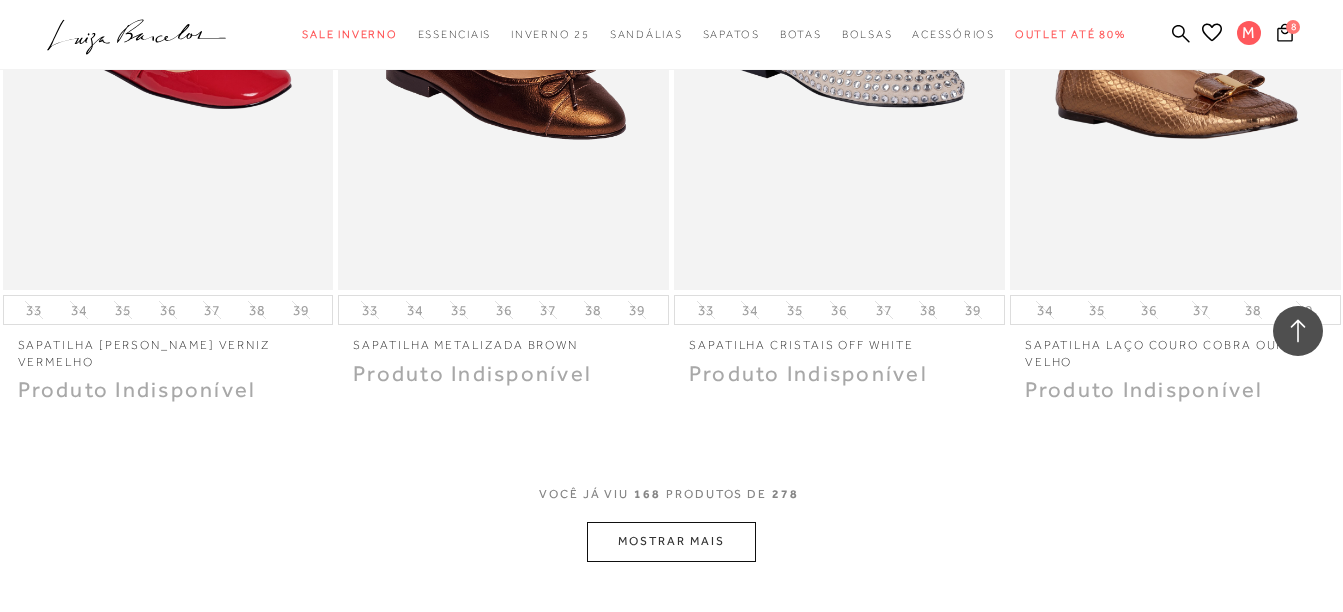 click on "MOSTRAR MAIS" at bounding box center (671, 541) 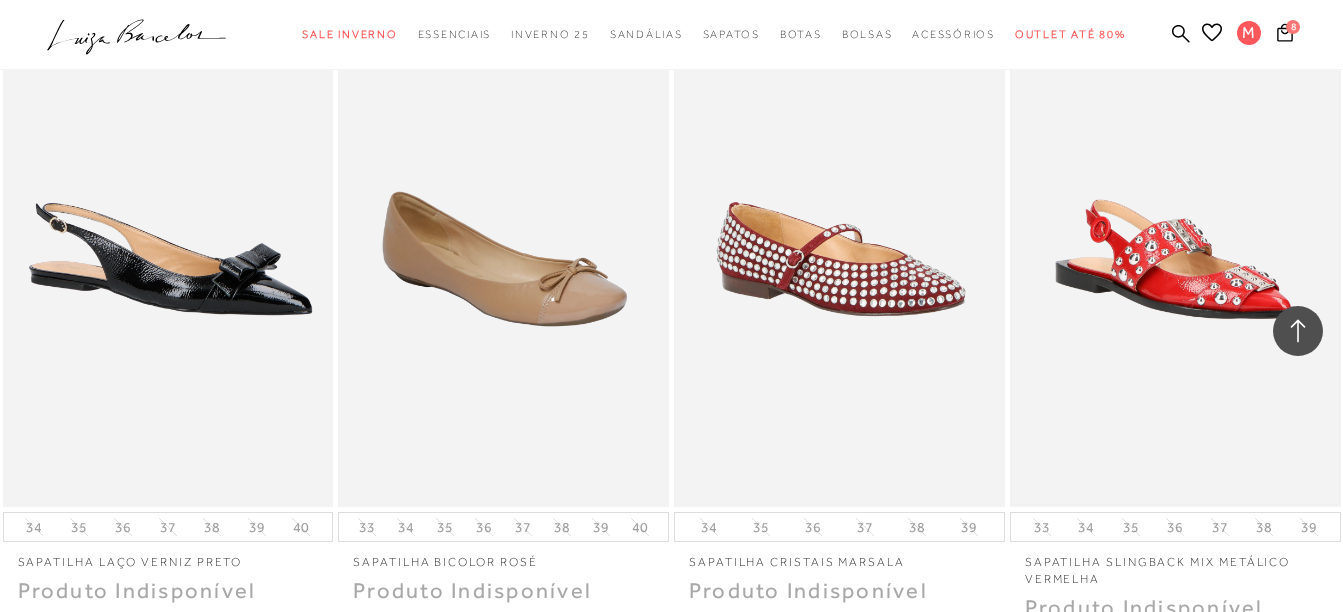 scroll, scrollTop: 27424, scrollLeft: 0, axis: vertical 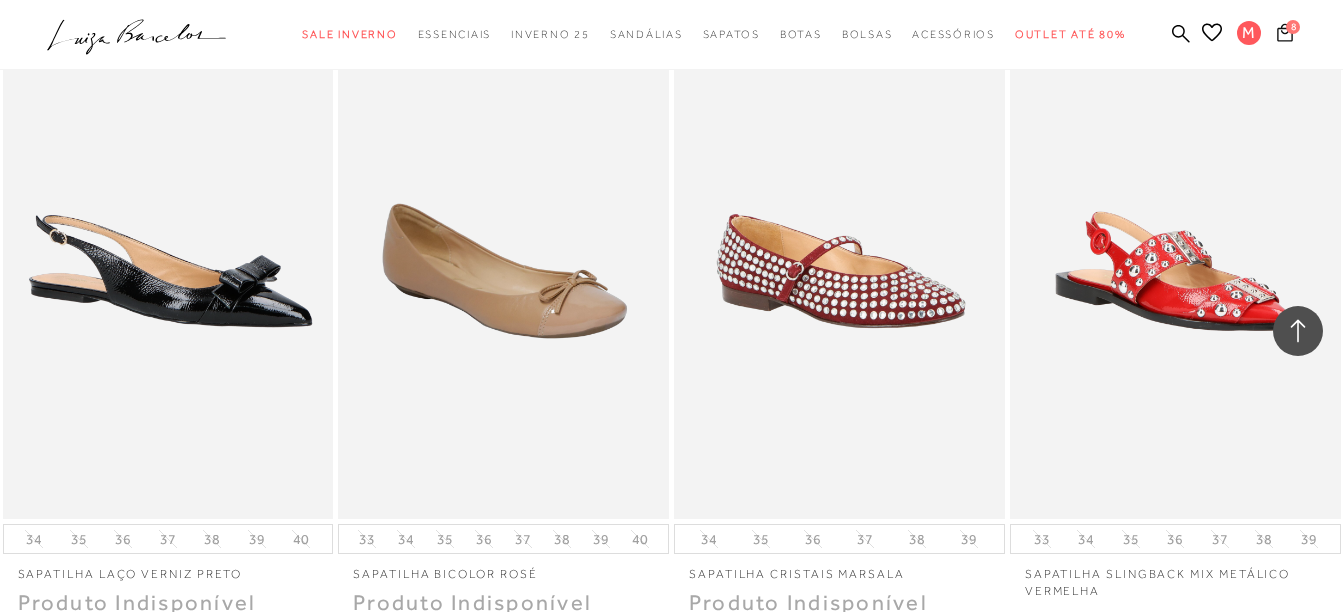 click 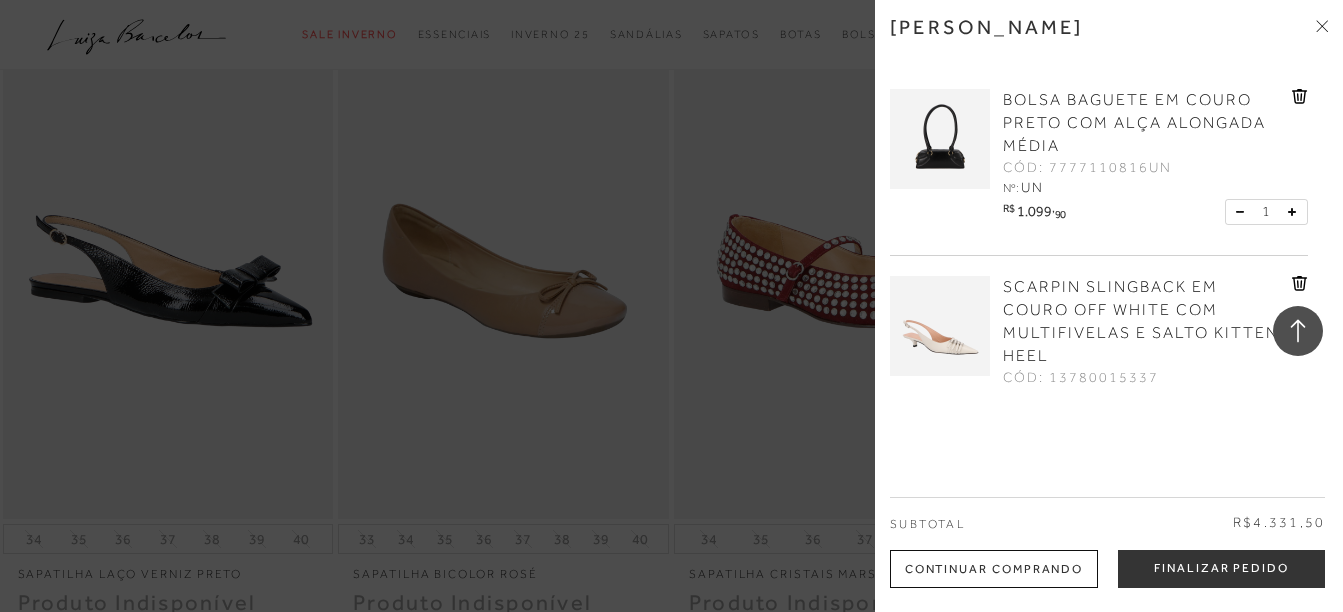 click at bounding box center [671, 306] 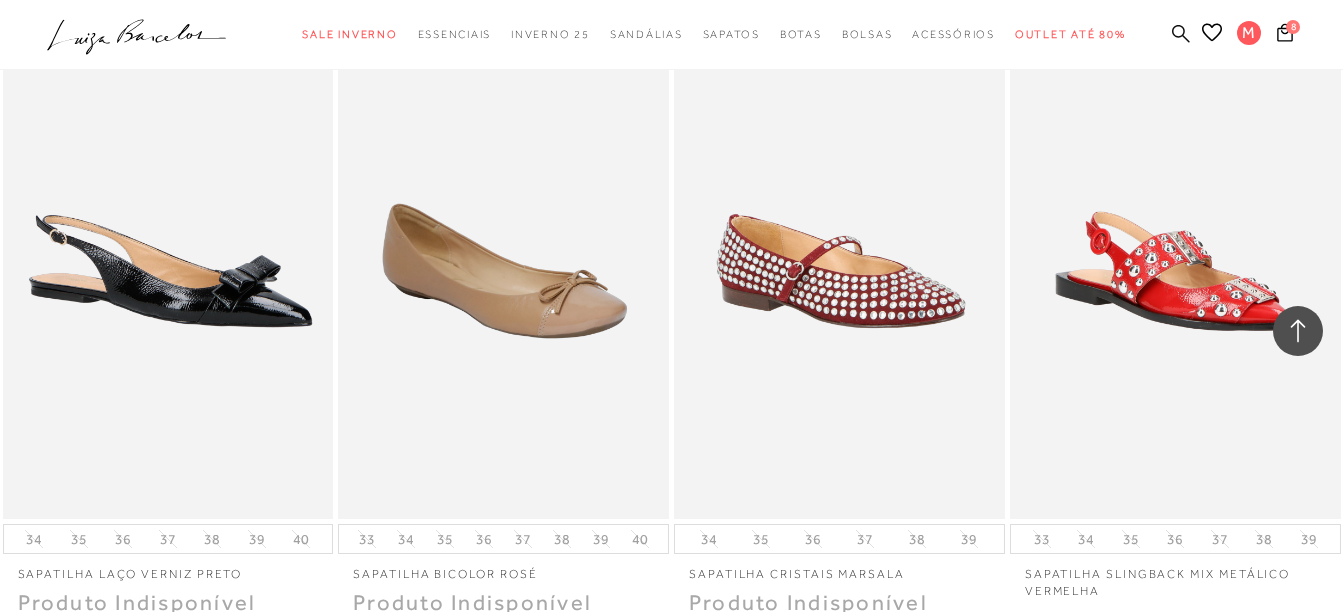 click 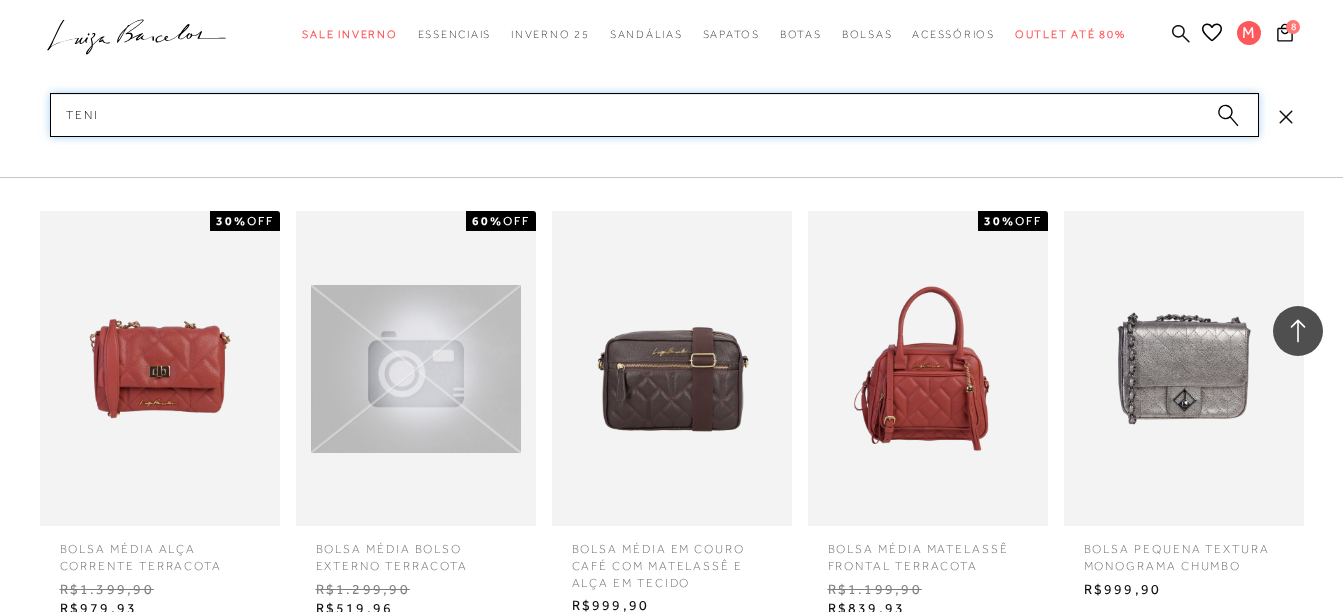 type on "tenis" 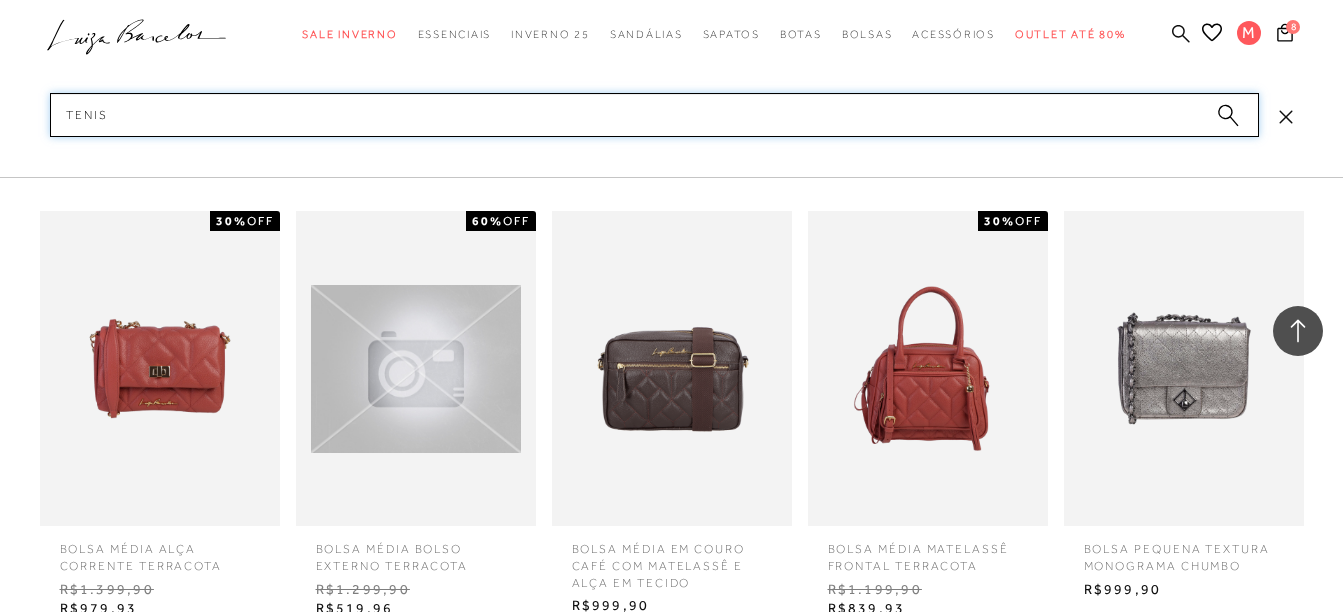type 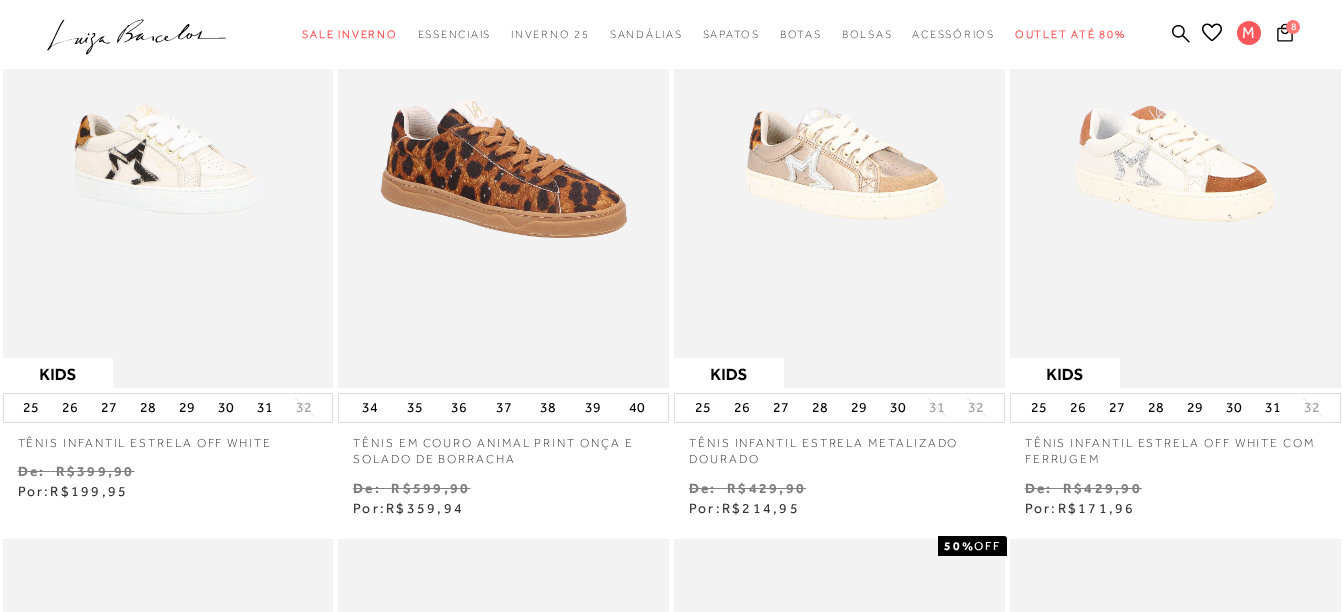 scroll, scrollTop: 300, scrollLeft: 0, axis: vertical 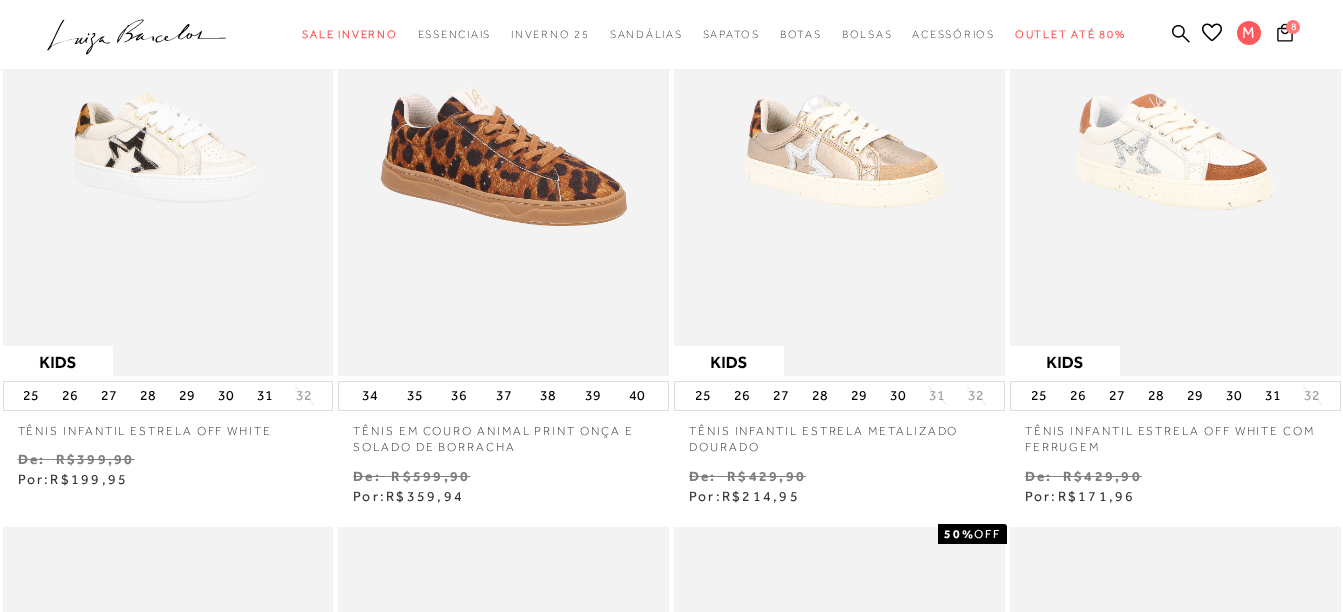 click at bounding box center [503, 128] 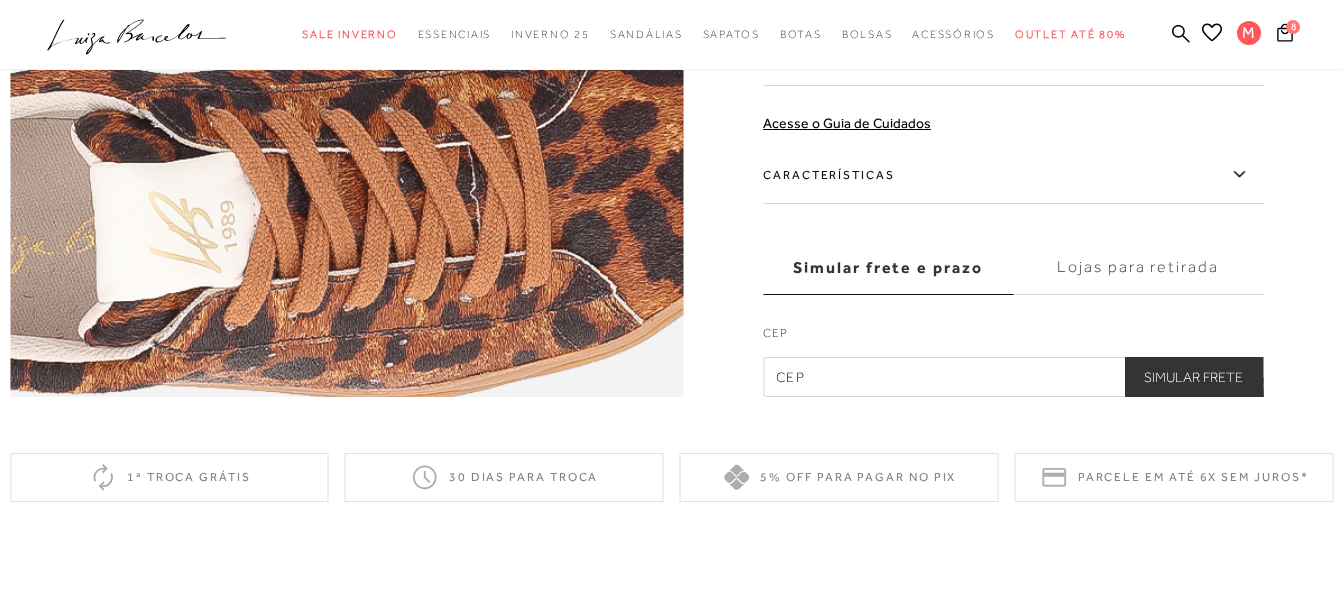 scroll, scrollTop: 1600, scrollLeft: 0, axis: vertical 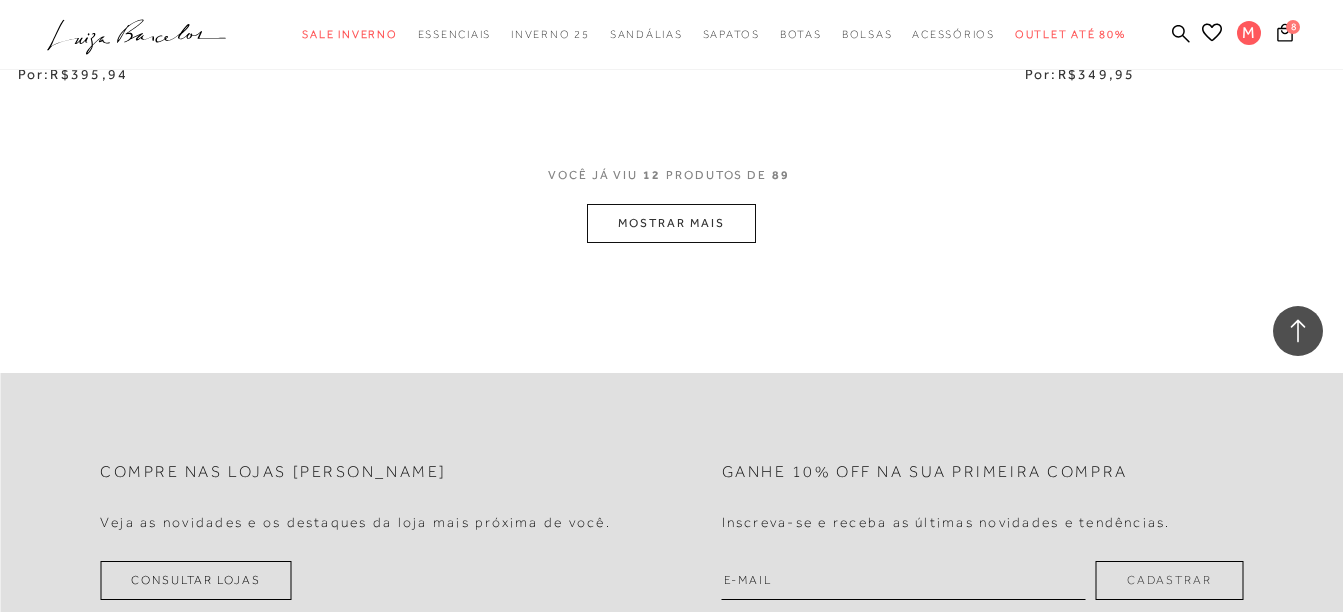 click on "MOSTRAR MAIS" at bounding box center (671, 223) 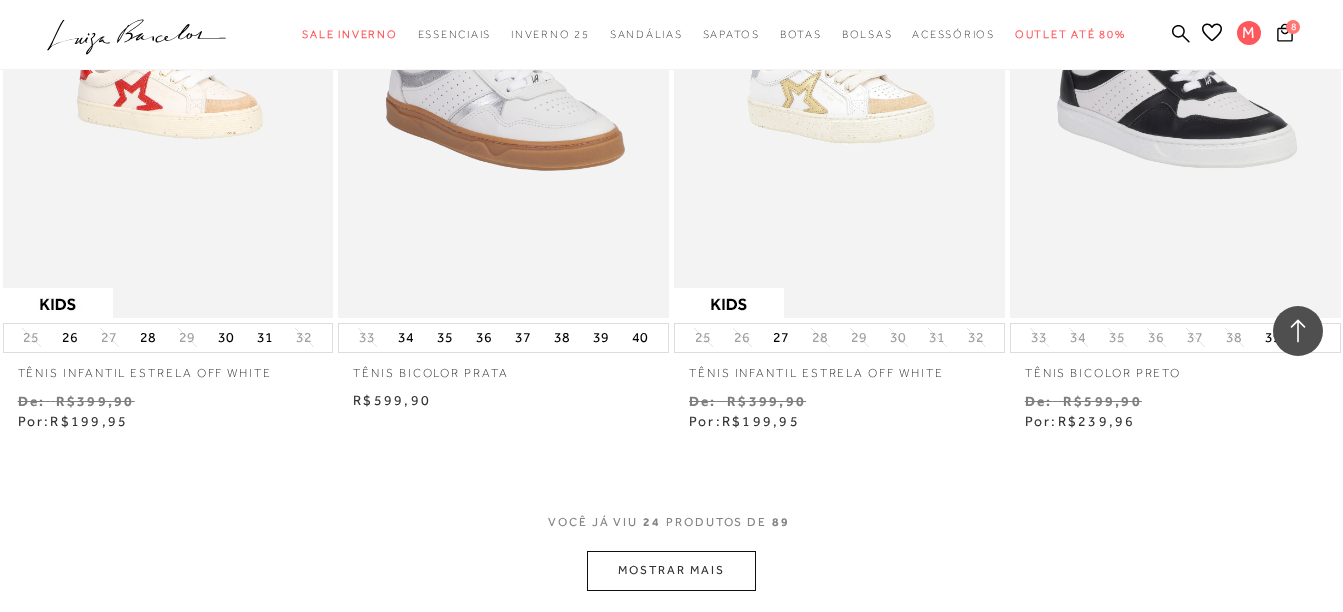 scroll, scrollTop: 3800, scrollLeft: 0, axis: vertical 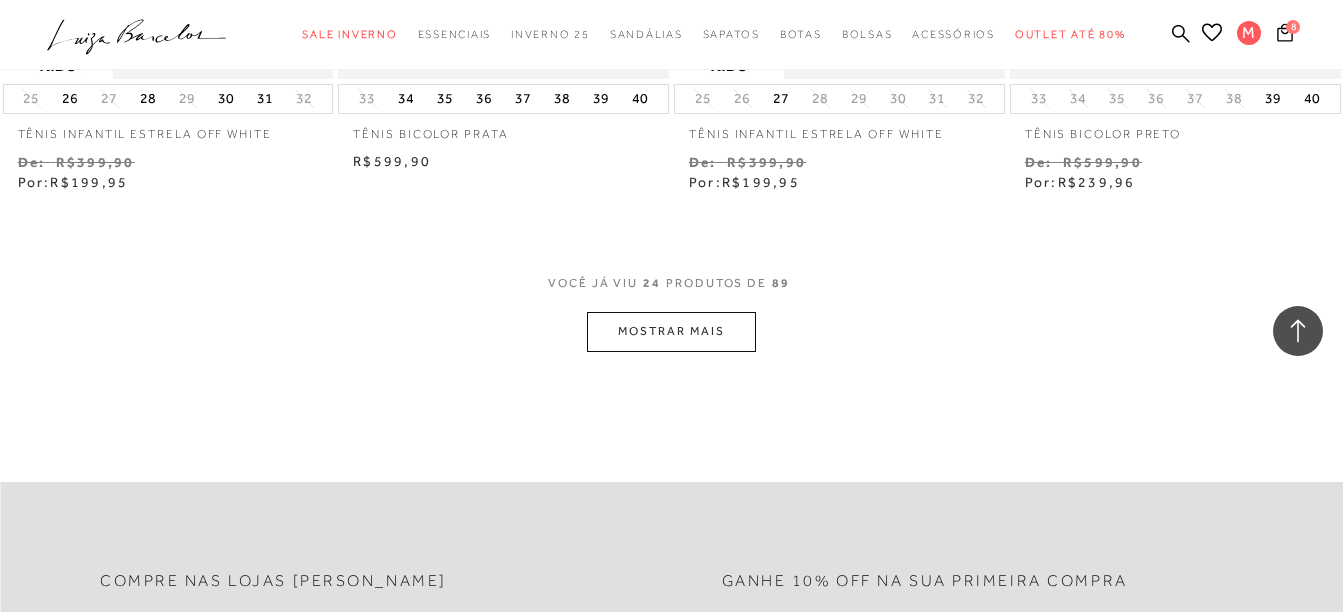 click on "MOSTRAR MAIS" at bounding box center [671, 331] 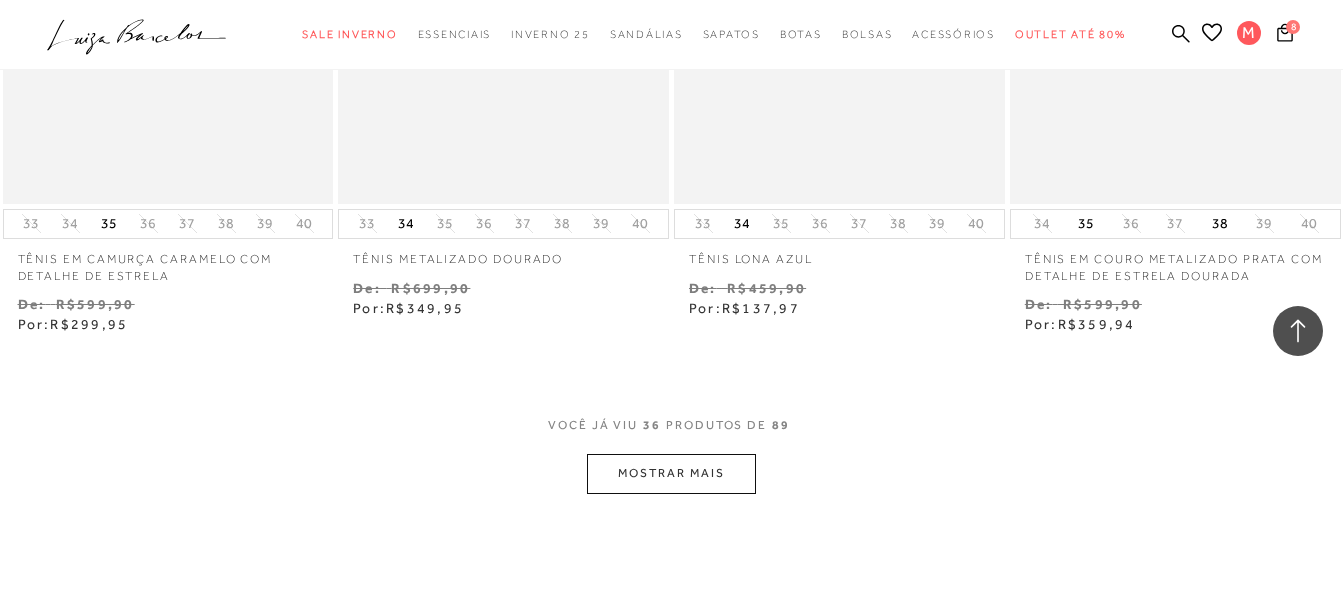 scroll, scrollTop: 5500, scrollLeft: 0, axis: vertical 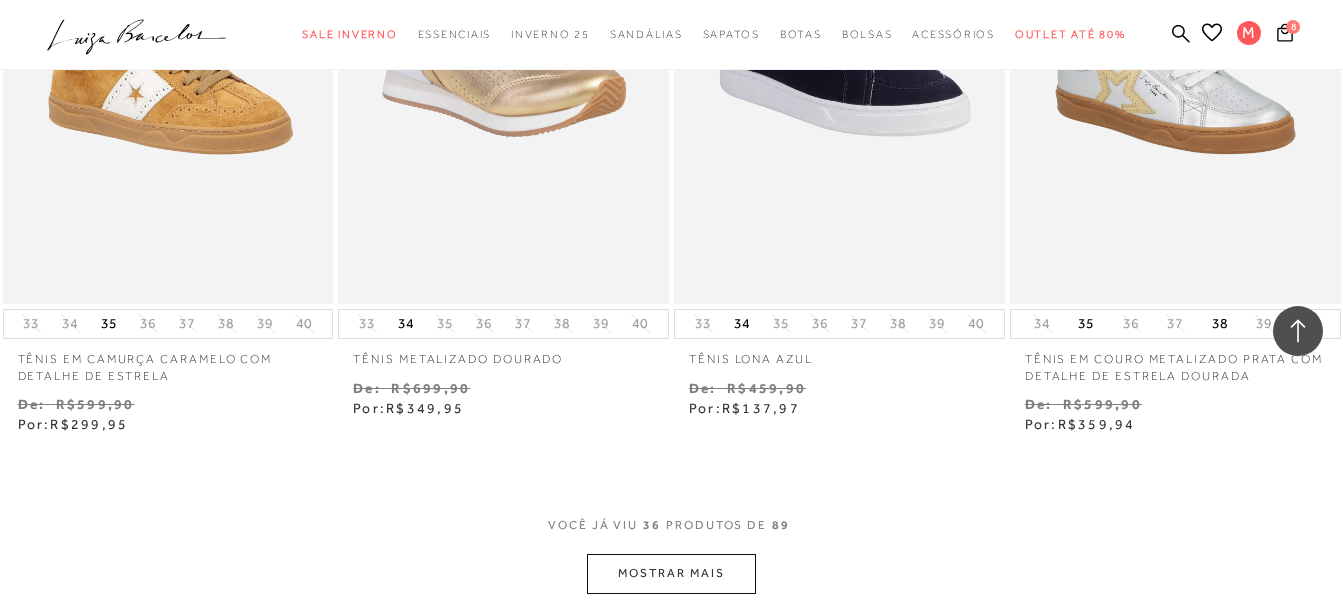 click on "MOSTRAR MAIS" at bounding box center (671, 573) 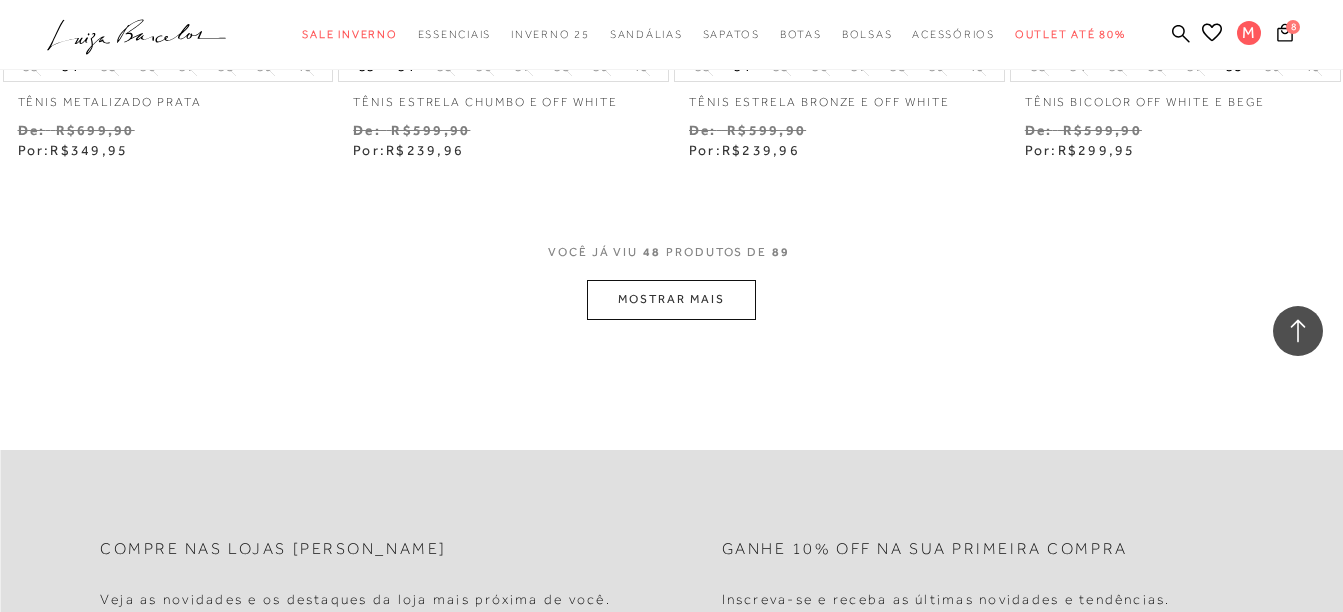 scroll, scrollTop: 7700, scrollLeft: 0, axis: vertical 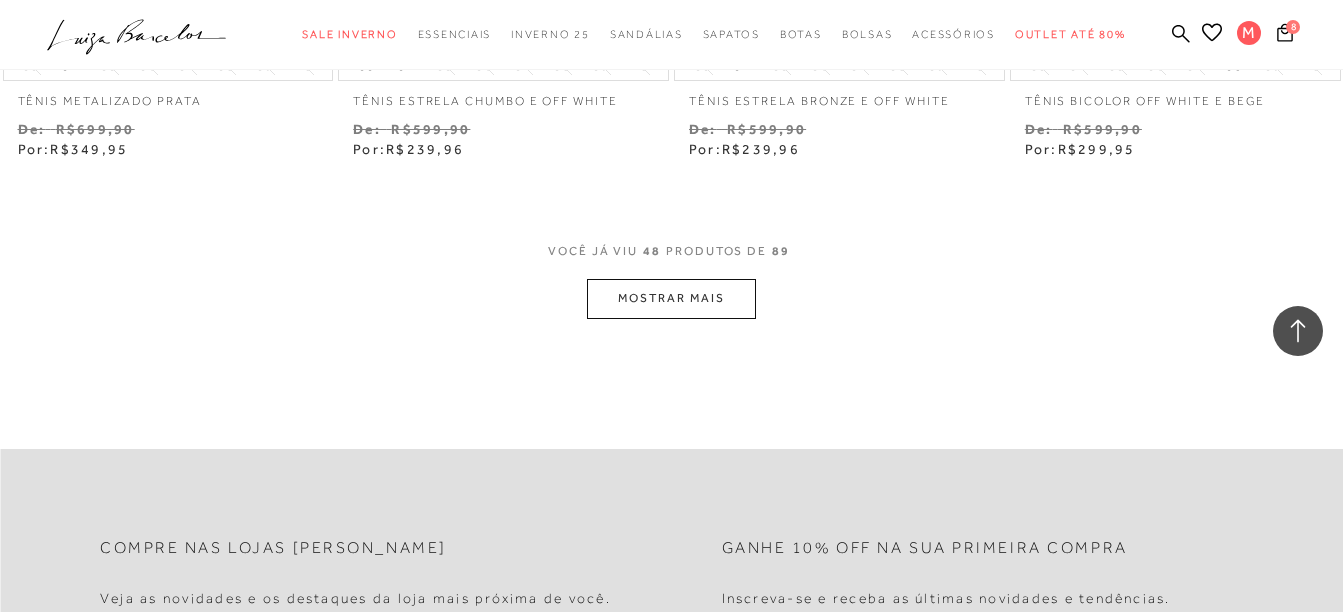 click on "MOSTRAR MAIS" at bounding box center [671, 298] 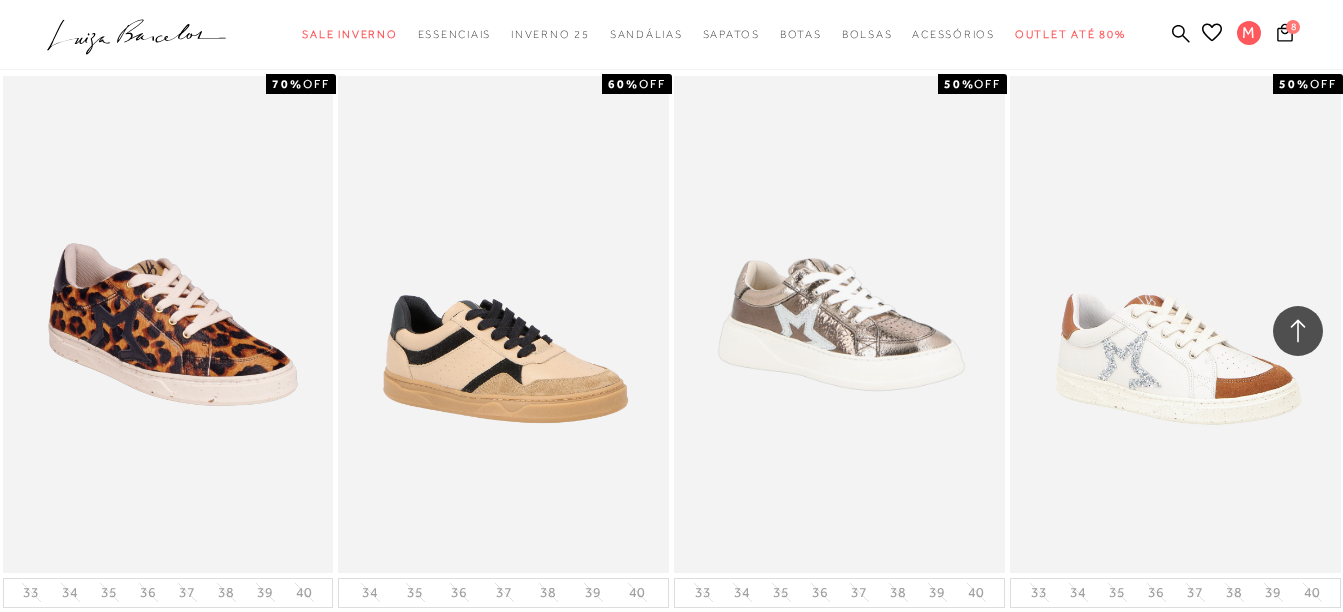 scroll, scrollTop: 8157, scrollLeft: 0, axis: vertical 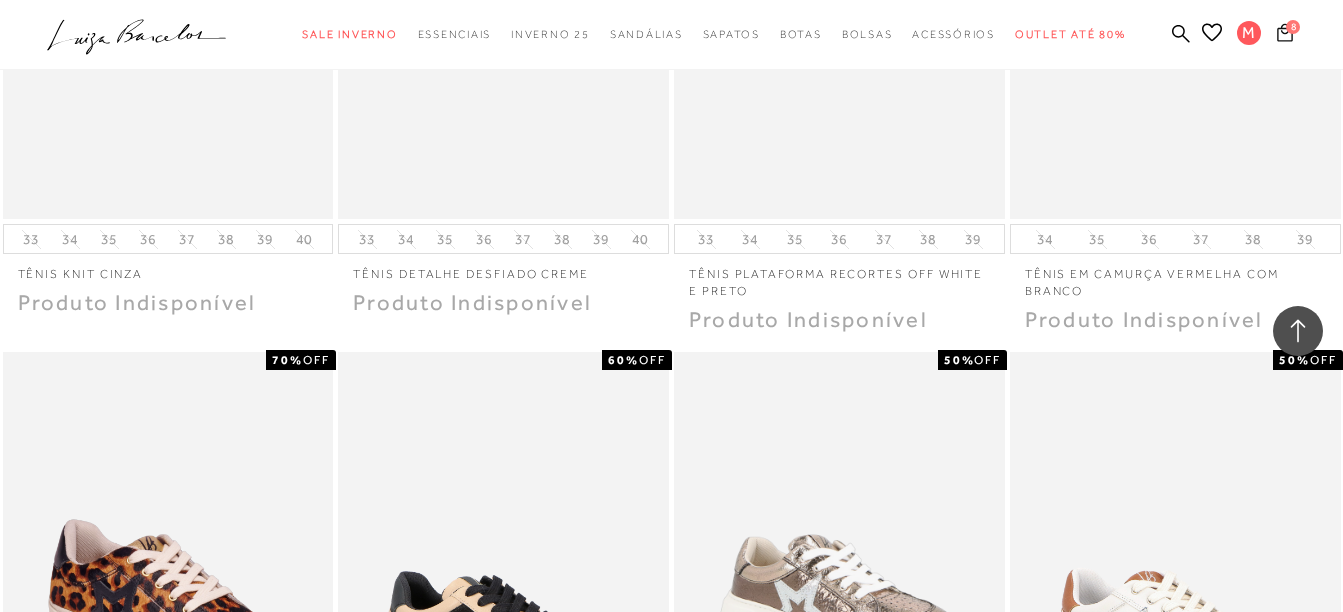 click 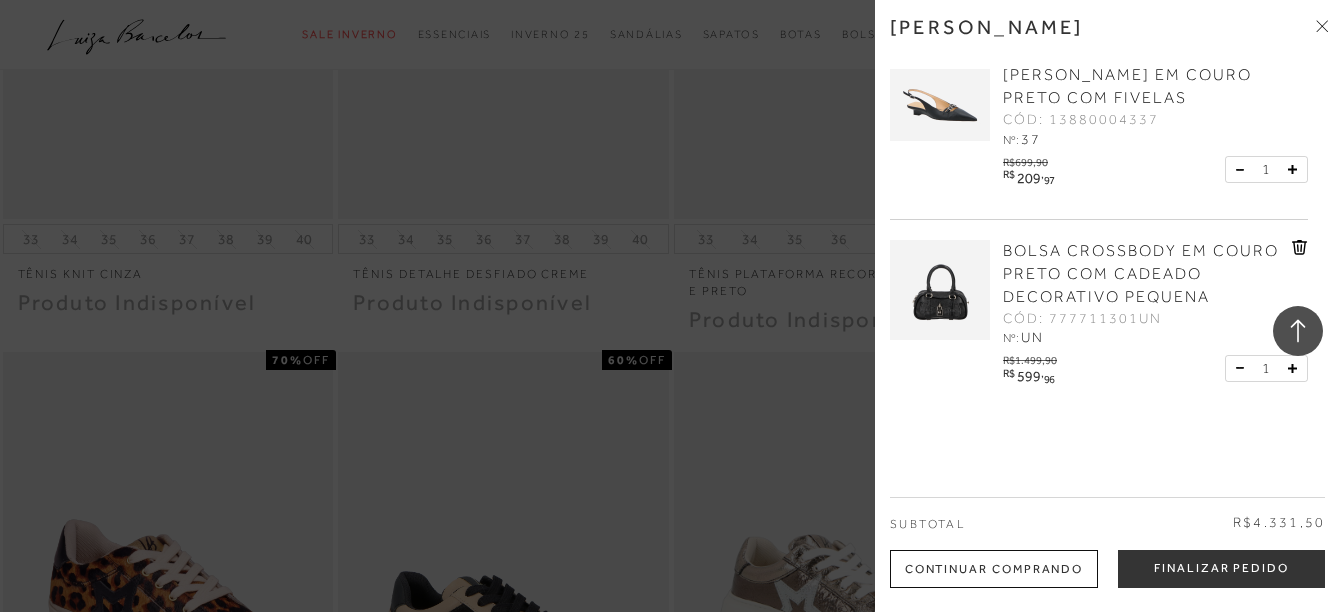 scroll, scrollTop: 1277, scrollLeft: 0, axis: vertical 